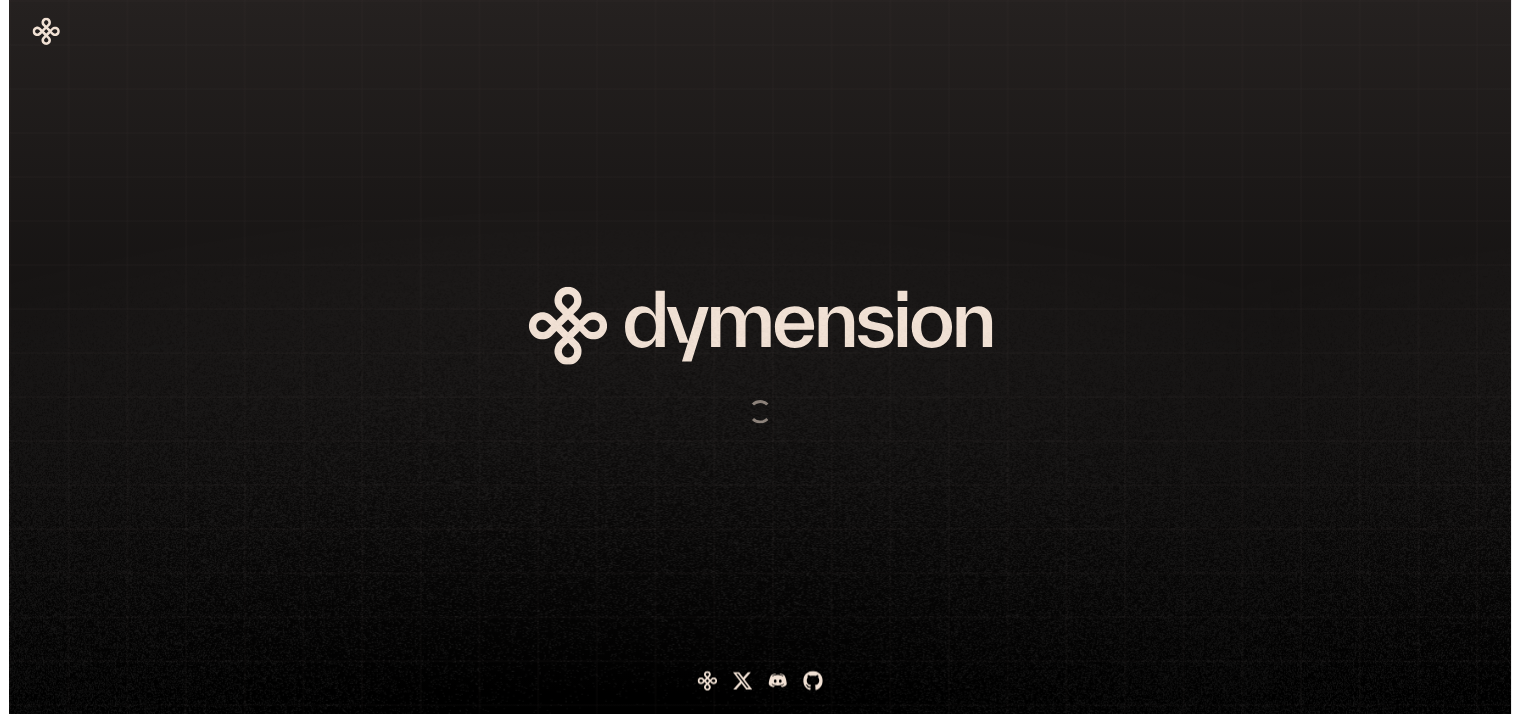 scroll, scrollTop: 0, scrollLeft: 0, axis: both 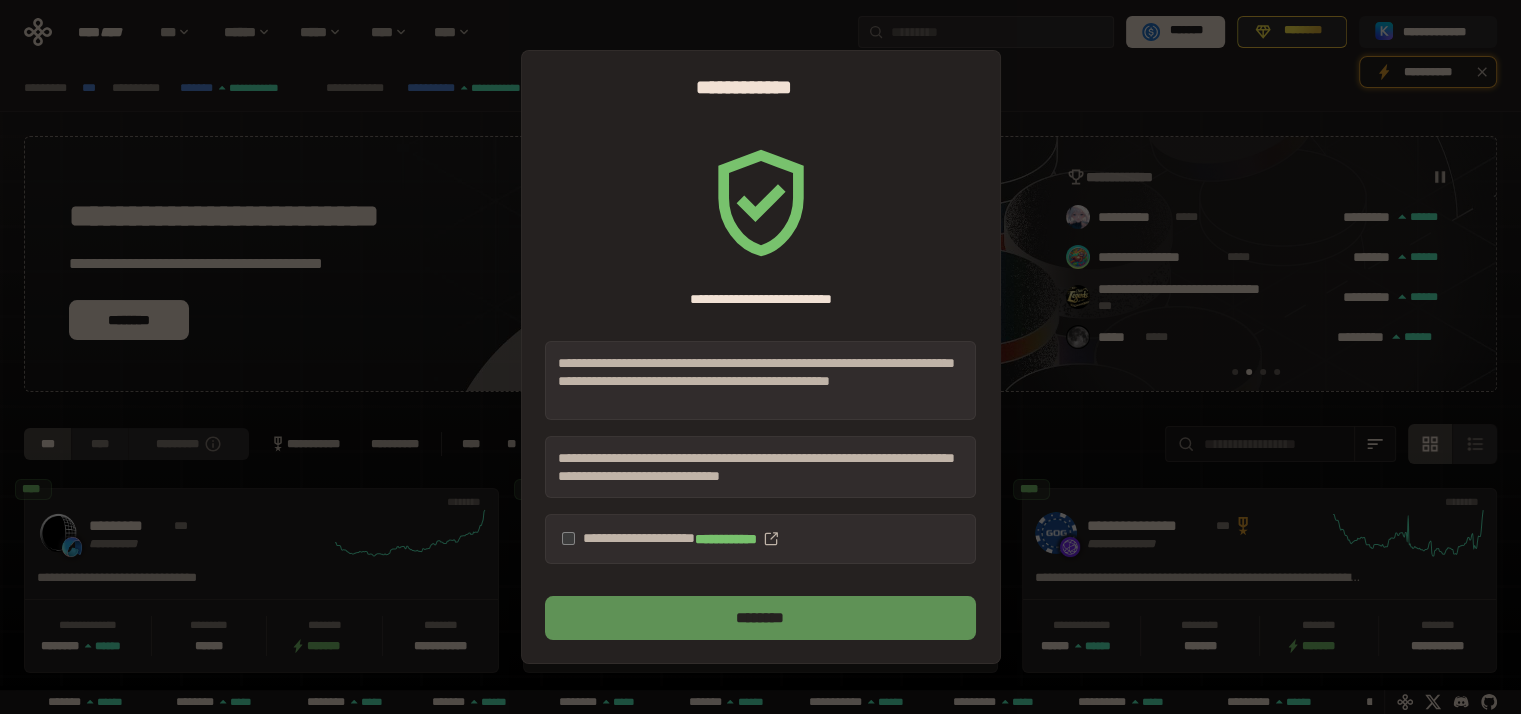 click on "********" at bounding box center [760, 618] 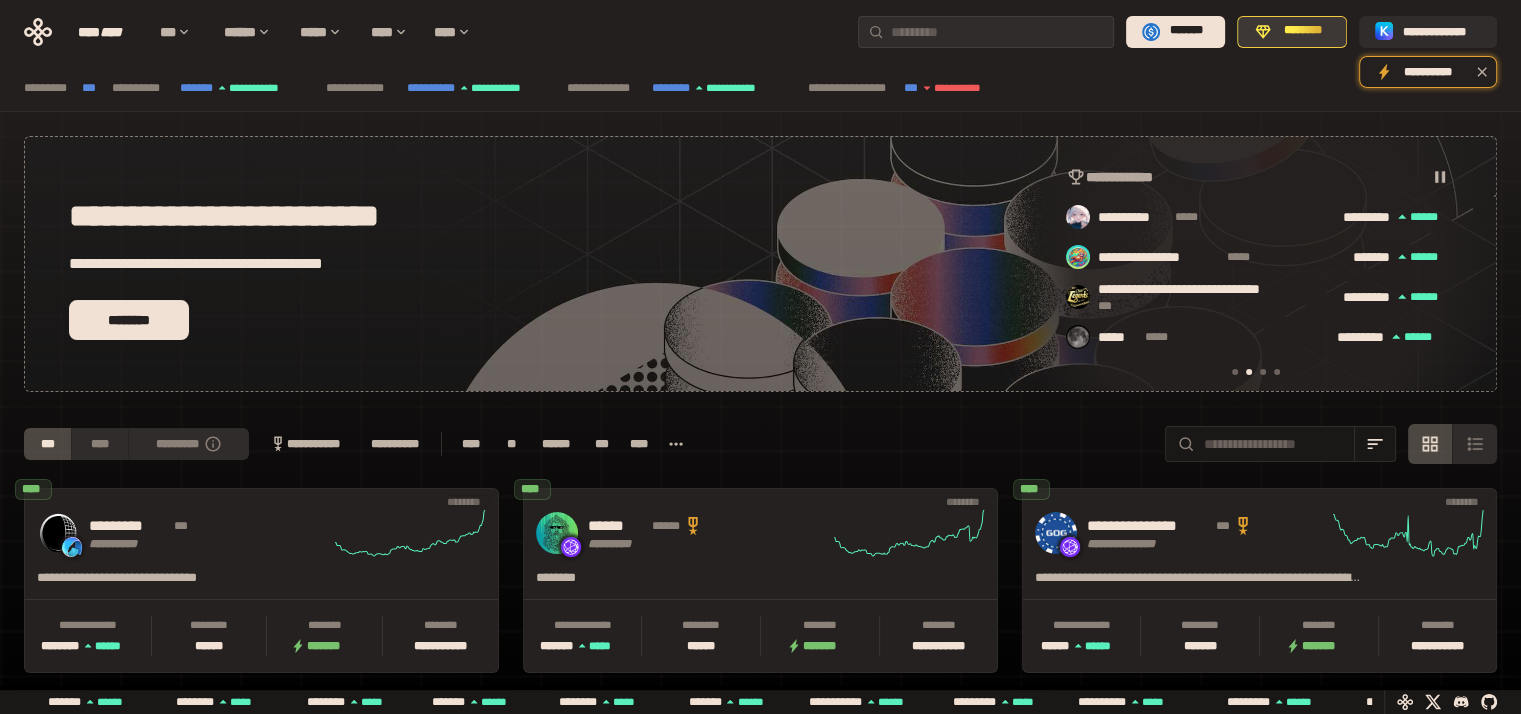 click on "********" at bounding box center (1303, 31) 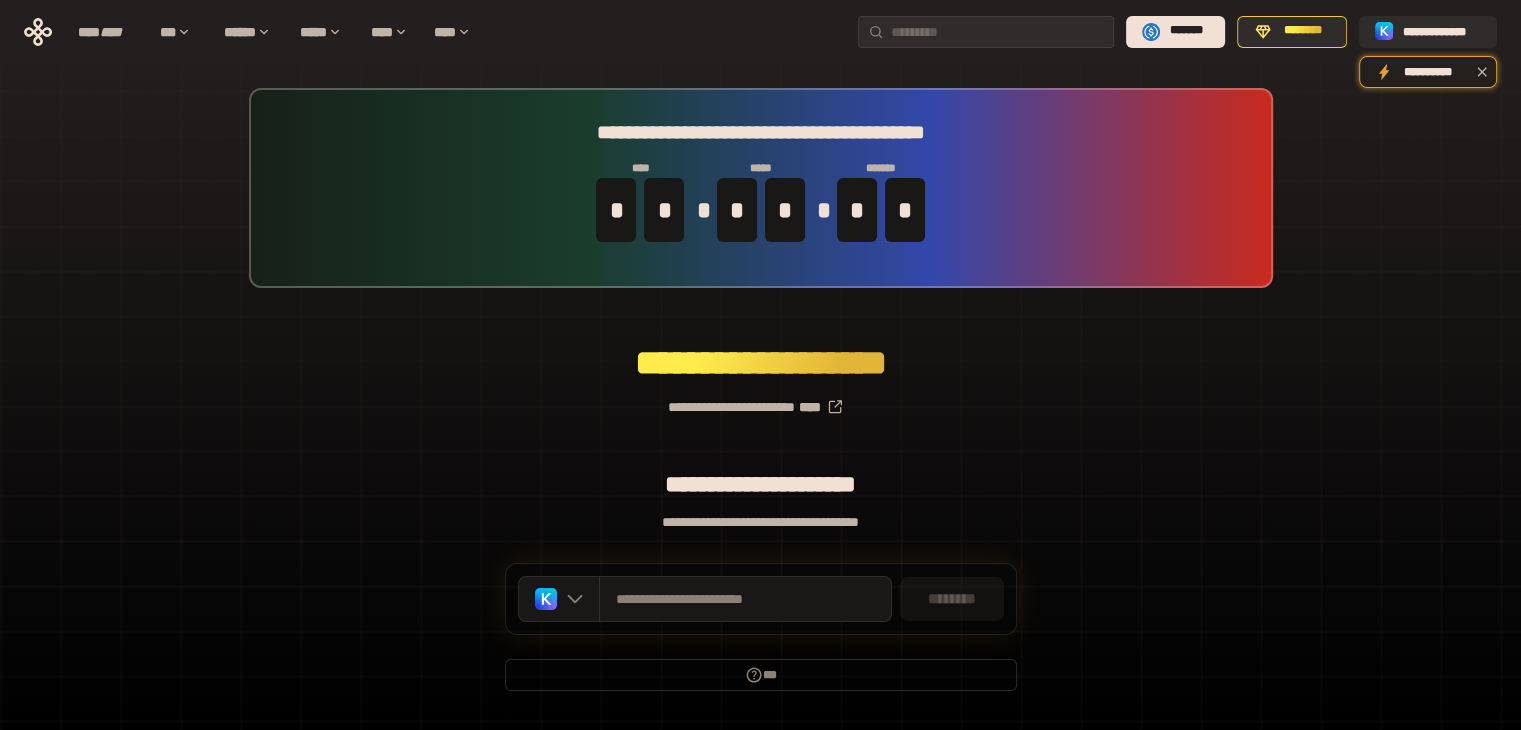 click on "********" at bounding box center (952, 599) 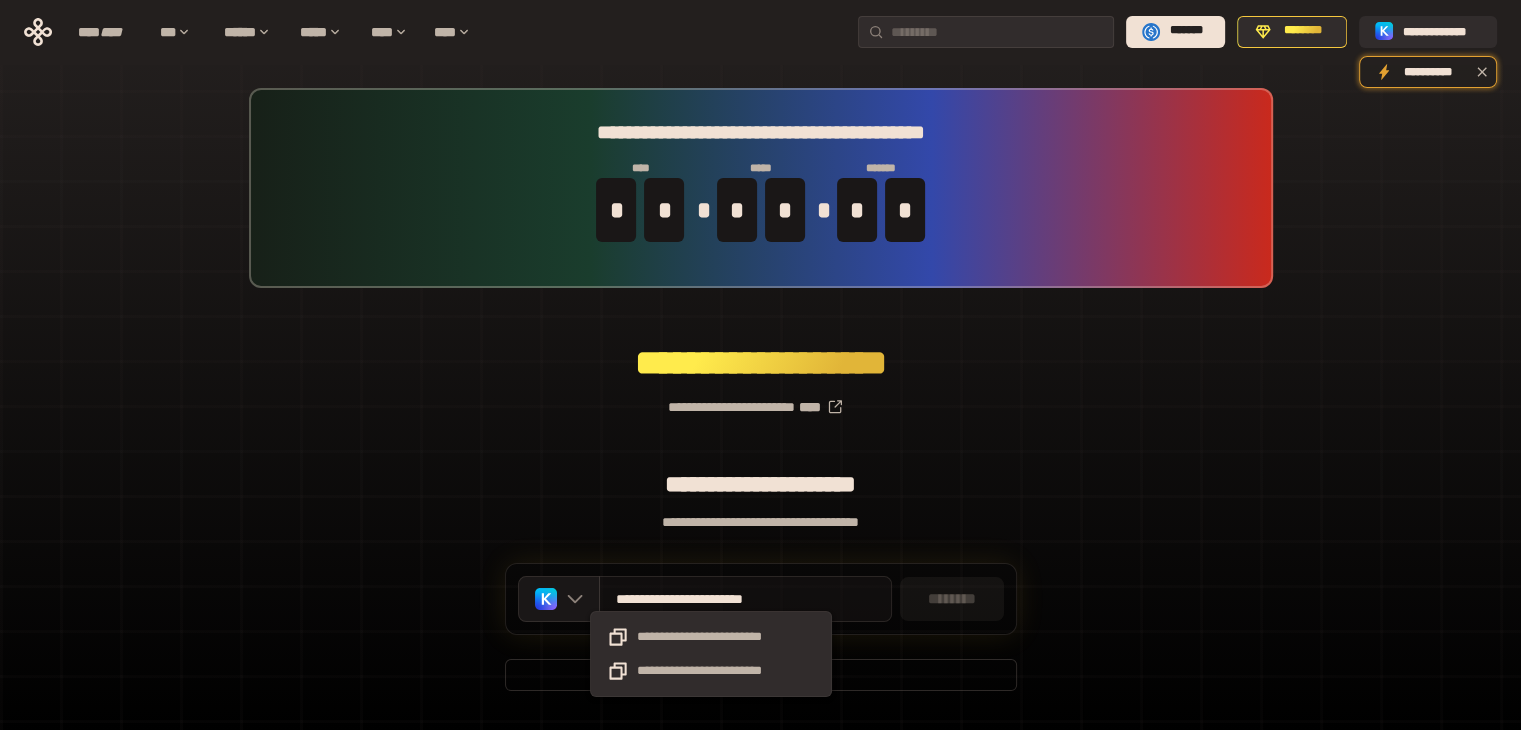 click on "**********" at bounding box center (712, 599) 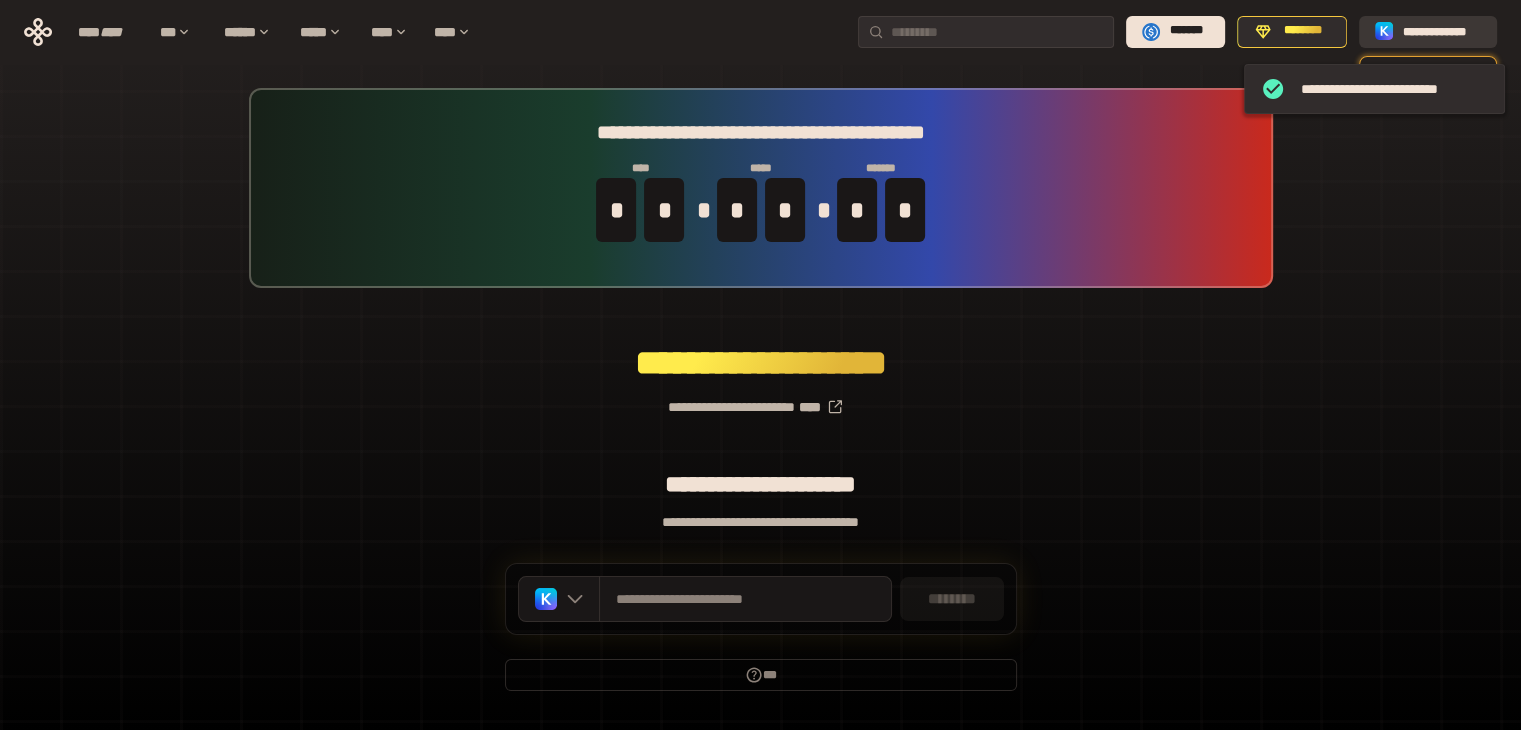 click on "**********" at bounding box center (1428, 32) 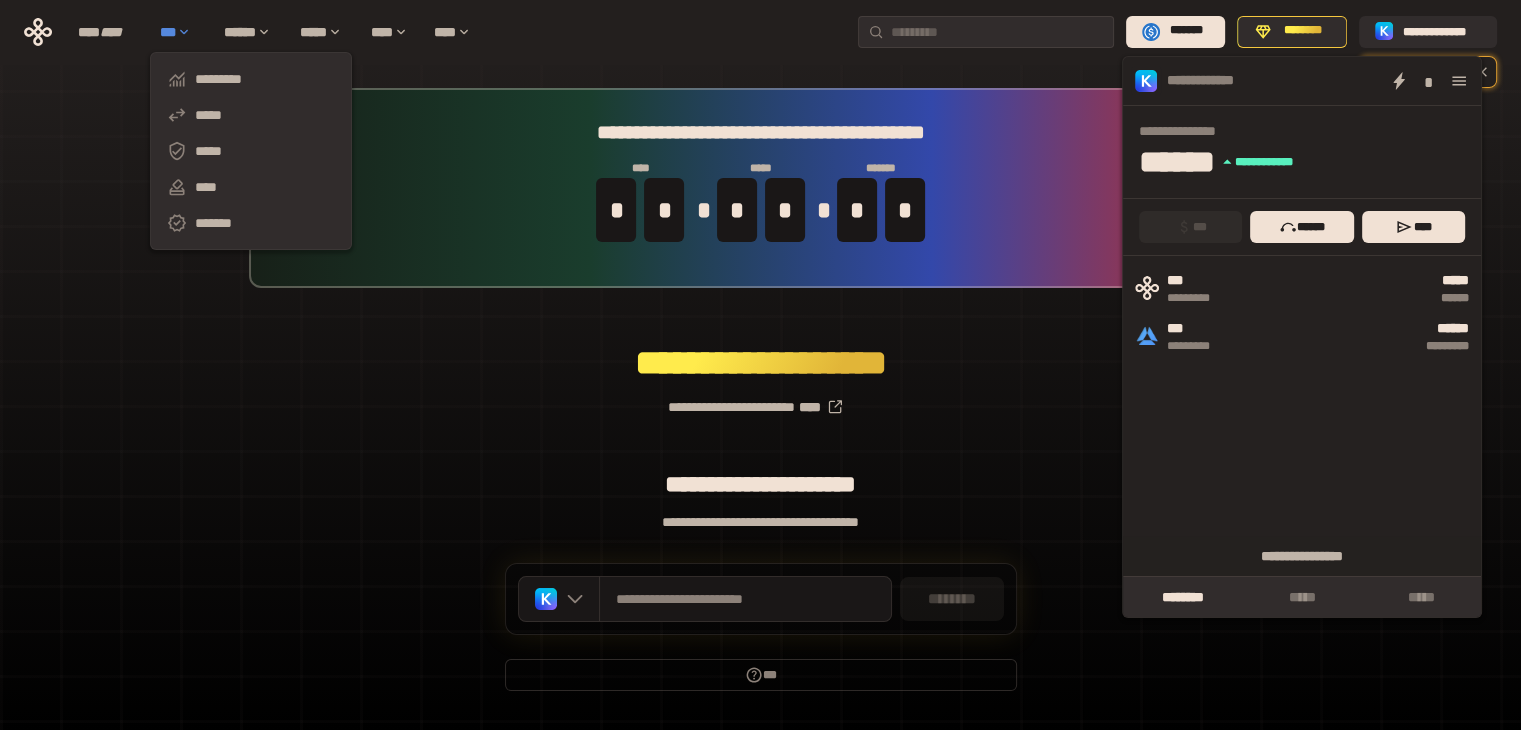 click on "***" at bounding box center (182, 32) 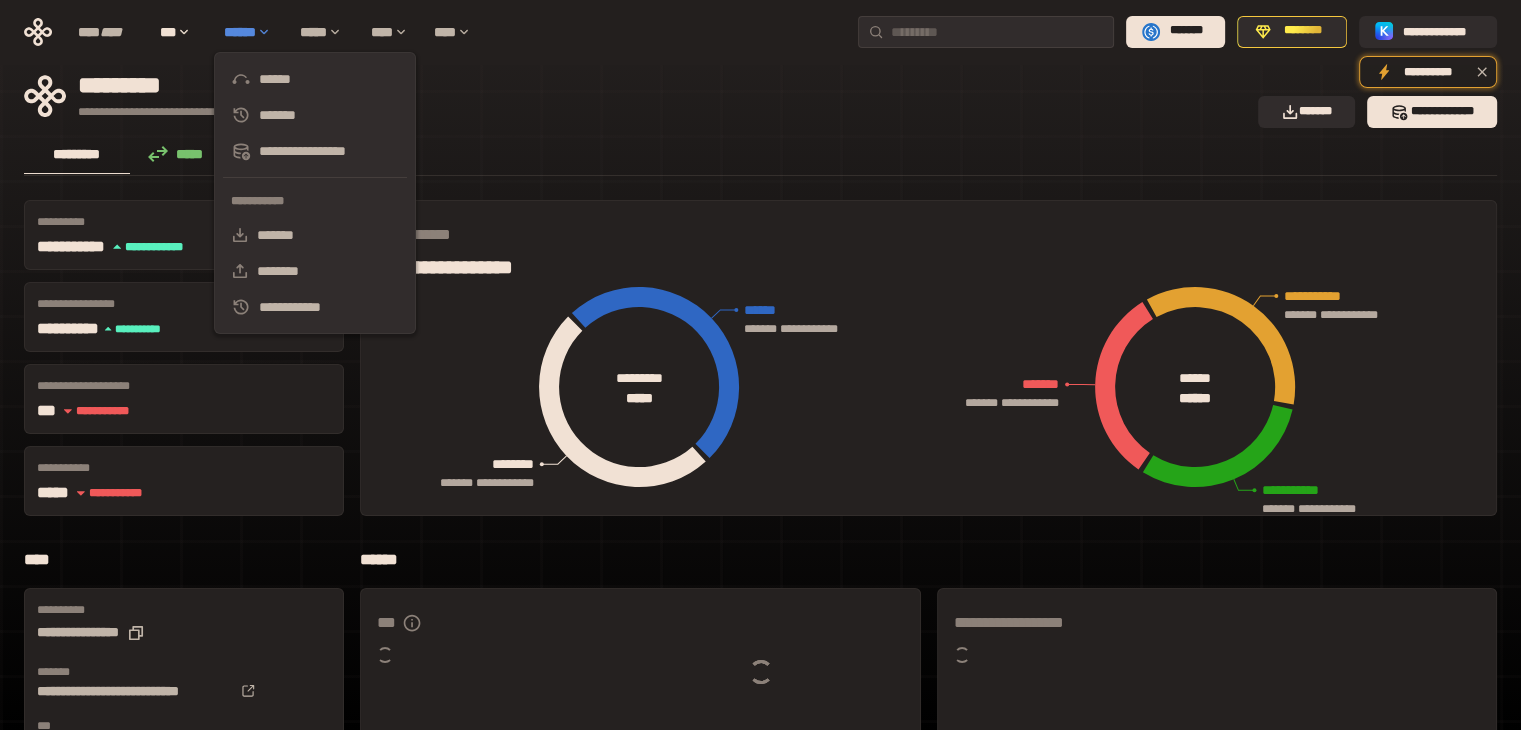click on "******" at bounding box center [252, 32] 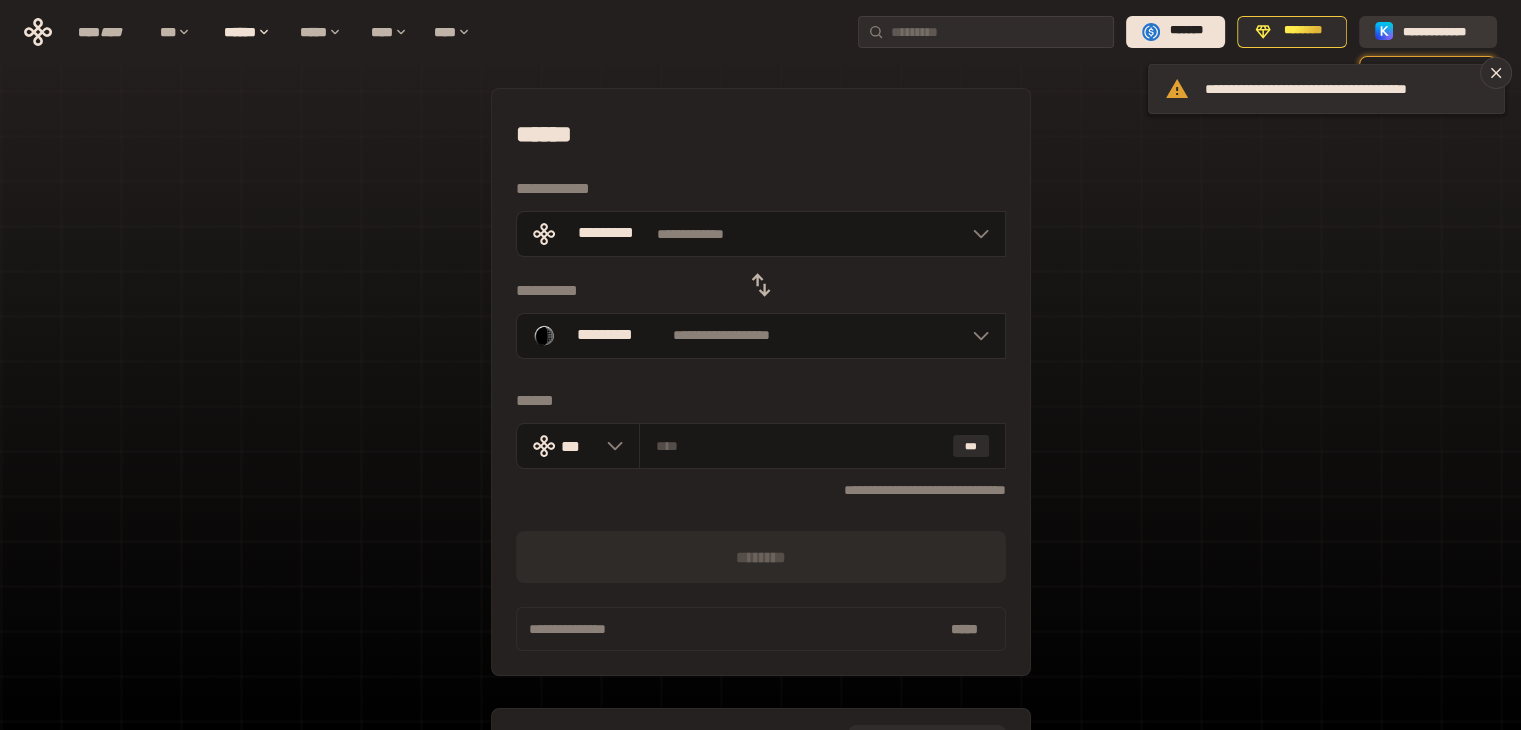 click at bounding box center (1385, 32) 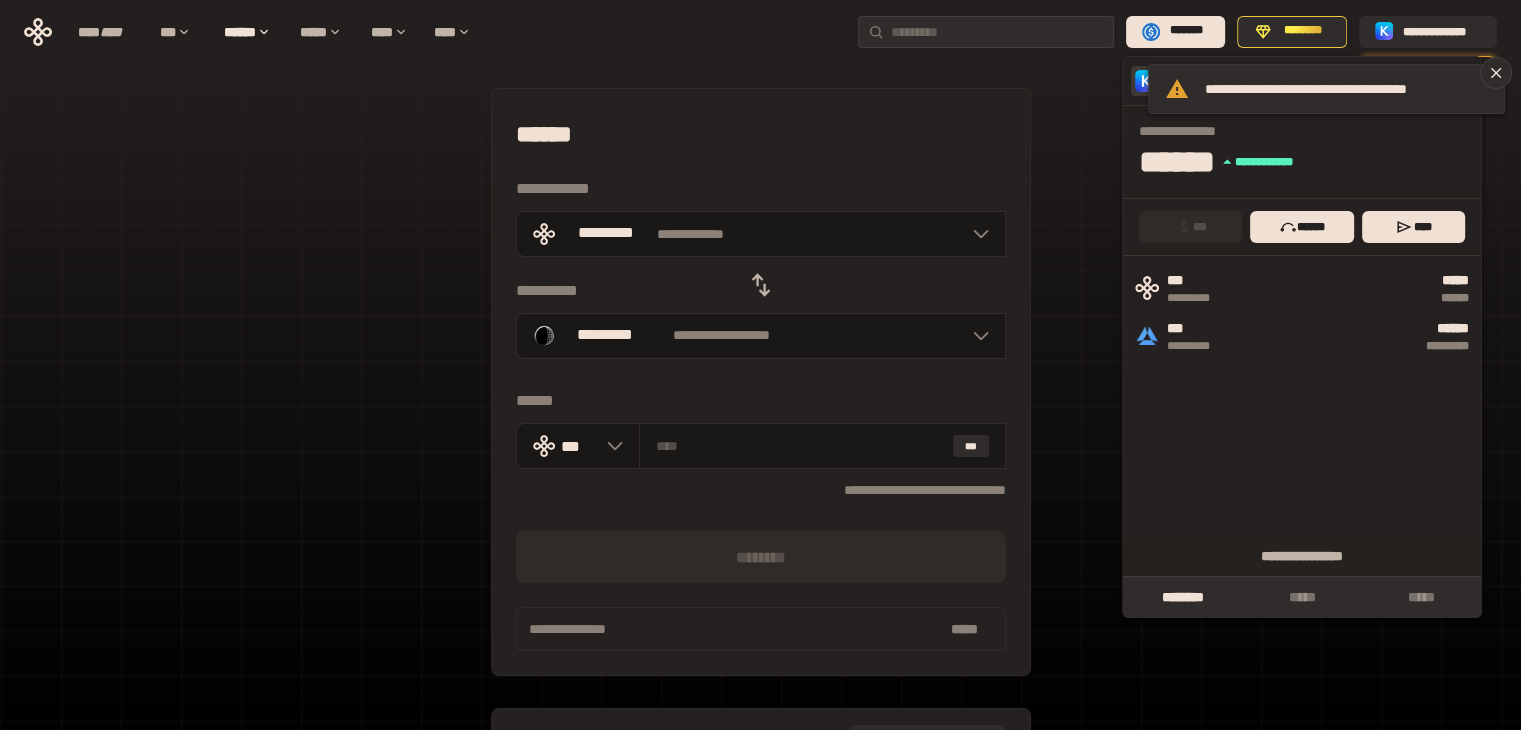 click 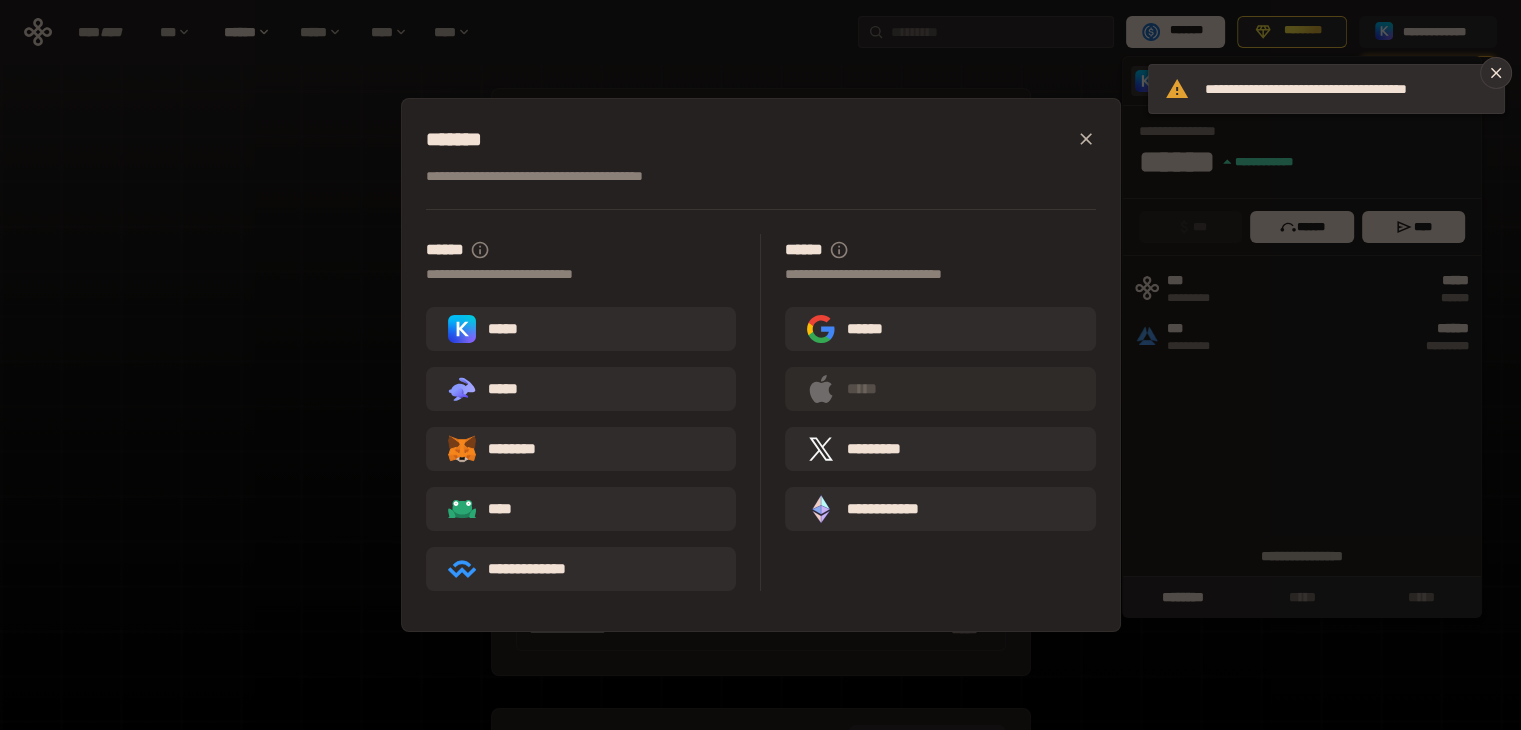 click on "**********" at bounding box center [760, 365] 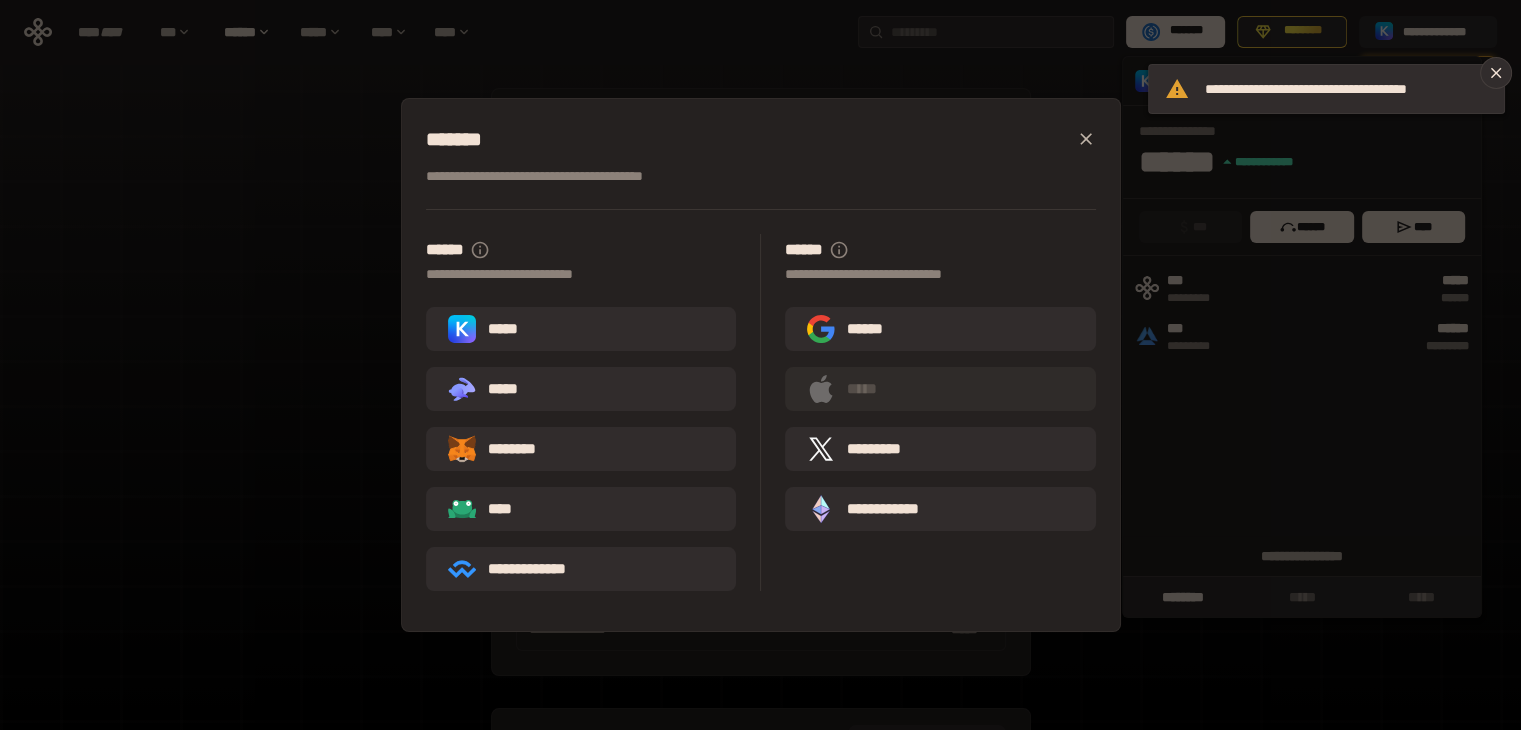 click on "**********" at bounding box center (760, 365) 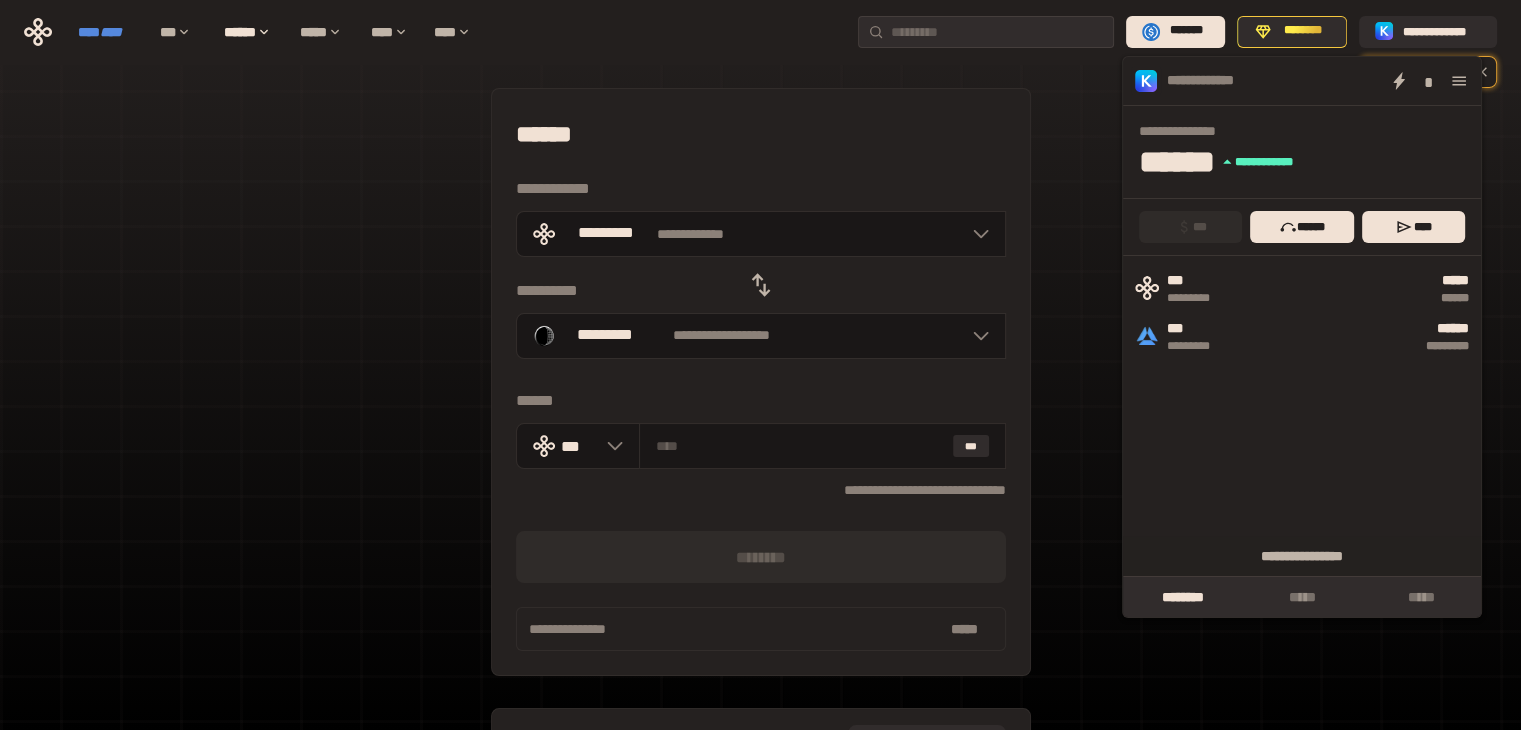 click on "****" at bounding box center [111, 32] 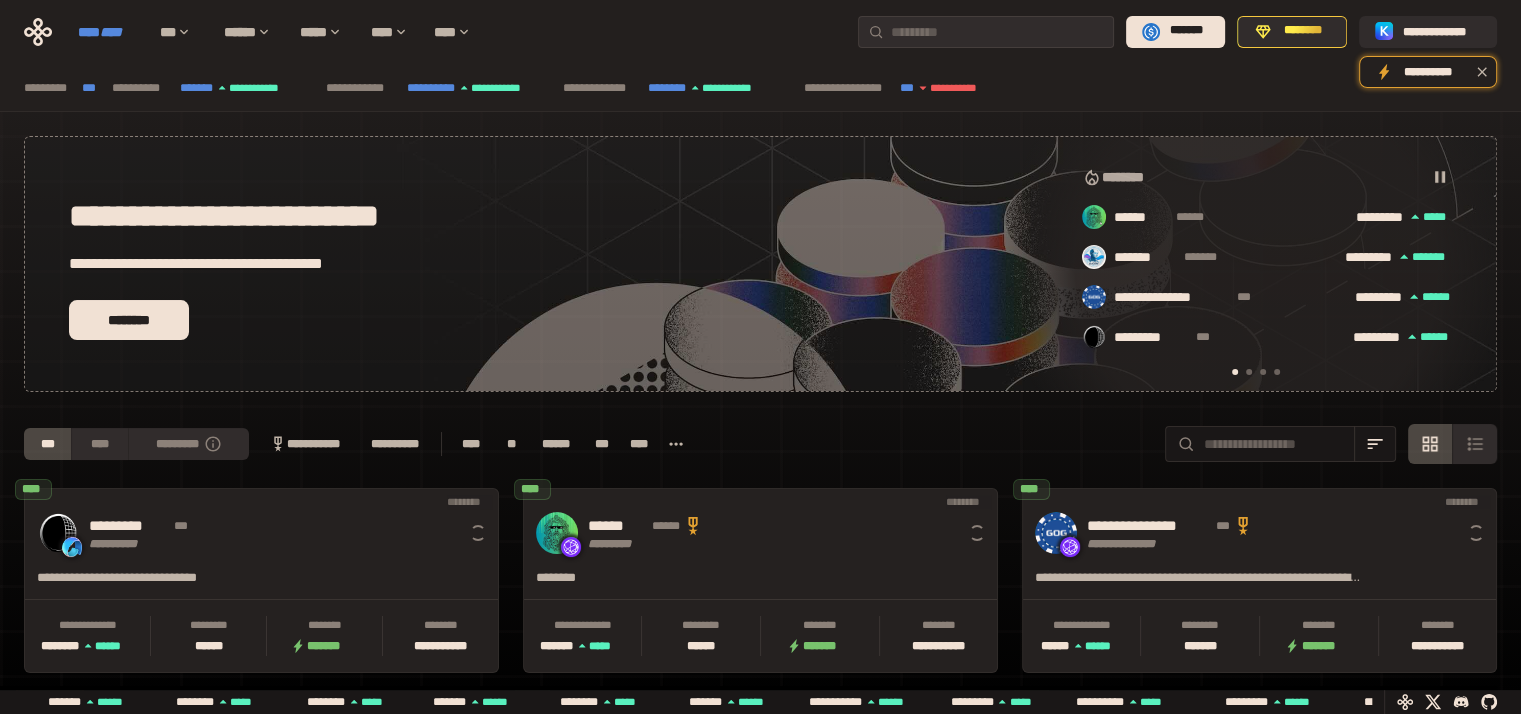 scroll, scrollTop: 0, scrollLeft: 16, axis: horizontal 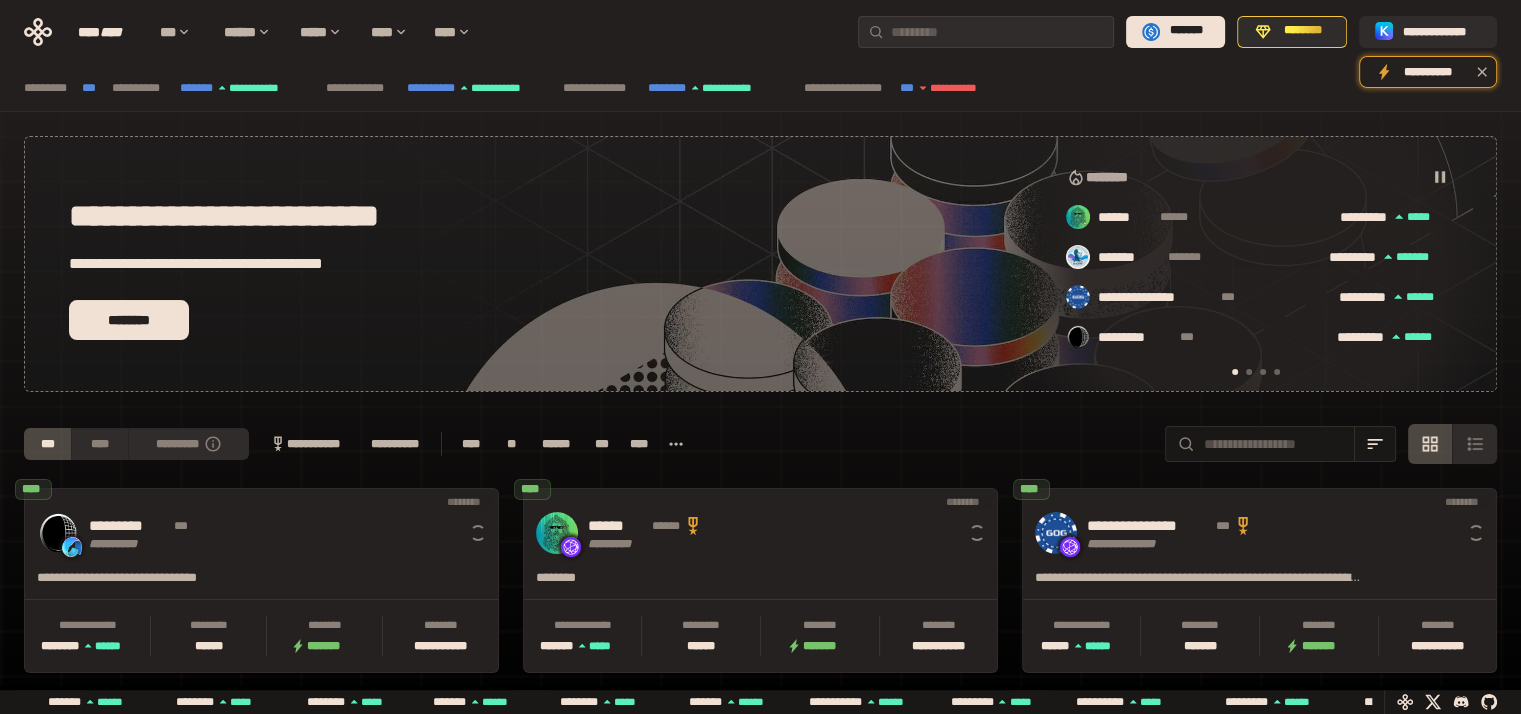 click 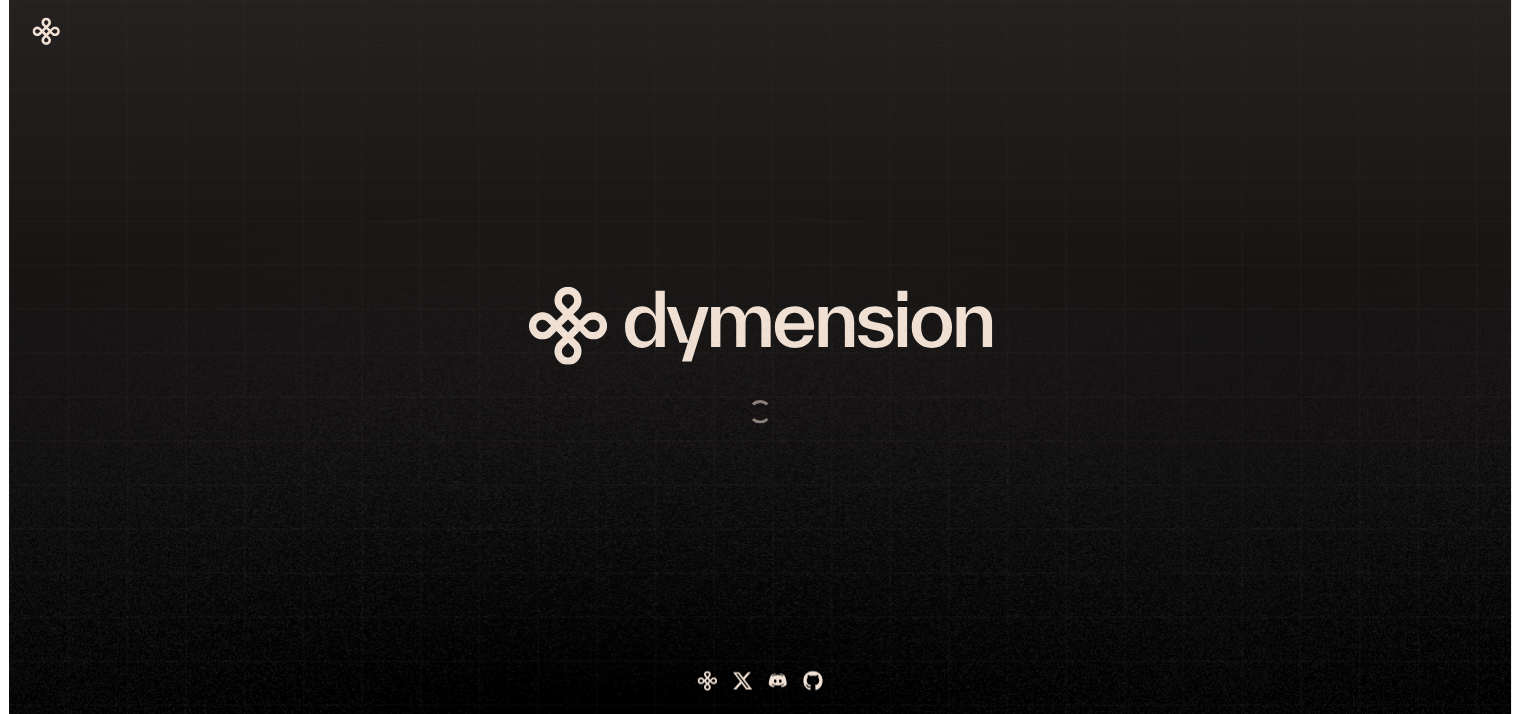 scroll, scrollTop: 0, scrollLeft: 0, axis: both 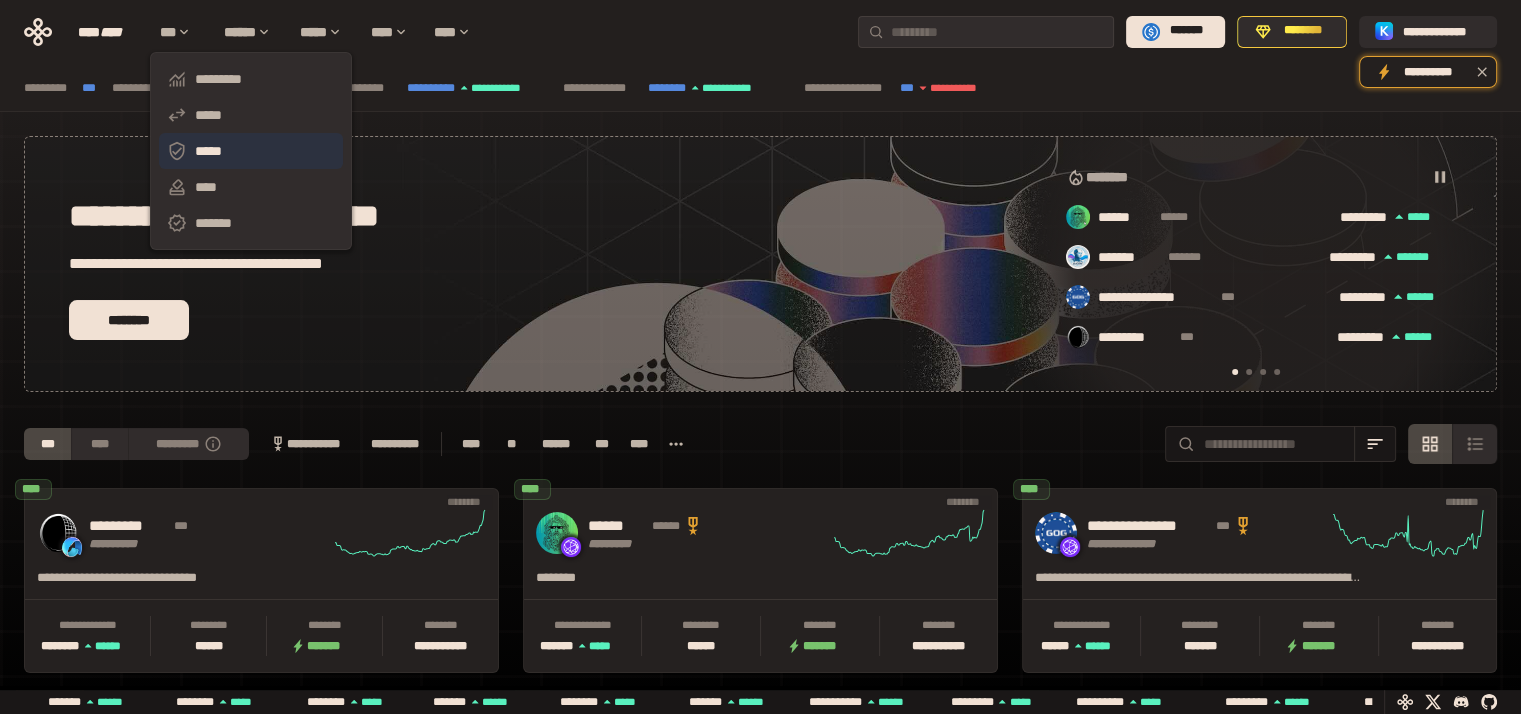 click on "*****" at bounding box center [251, 151] 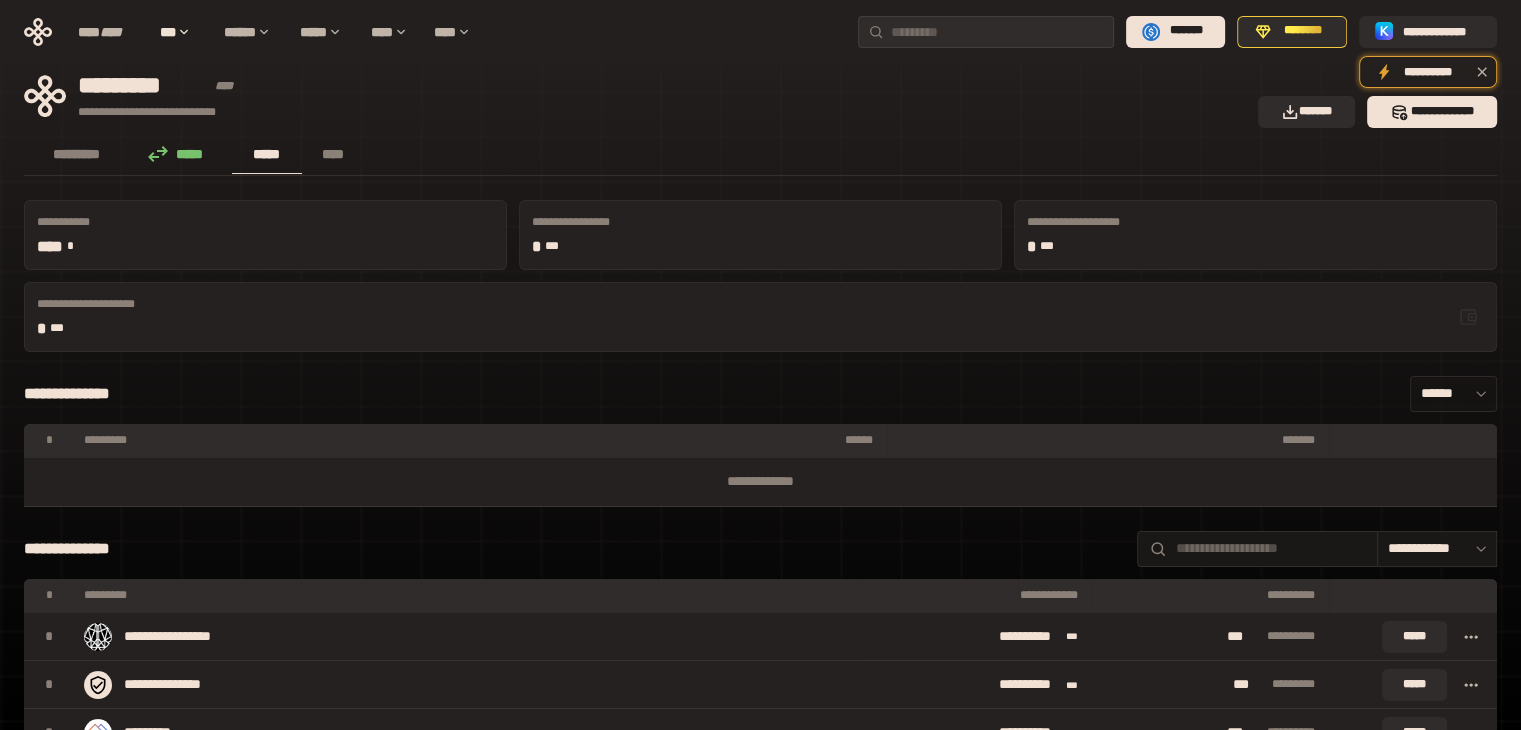 click on "******" at bounding box center [1453, 394] 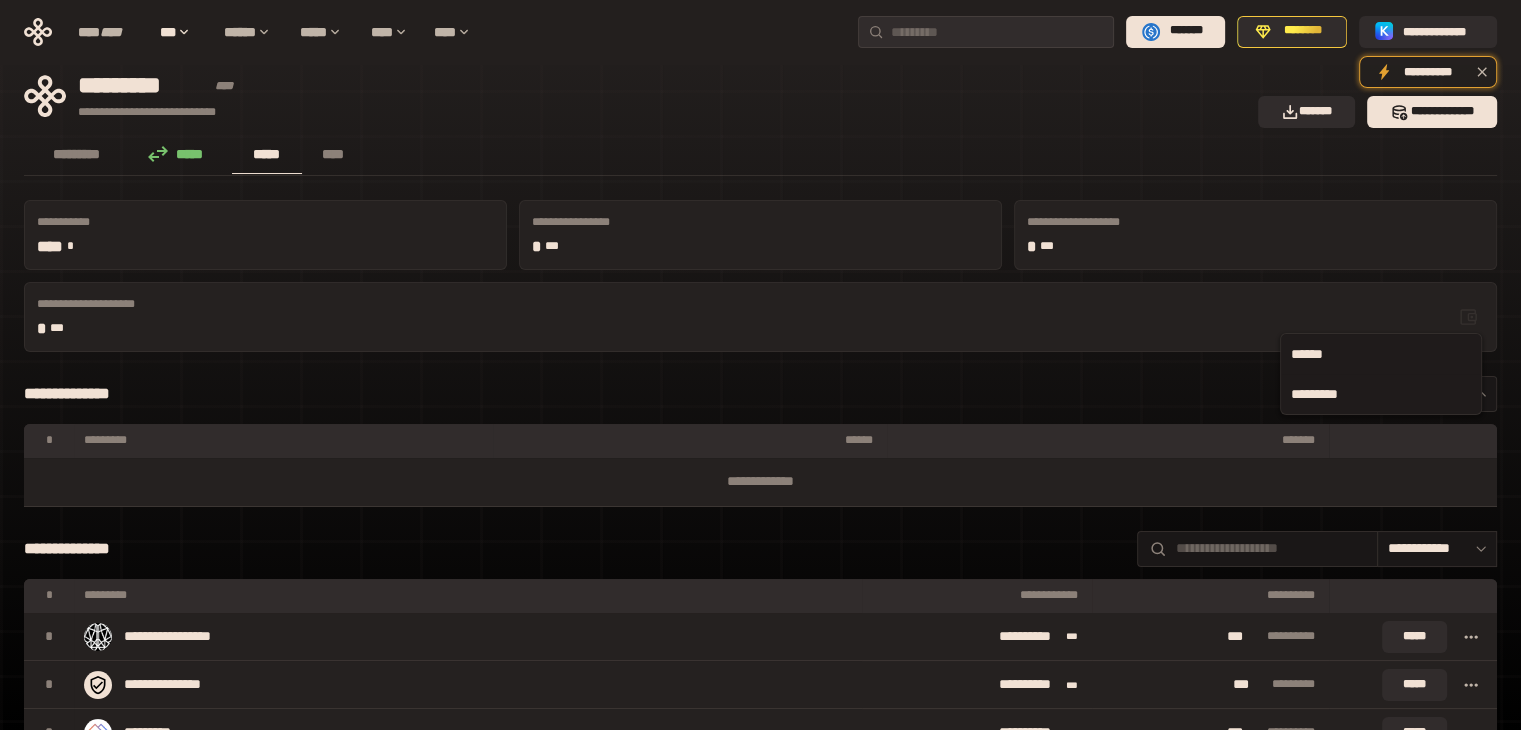 click on "*********" at bounding box center (1381, 394) 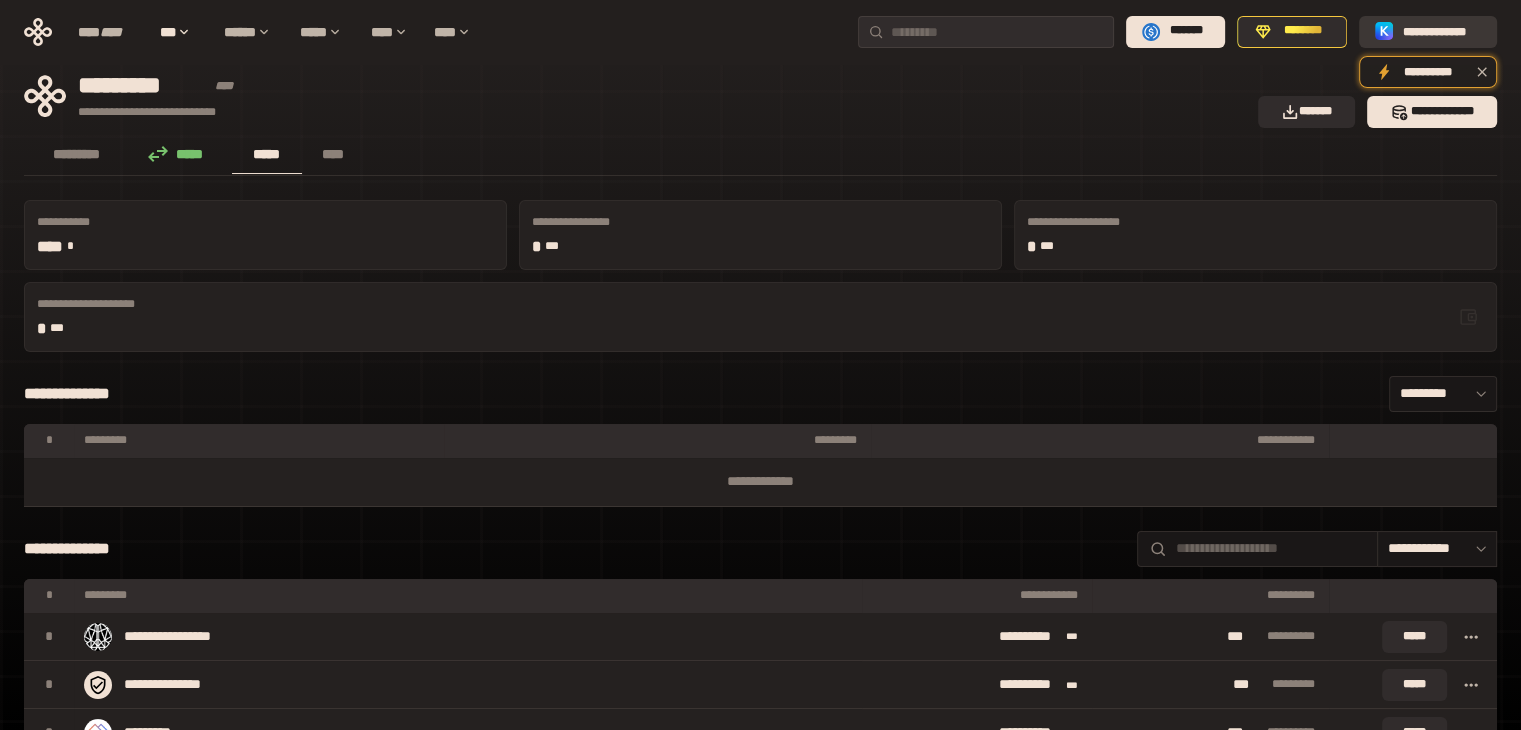 click on "**********" at bounding box center [1442, 31] 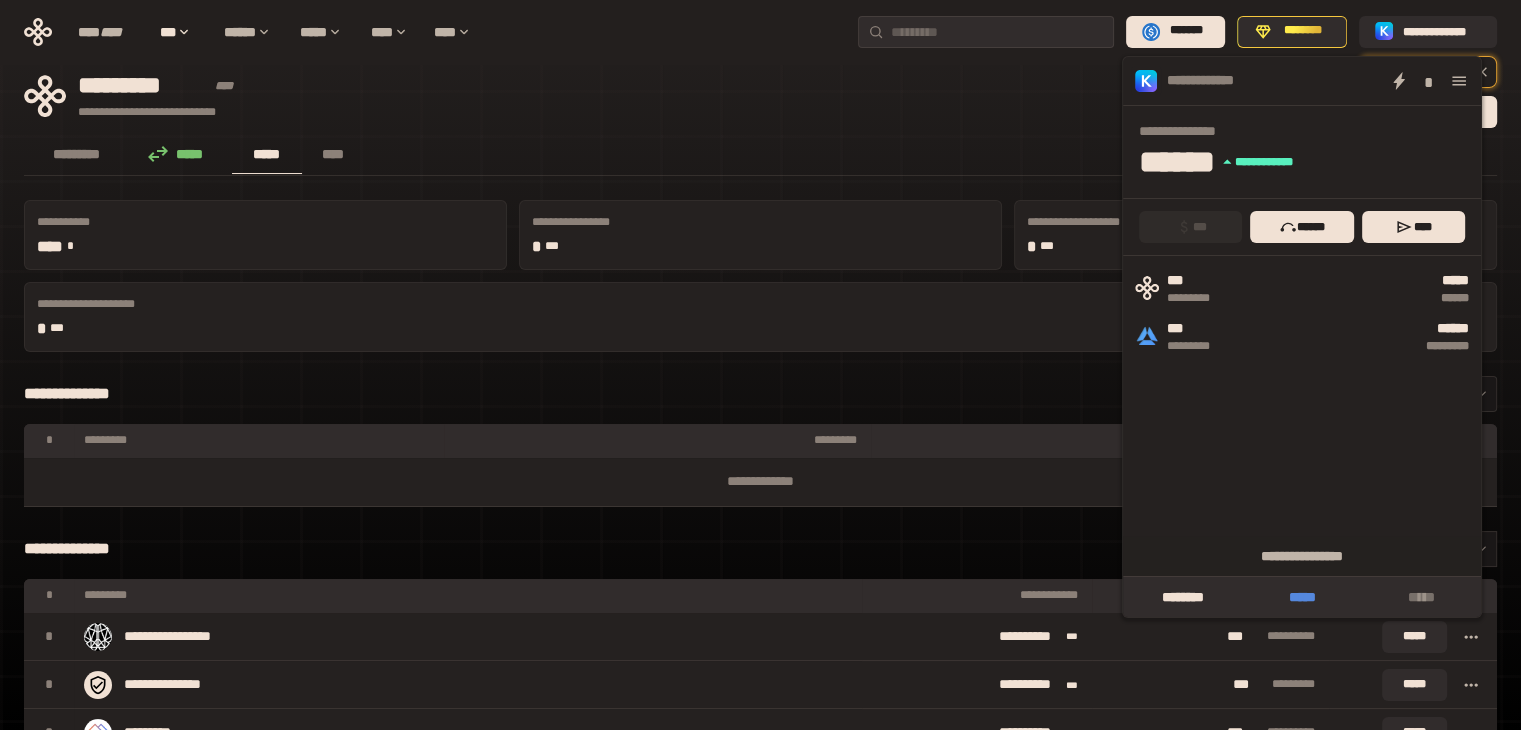 click on "*****" at bounding box center (1301, 597) 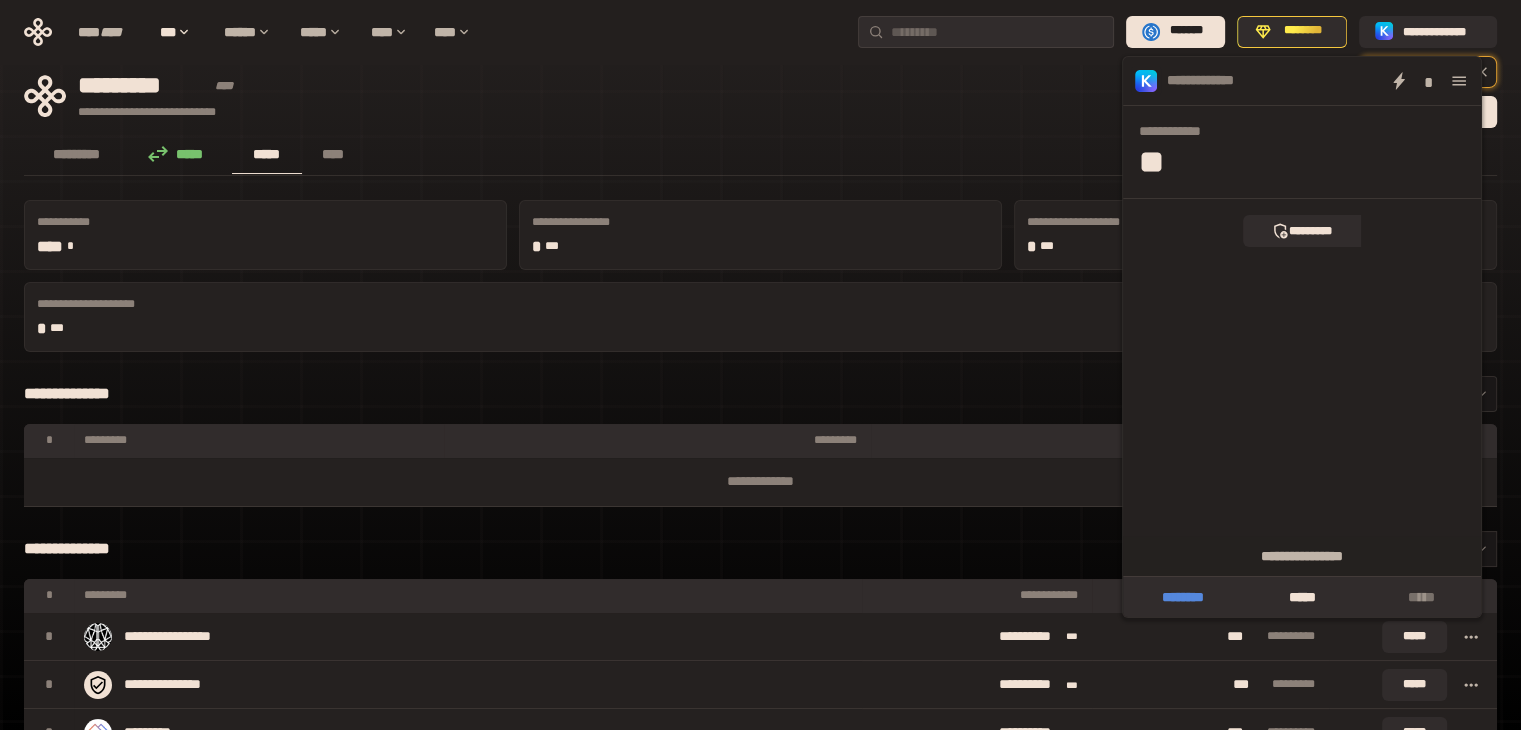 click on "********" at bounding box center [1182, 597] 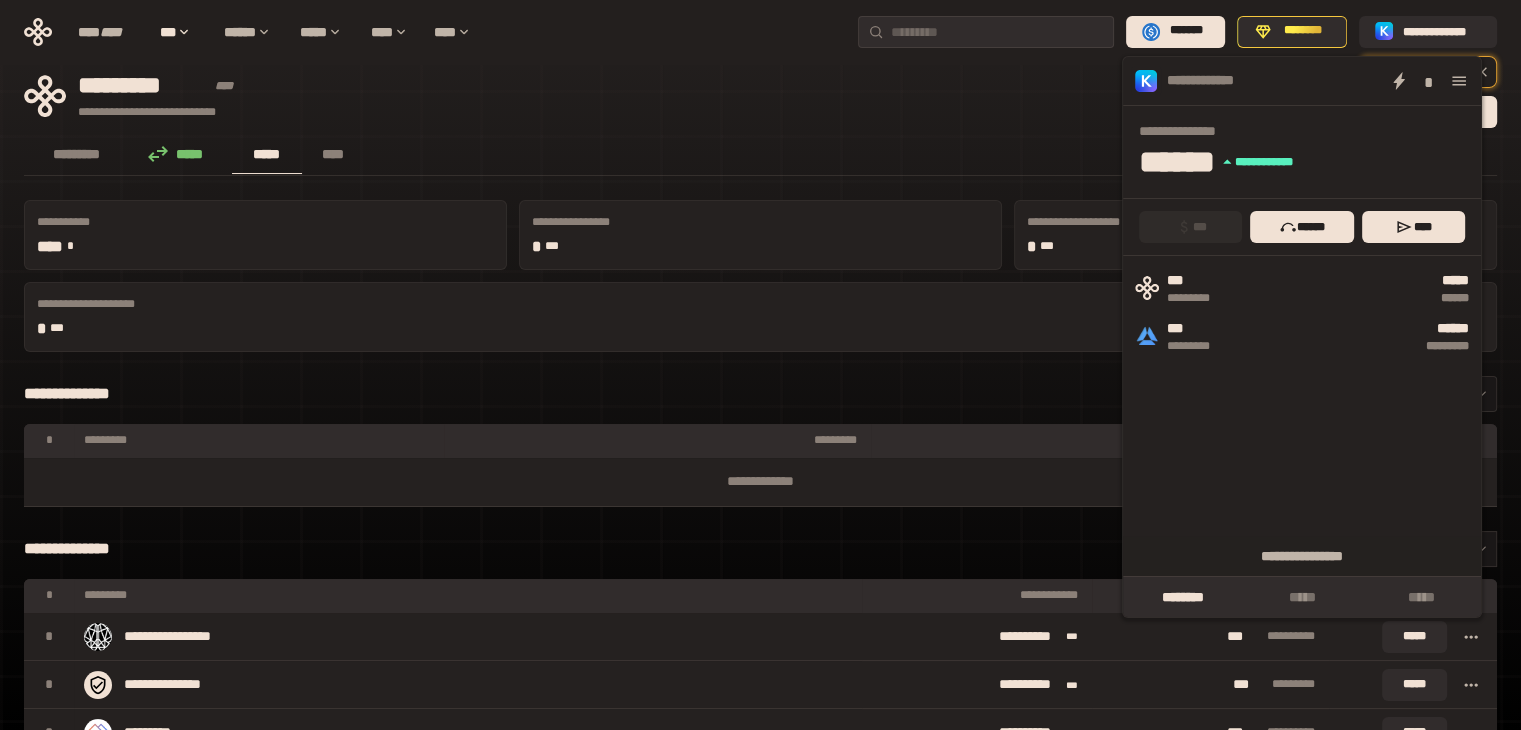 click on "**********" at bounding box center (1302, 81) 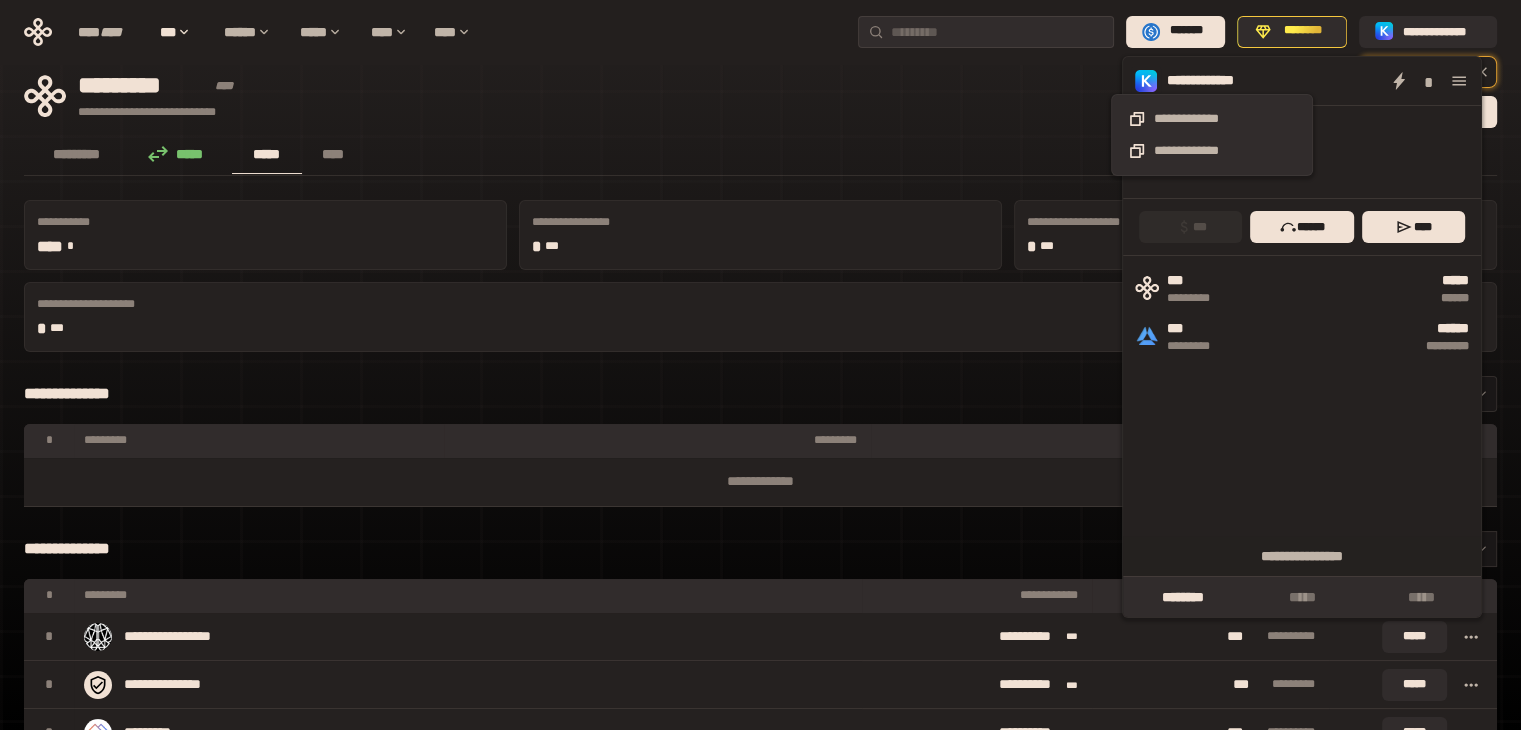 click on "**********" at bounding box center [1212, 81] 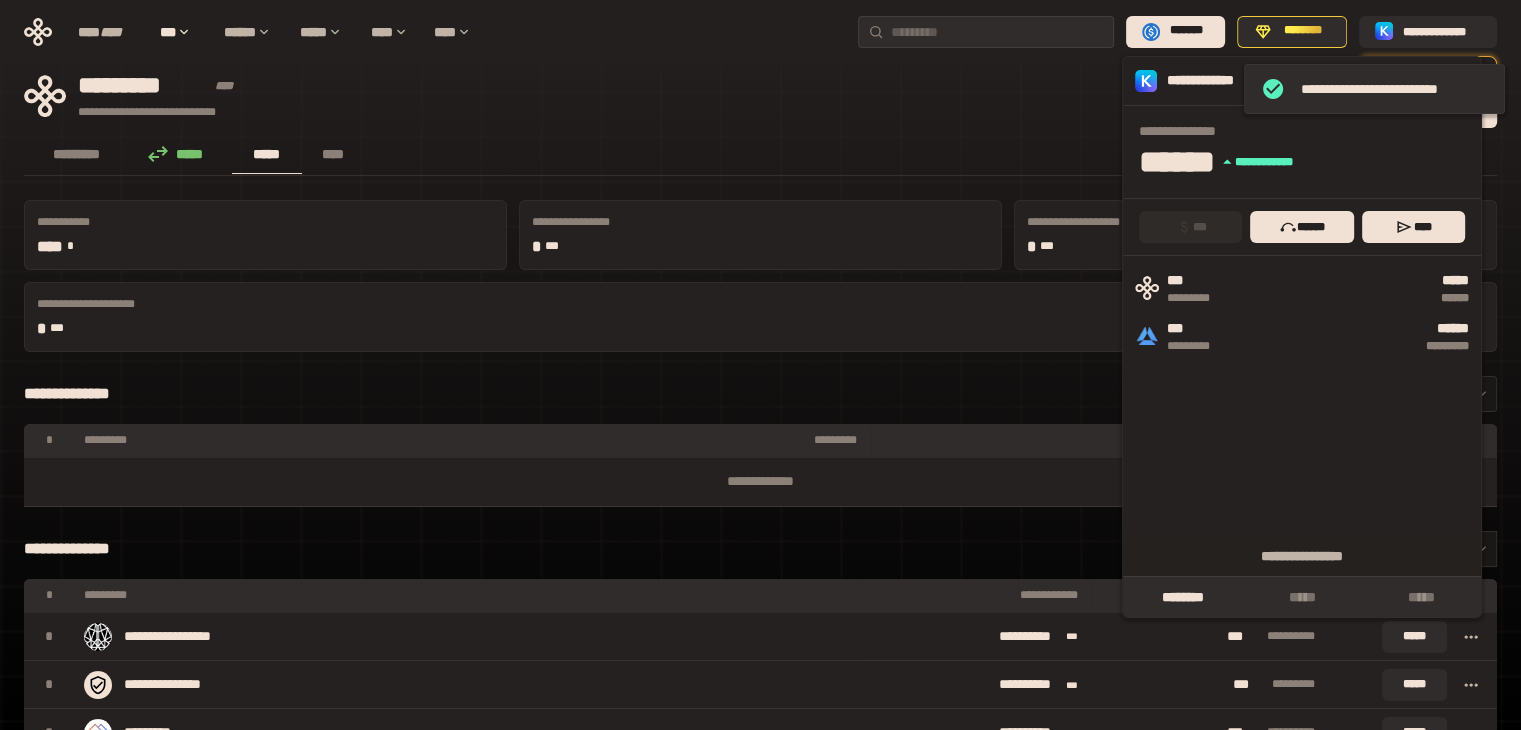 click on "**********" at bounding box center [1212, 81] 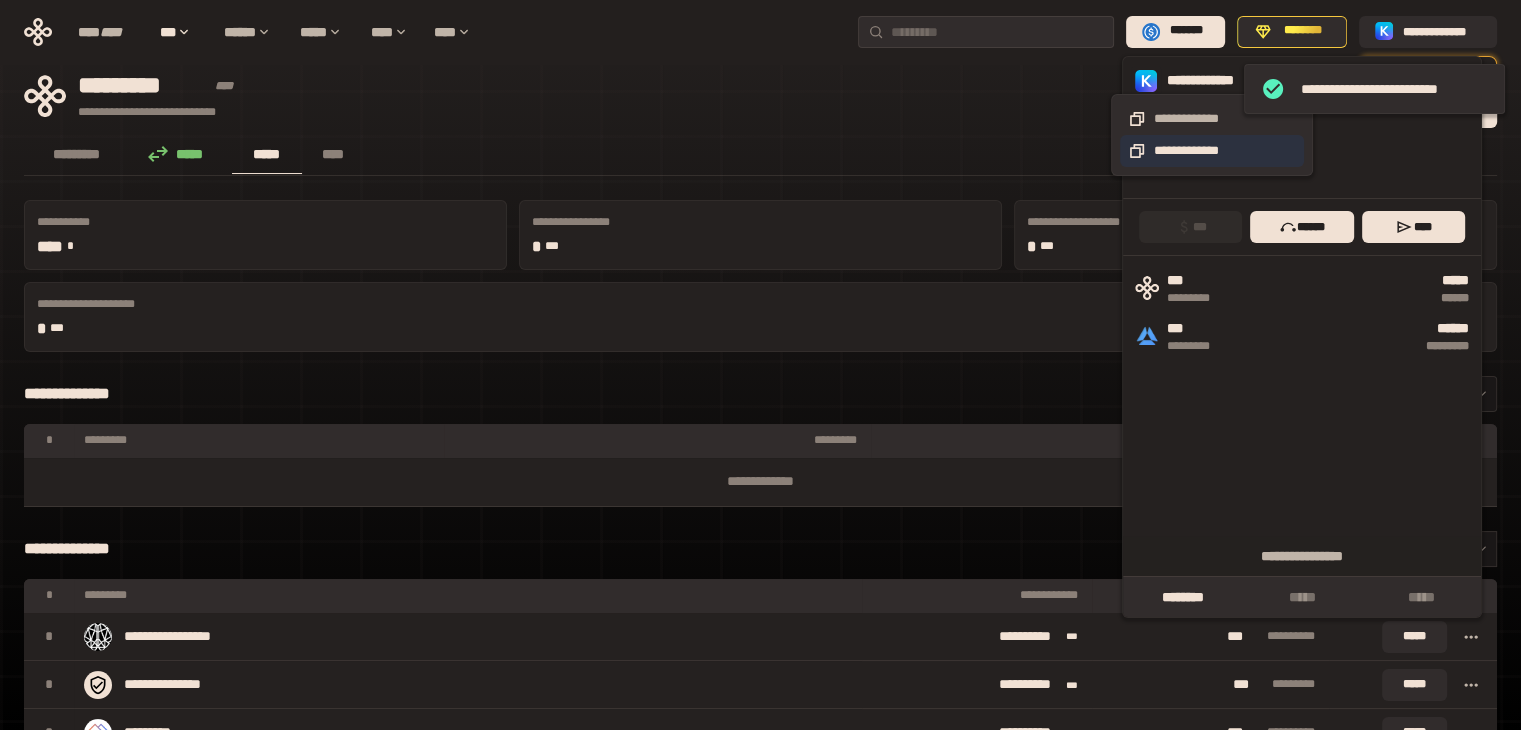 click on "**********" at bounding box center (1212, 151) 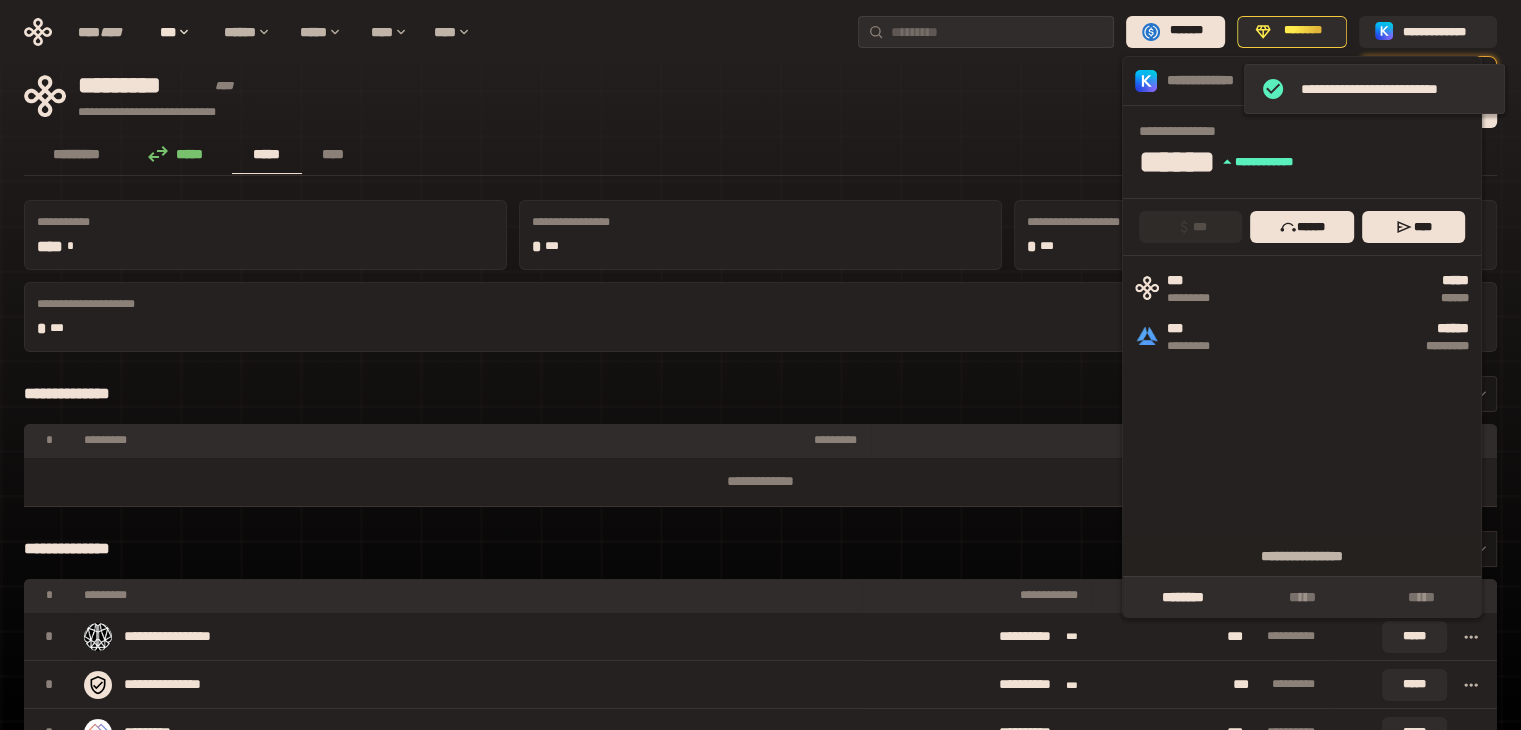 click on "**********" at bounding box center [635, 96] 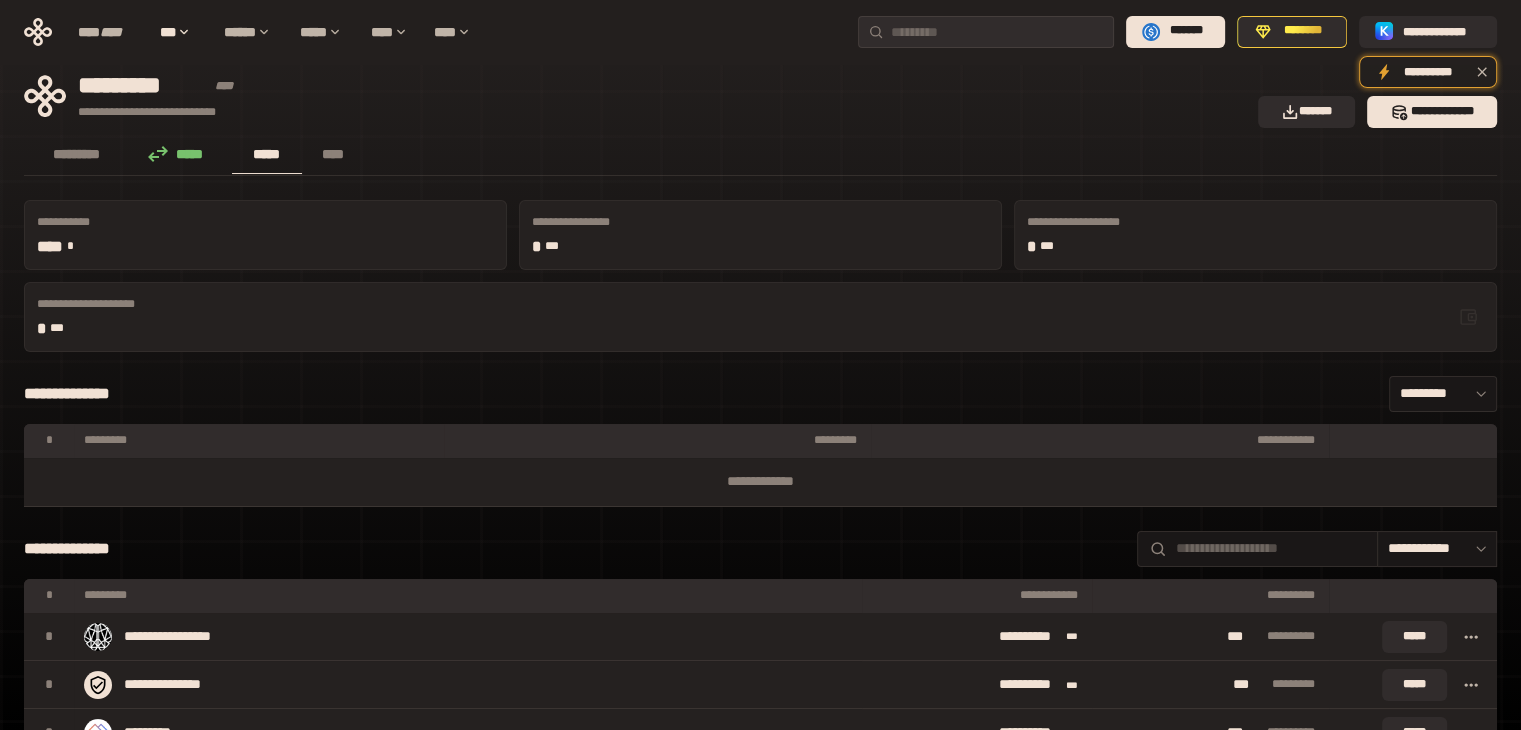 click on "*****" at bounding box center (181, 154) 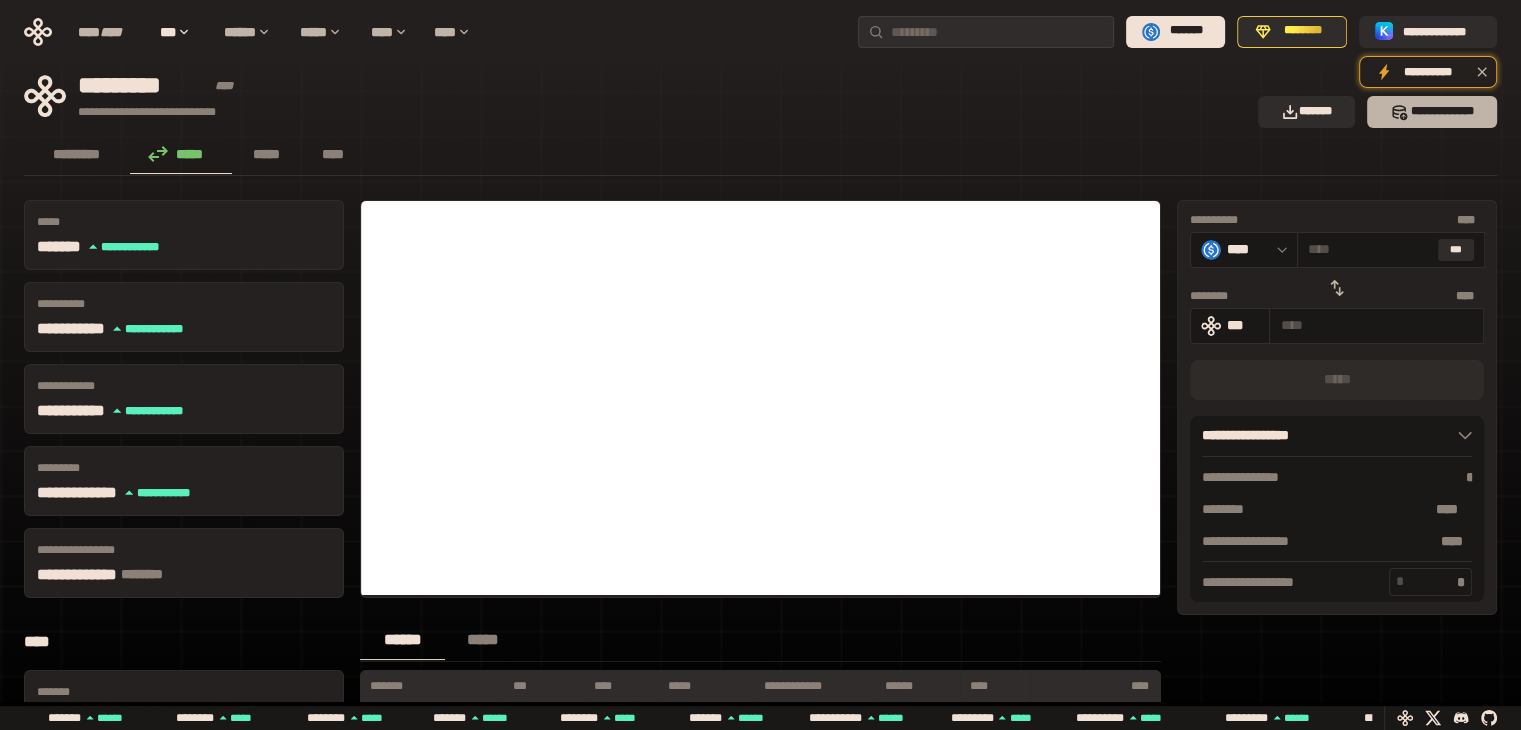 click on "*** *********" at bounding box center [1432, 112] 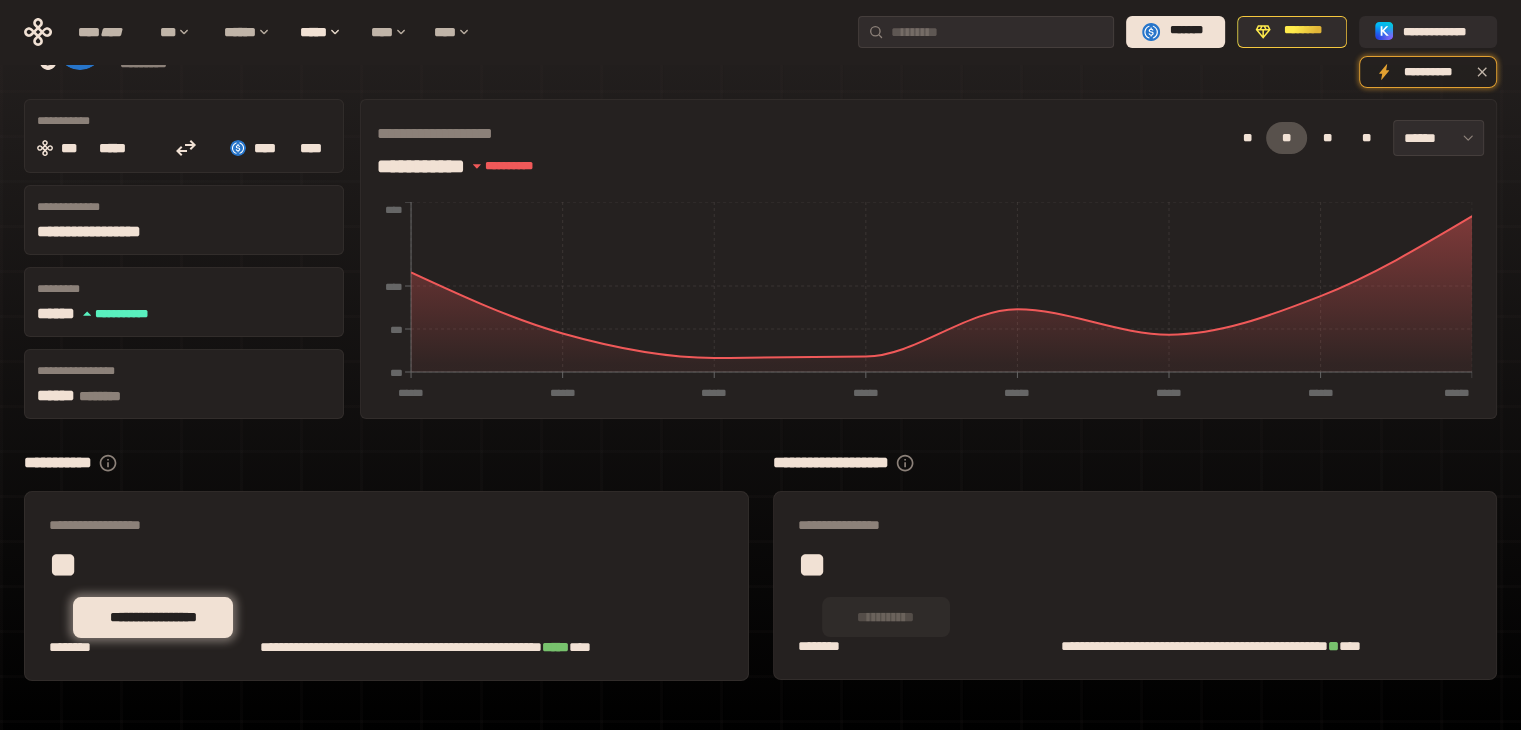 scroll, scrollTop: 0, scrollLeft: 0, axis: both 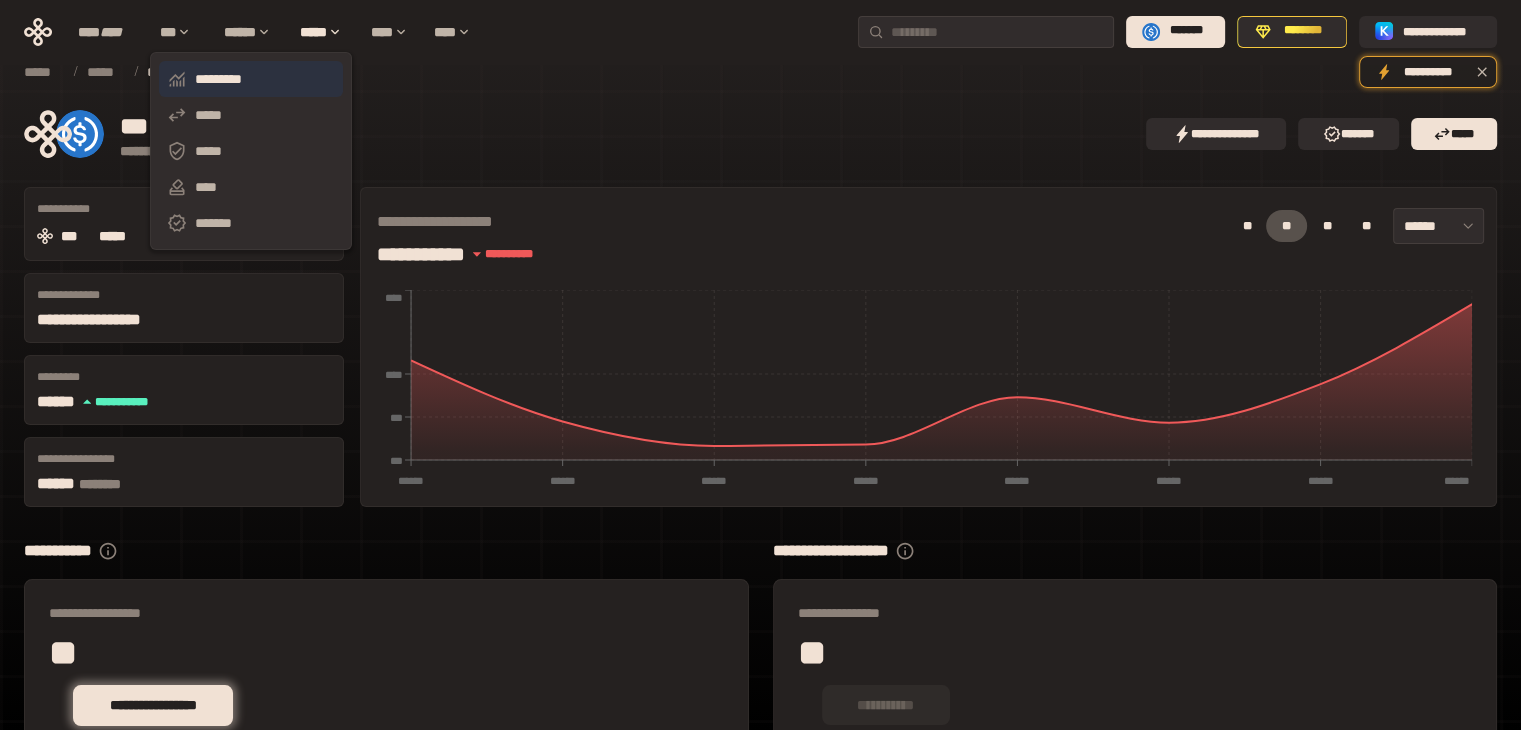 click on "*********" at bounding box center (251, 79) 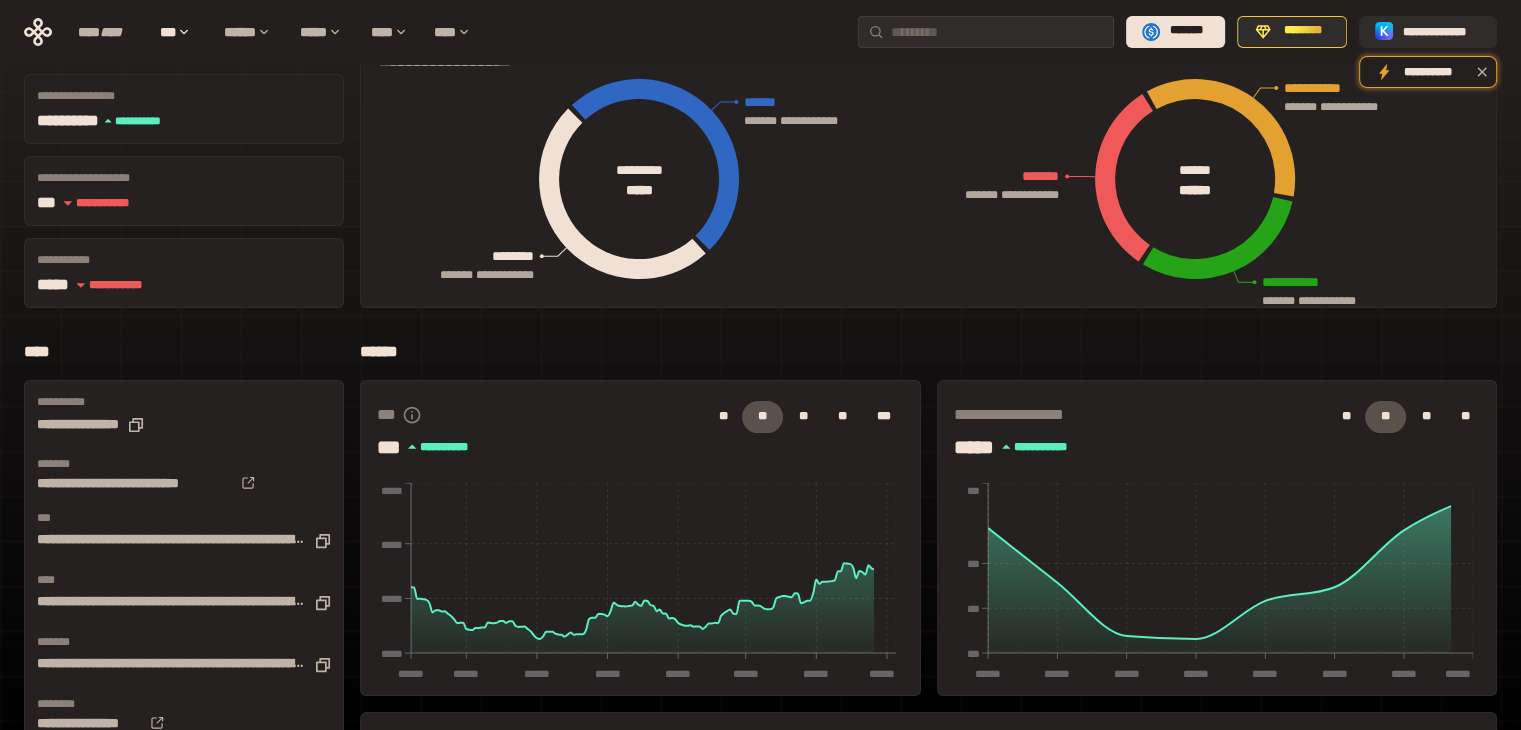 scroll, scrollTop: 0, scrollLeft: 0, axis: both 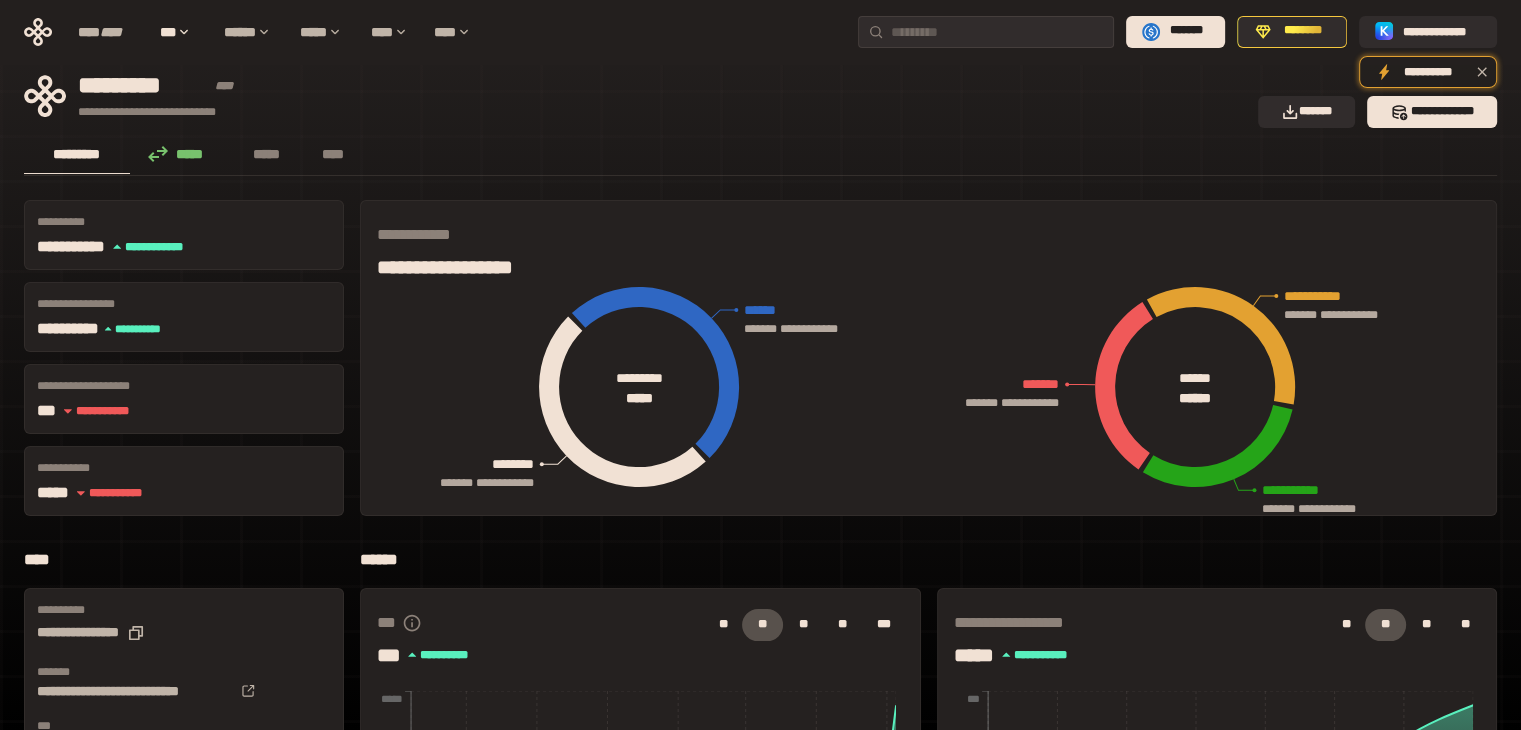 click on "**********" at bounding box center [760, 686] 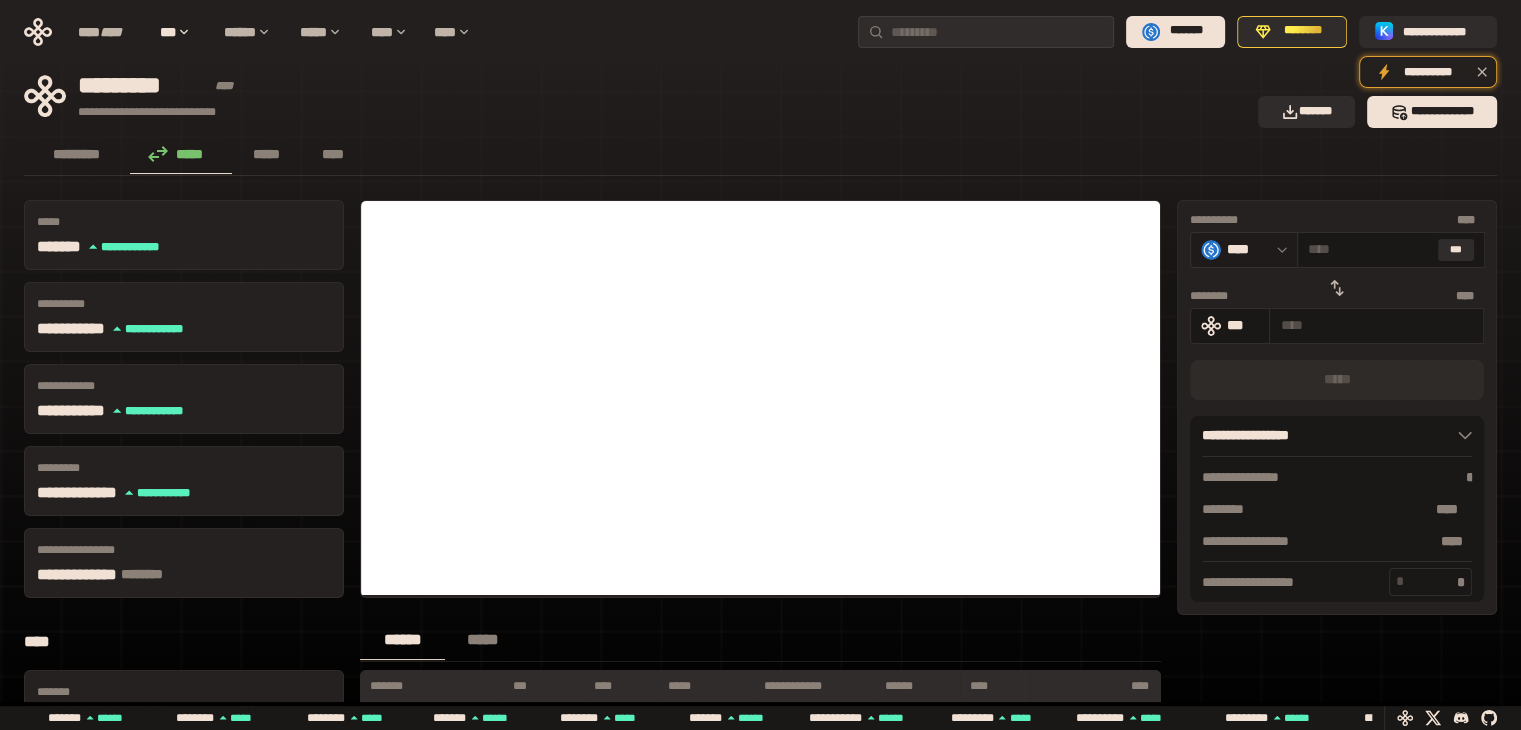 click on "****" at bounding box center [1244, 250] 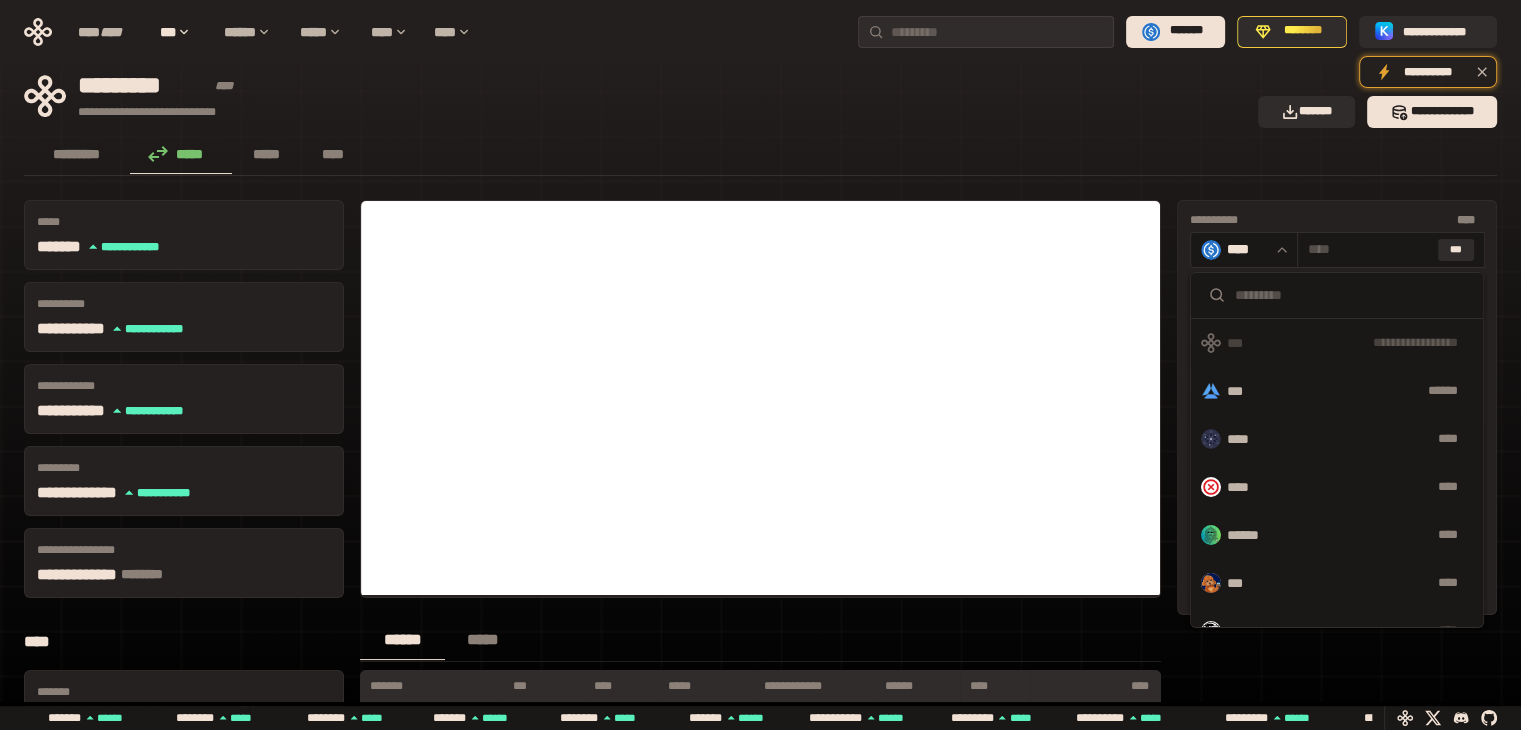 click on "**********" at bounding box center (1369, 343) 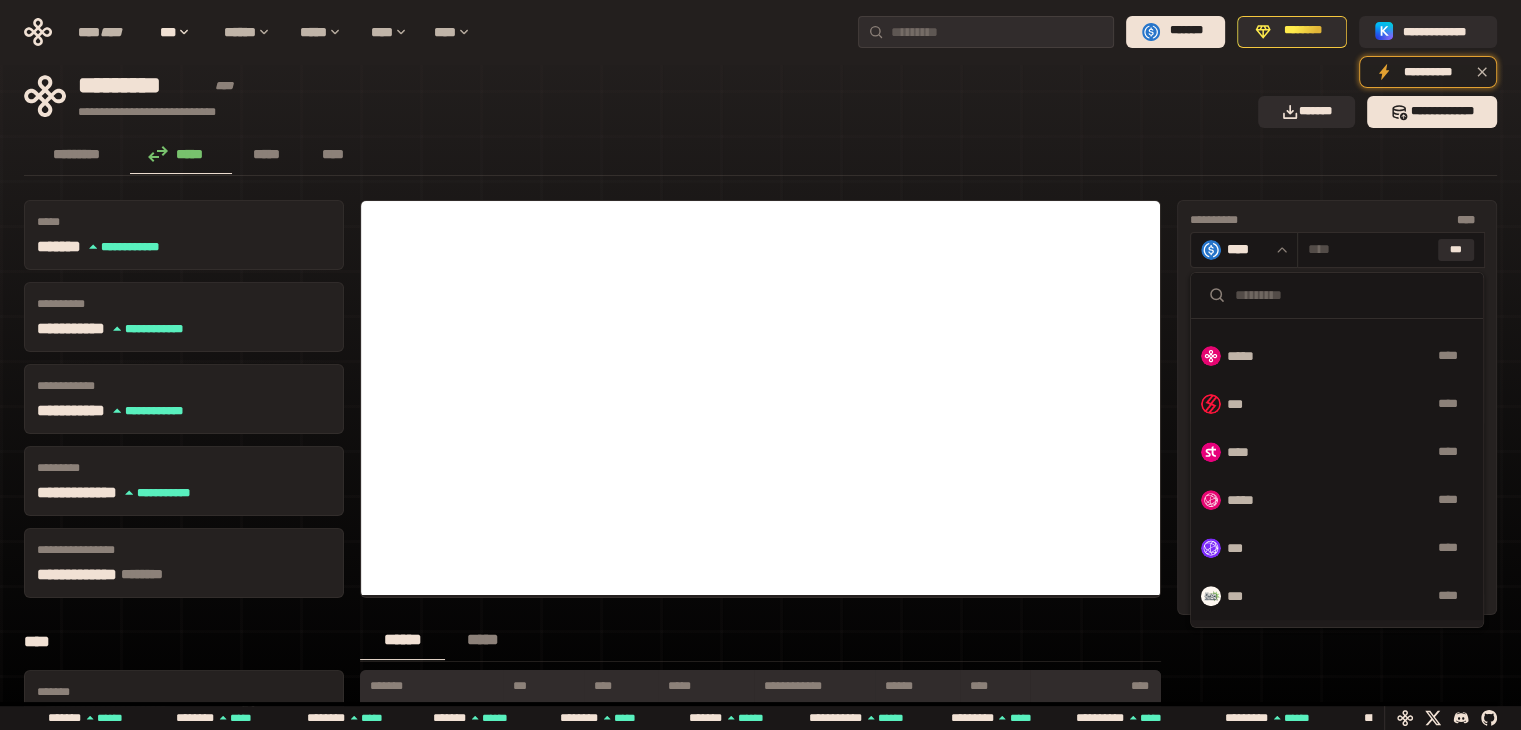 scroll, scrollTop: 831, scrollLeft: 0, axis: vertical 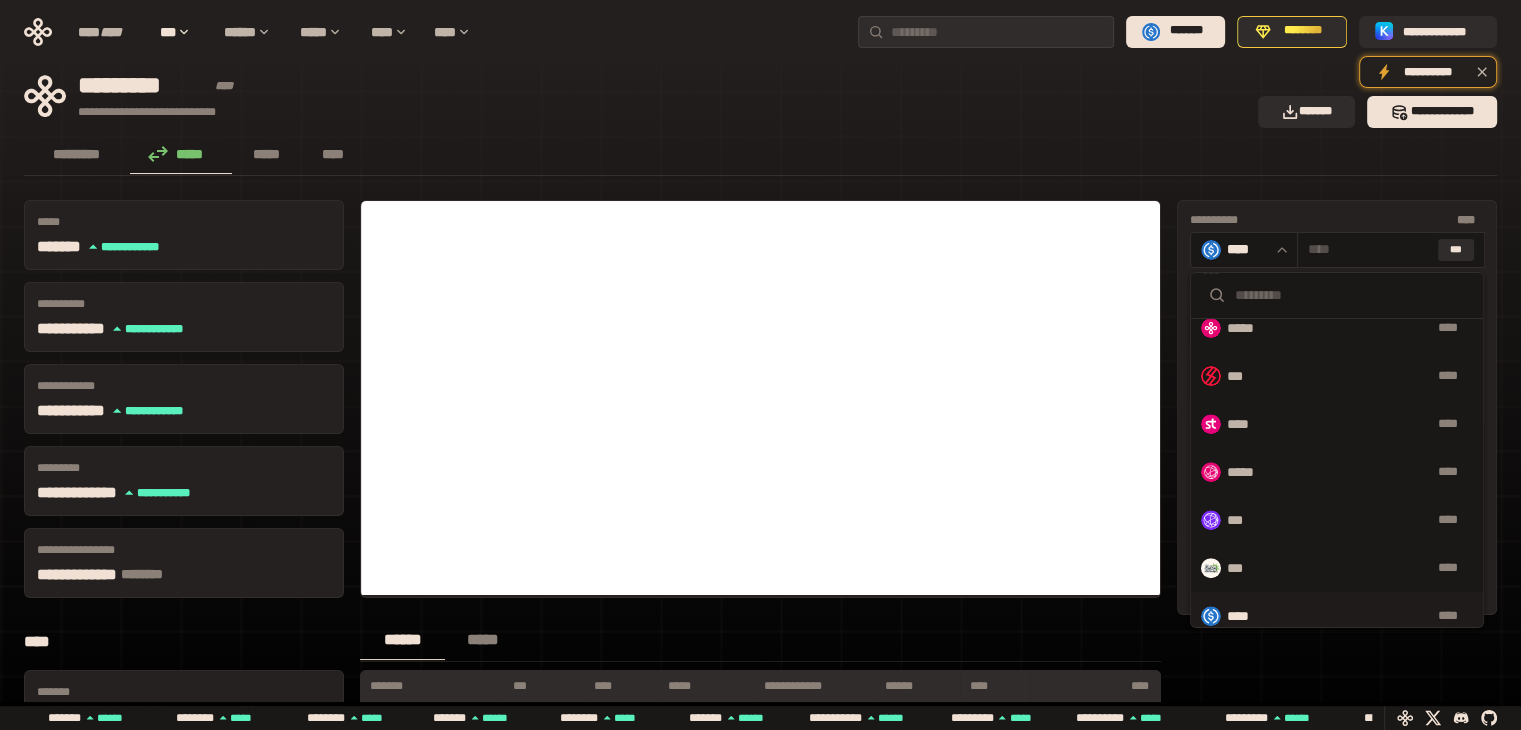 click on "********* ***** ***** ****" at bounding box center [760, 156] 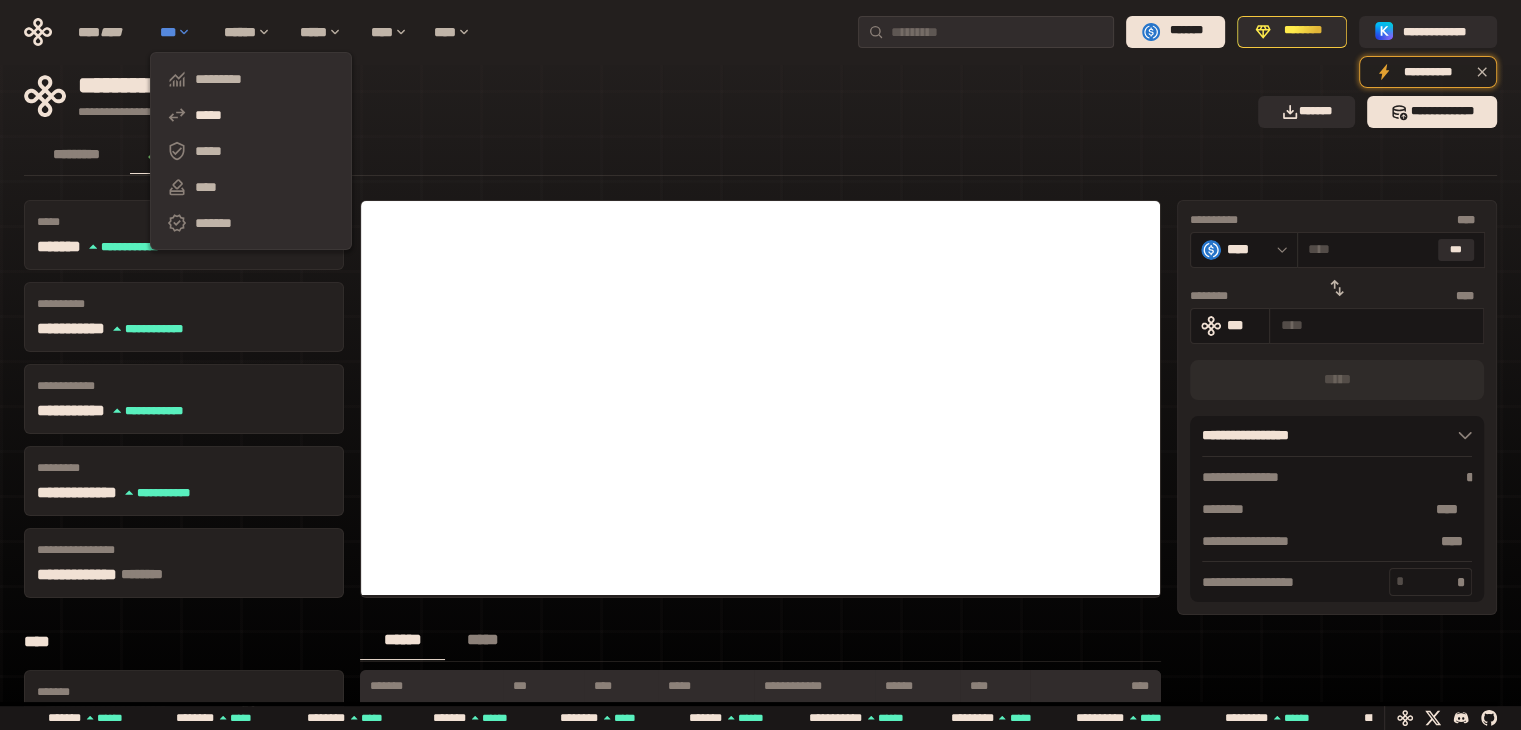 click 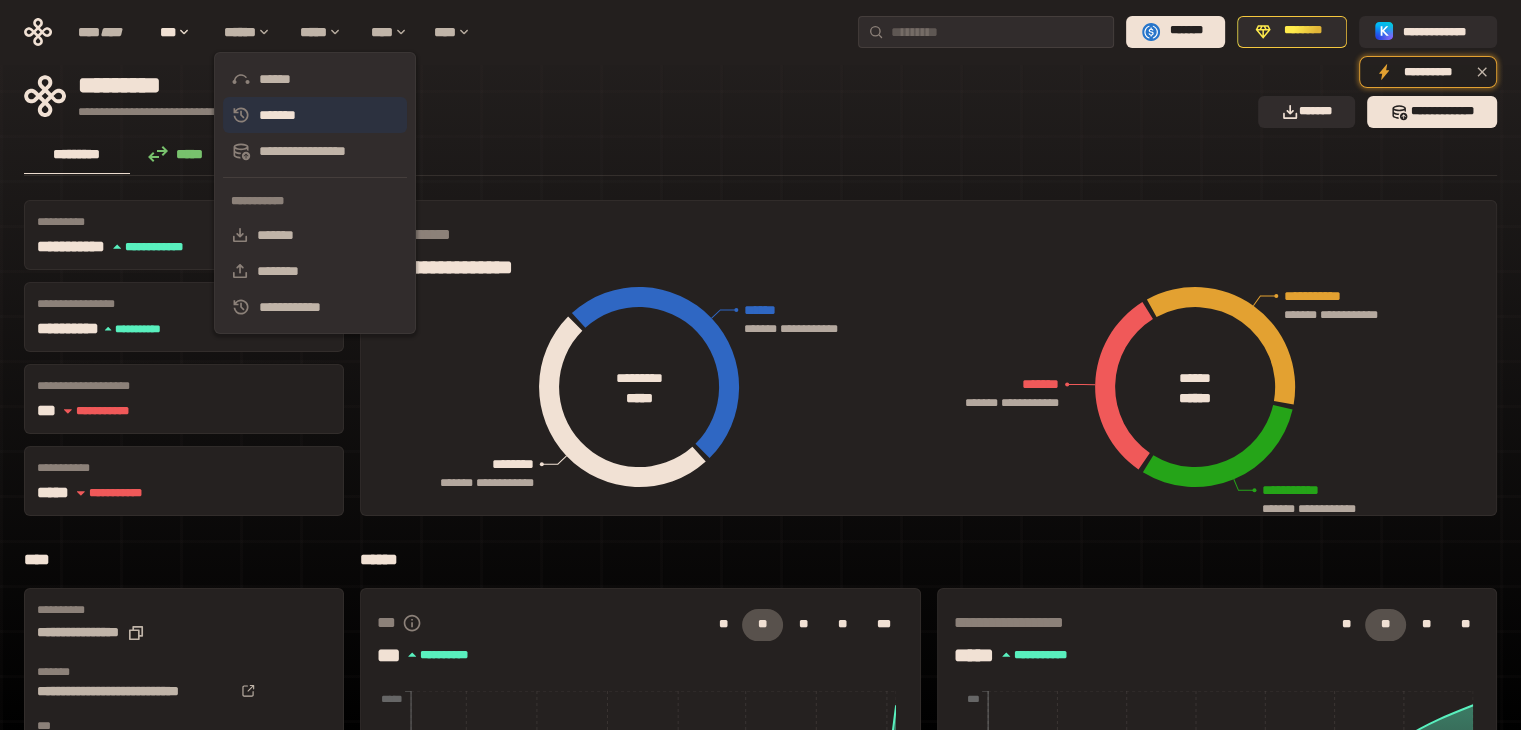 click on "*******" at bounding box center [315, 115] 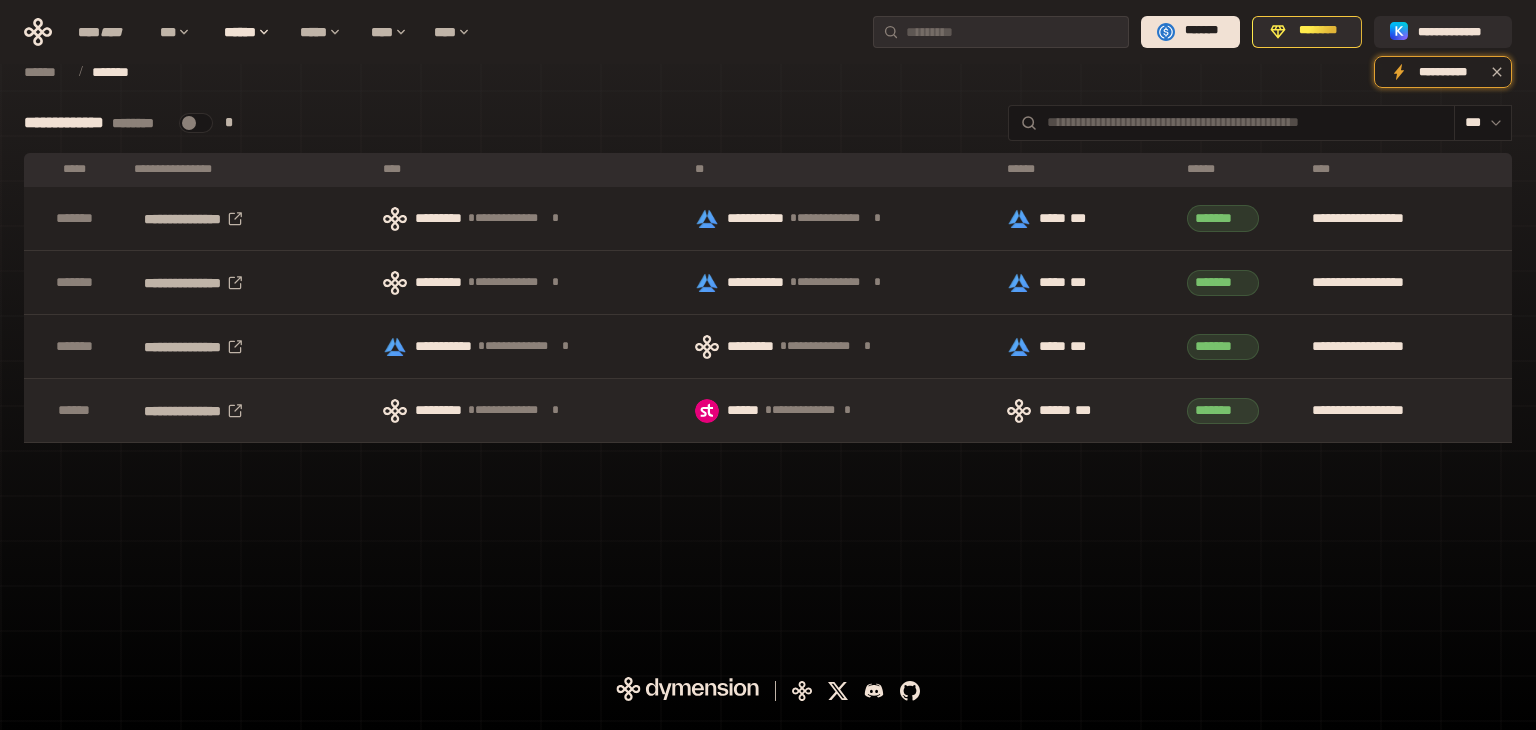 click on "**********" at bounding box center (790, 410) 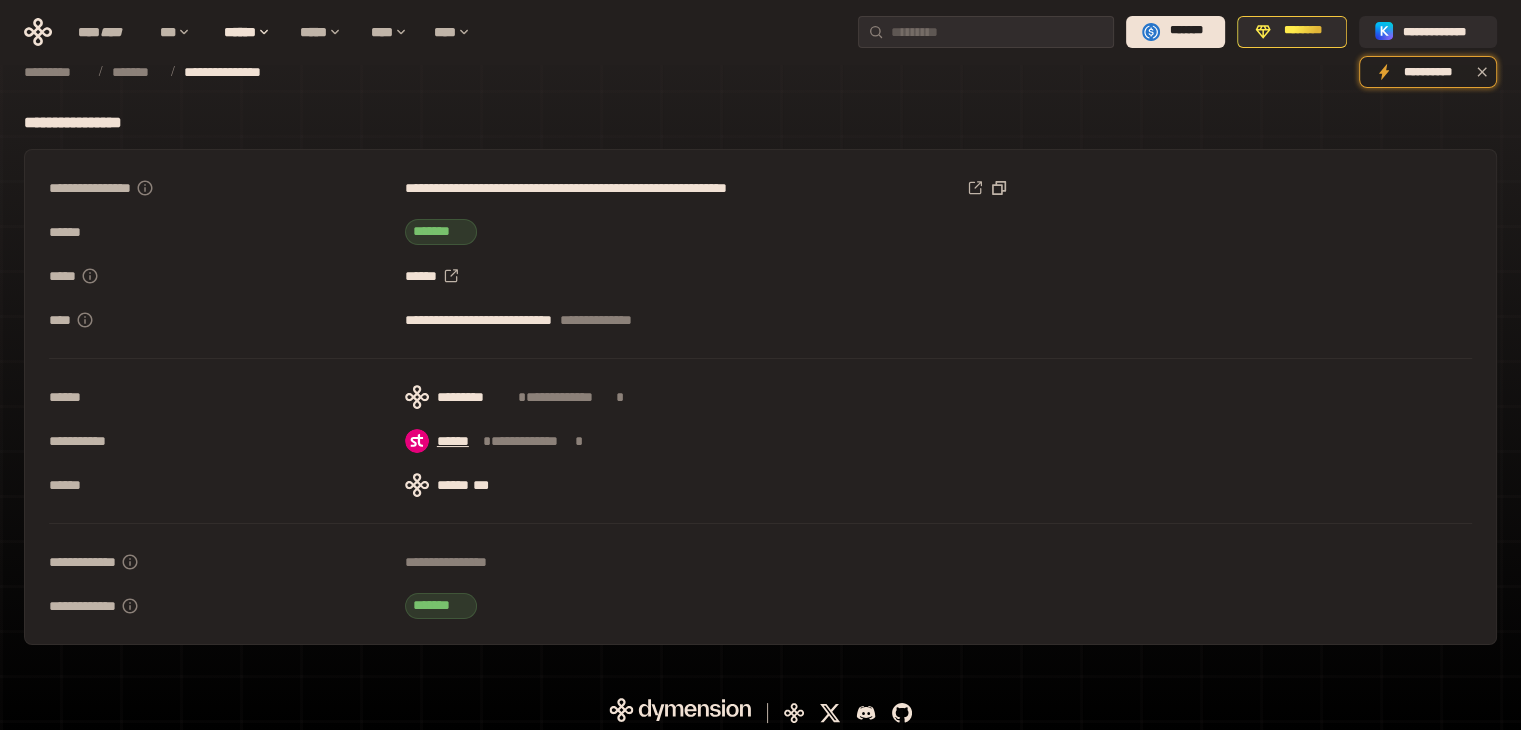 click on "******" at bounding box center [457, 441] 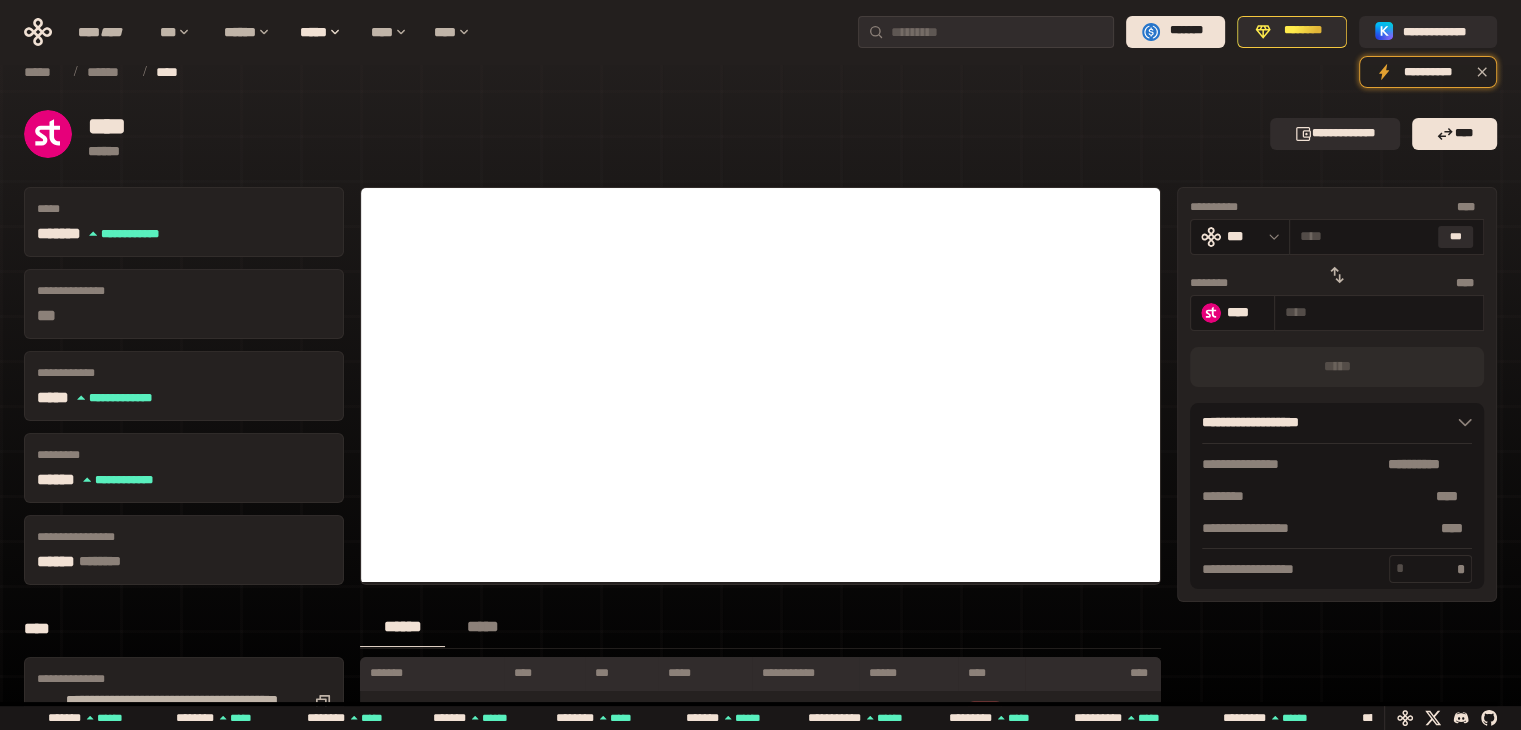 click 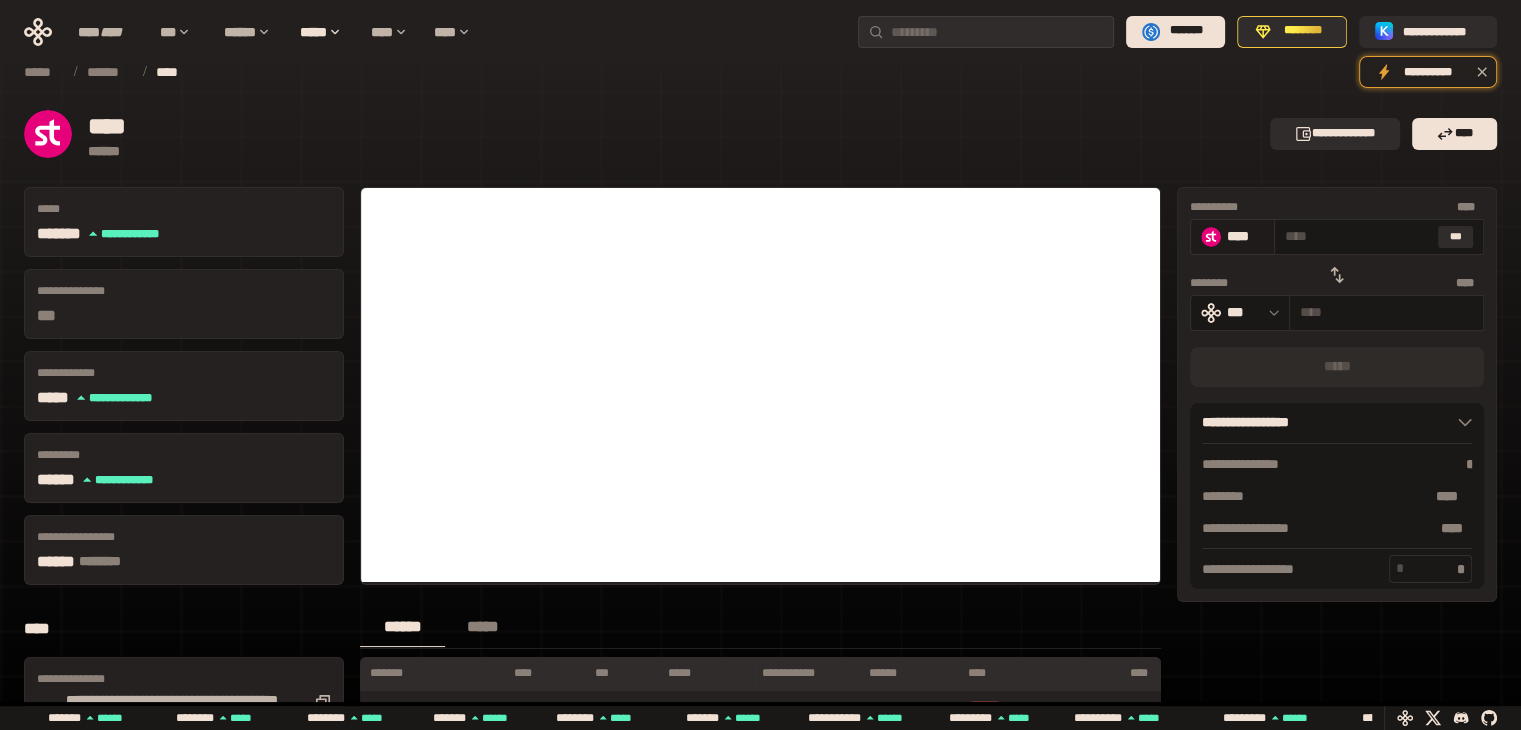 click on "****" at bounding box center (1246, 236) 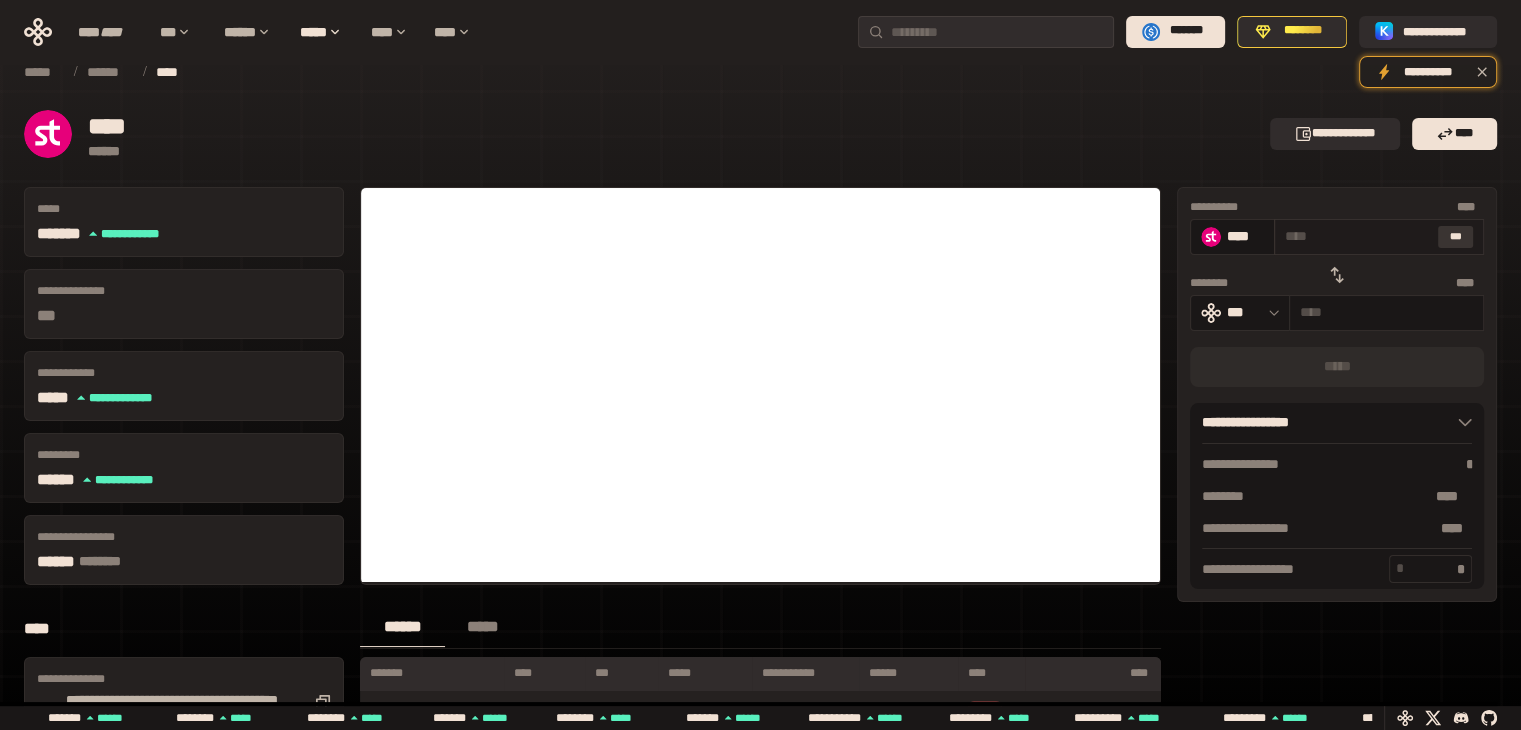 click on "***" at bounding box center [1456, 237] 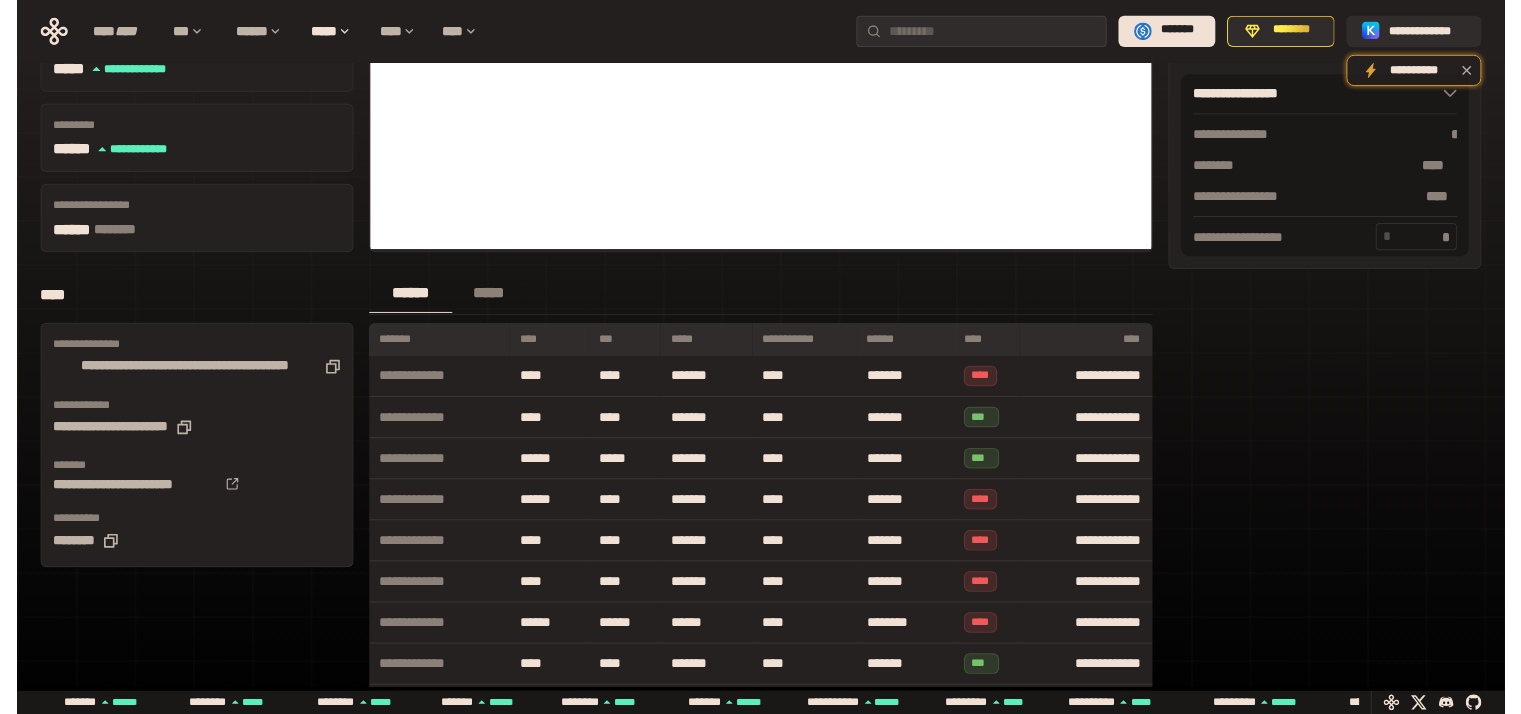 scroll, scrollTop: 0, scrollLeft: 0, axis: both 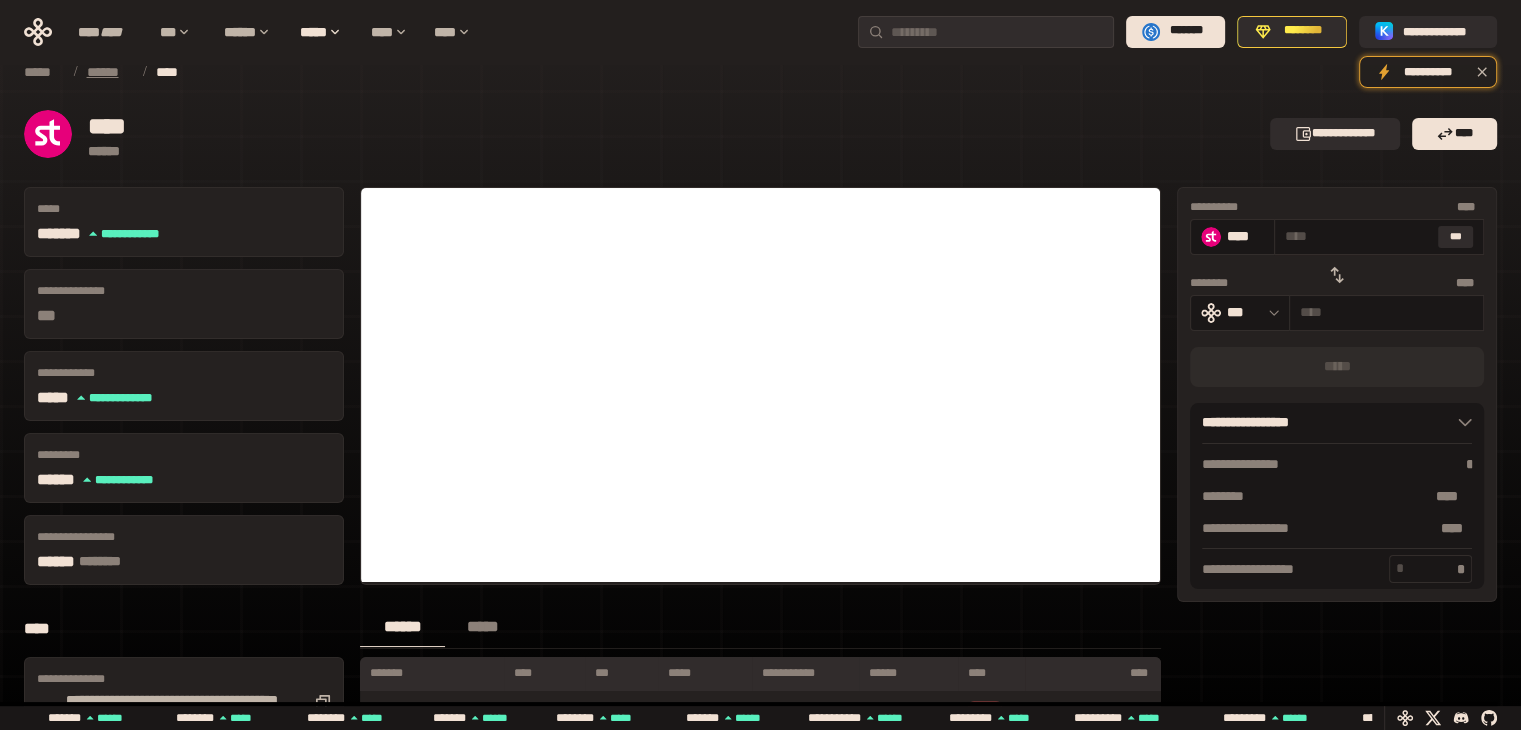 click on "******" at bounding box center (109, 72) 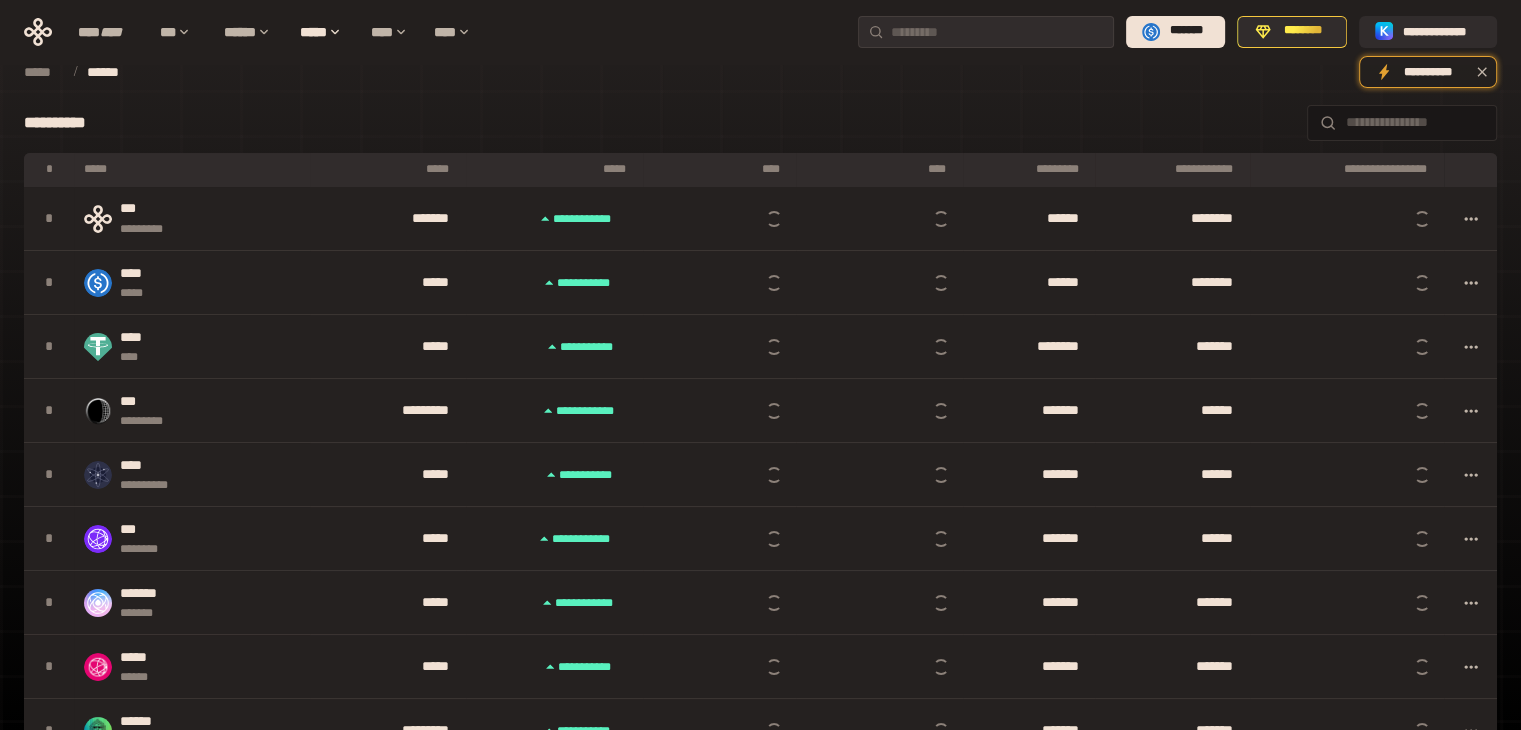 click on "*****" at bounding box center [43, 72] 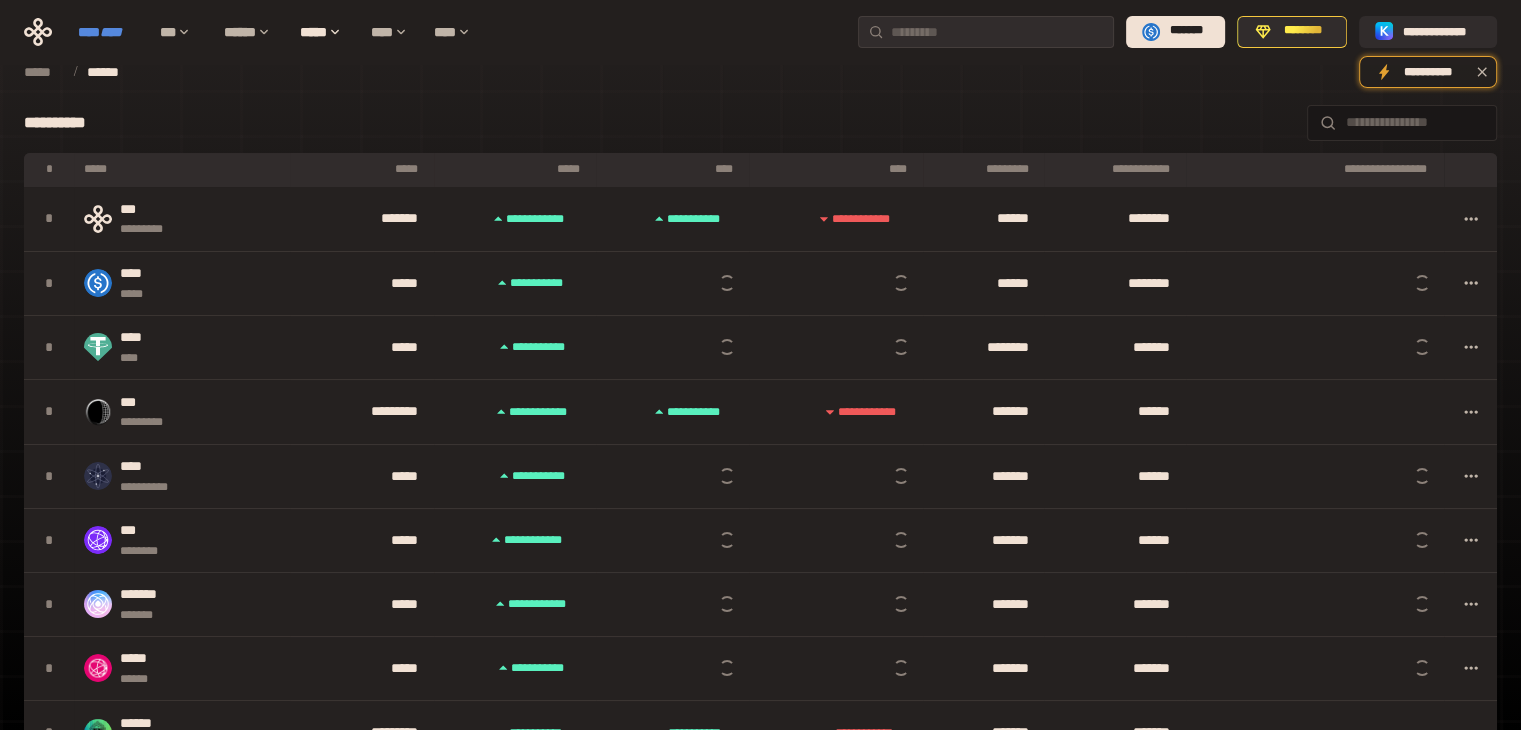 click on "****" at bounding box center (111, 32) 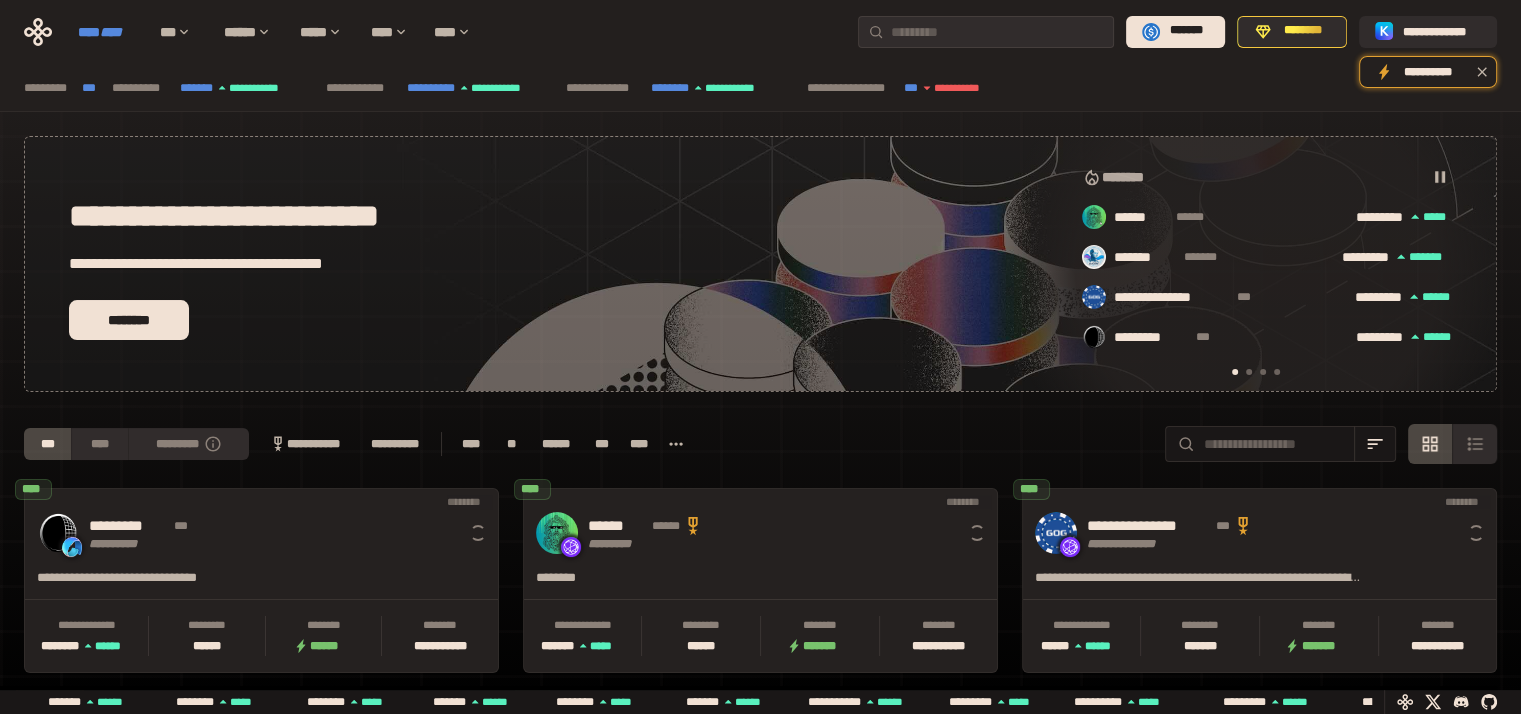 scroll, scrollTop: 0, scrollLeft: 16, axis: horizontal 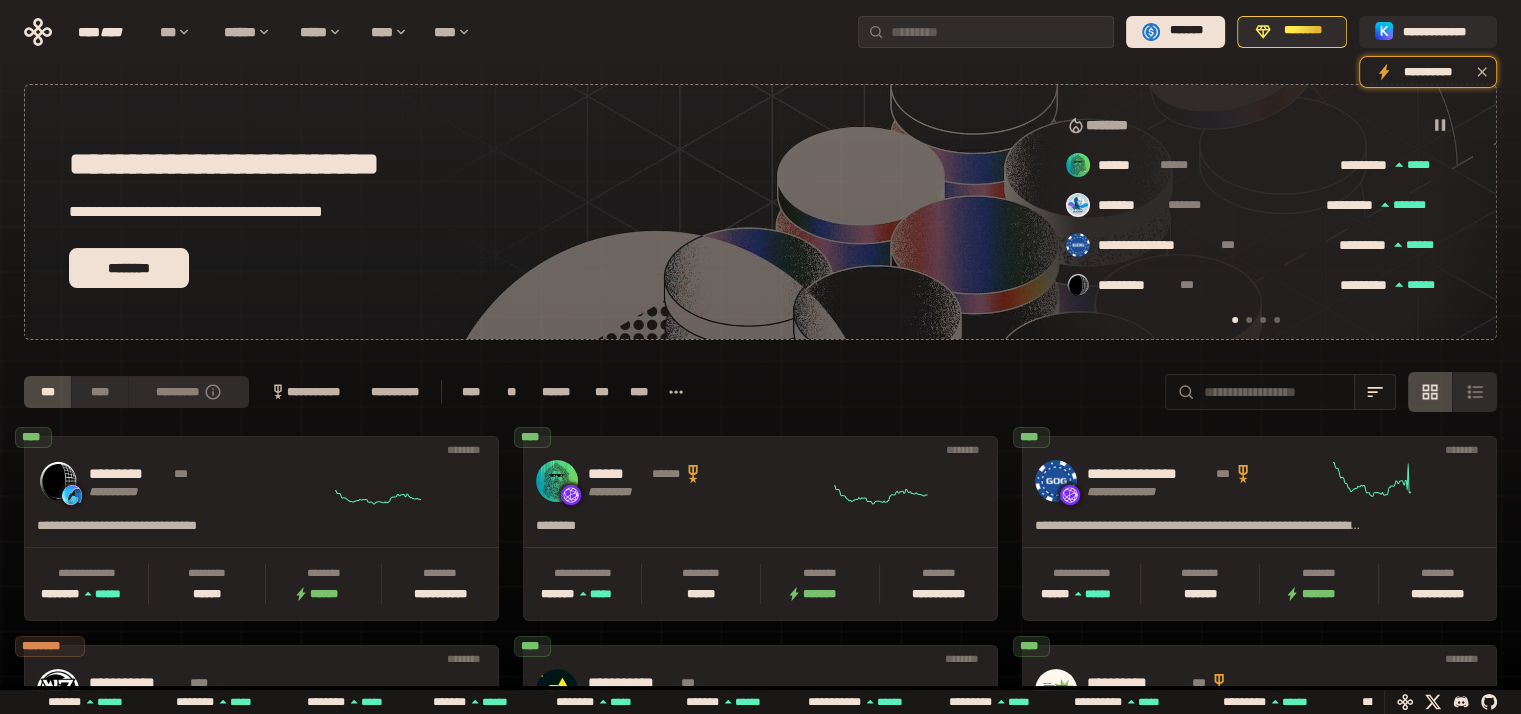 click at bounding box center [1274, 392] 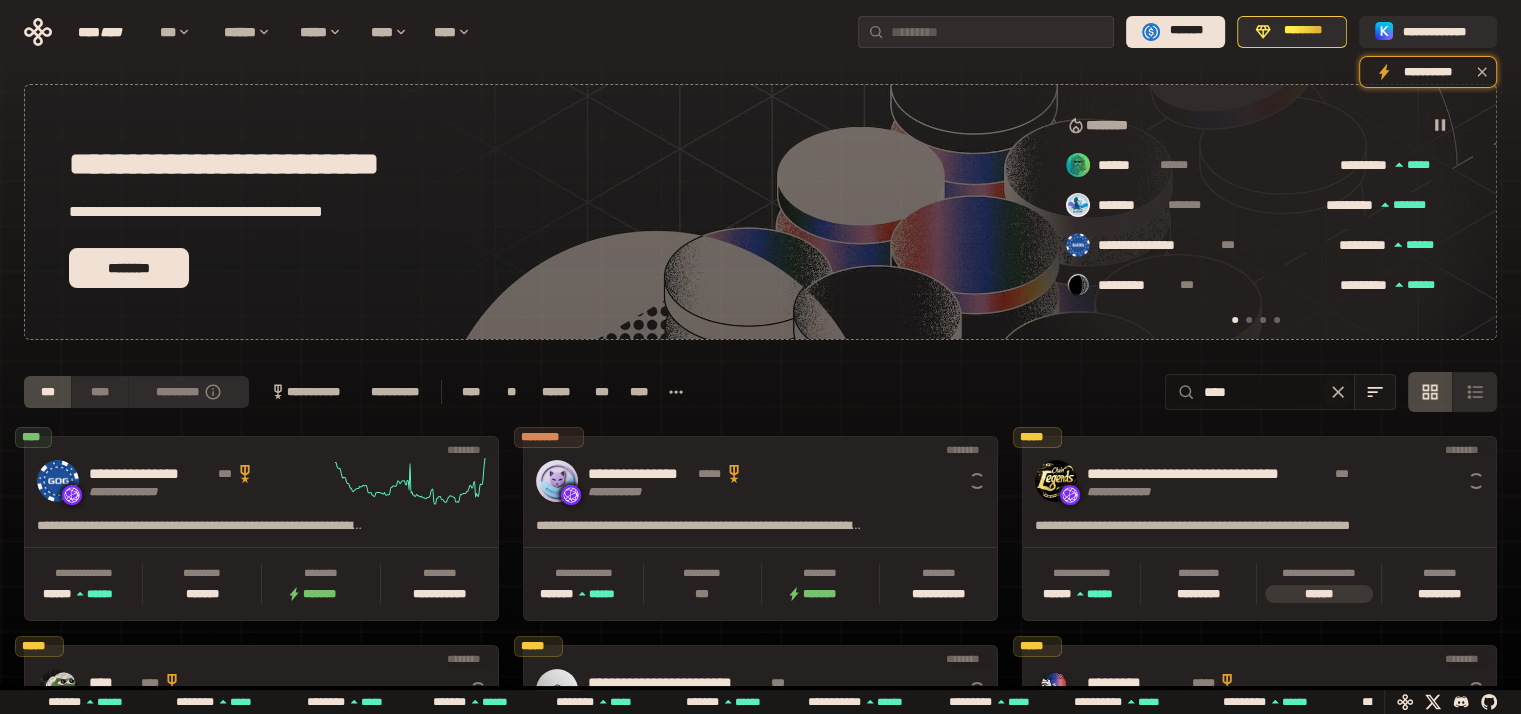 scroll, scrollTop: 0, scrollLeft: 0, axis: both 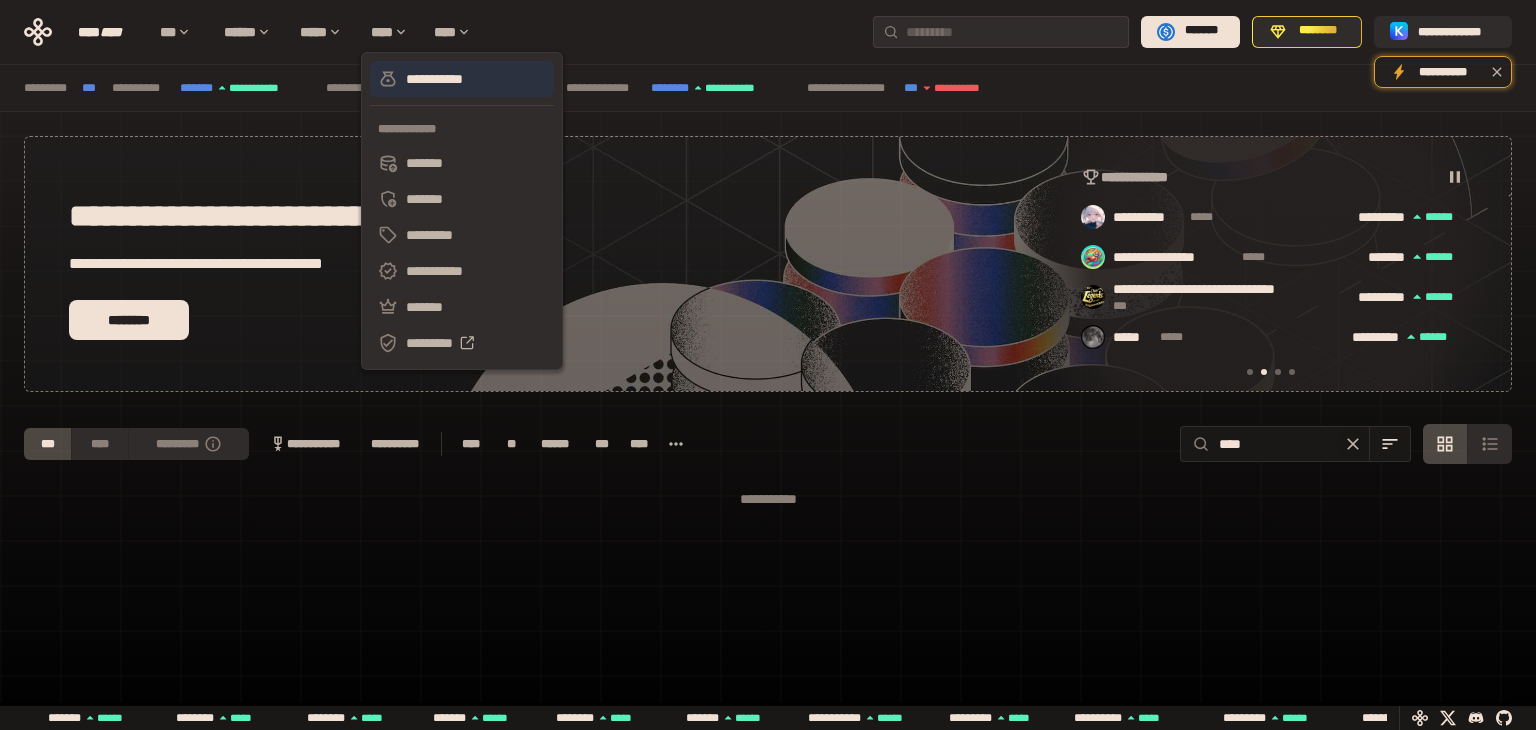 type on "****" 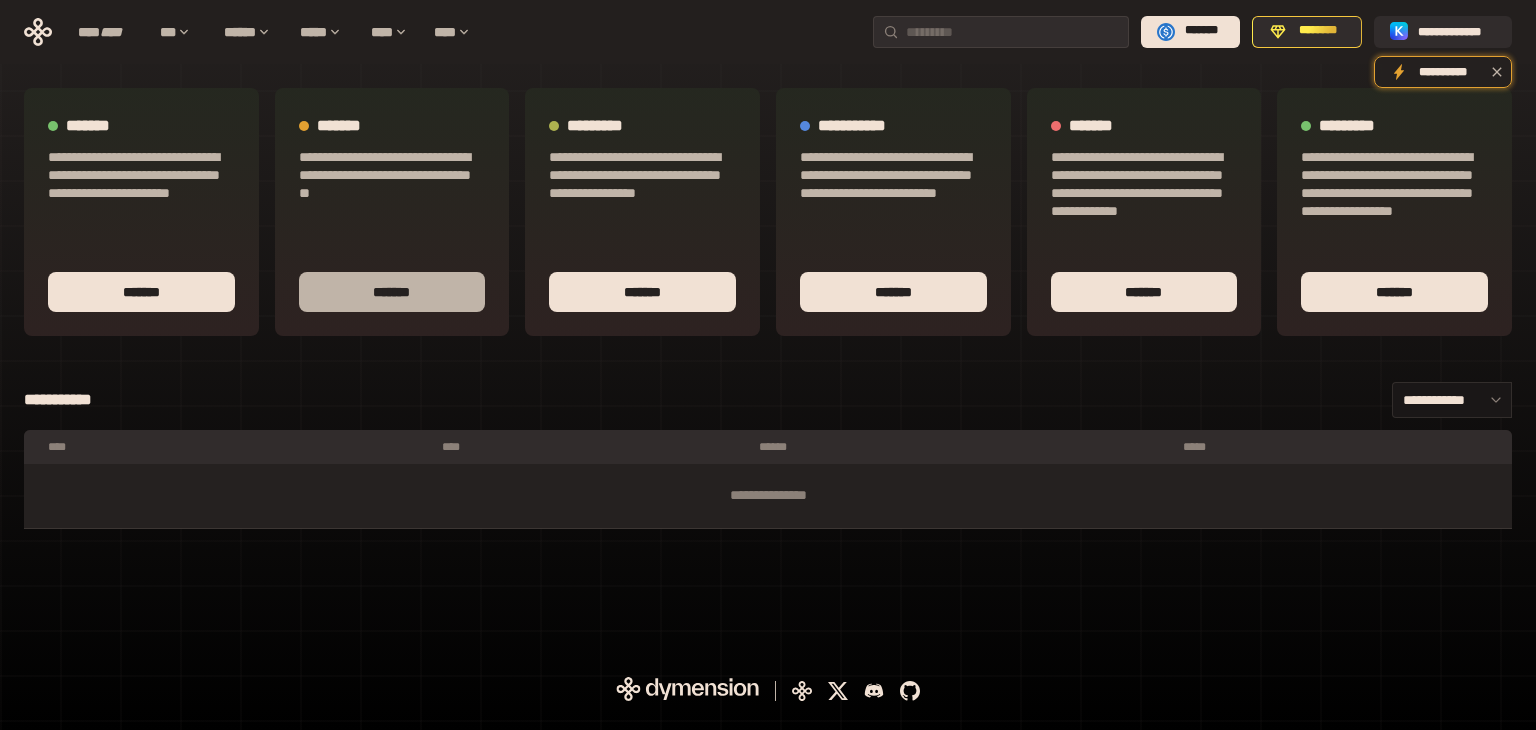 click on "*******" at bounding box center [392, 292] 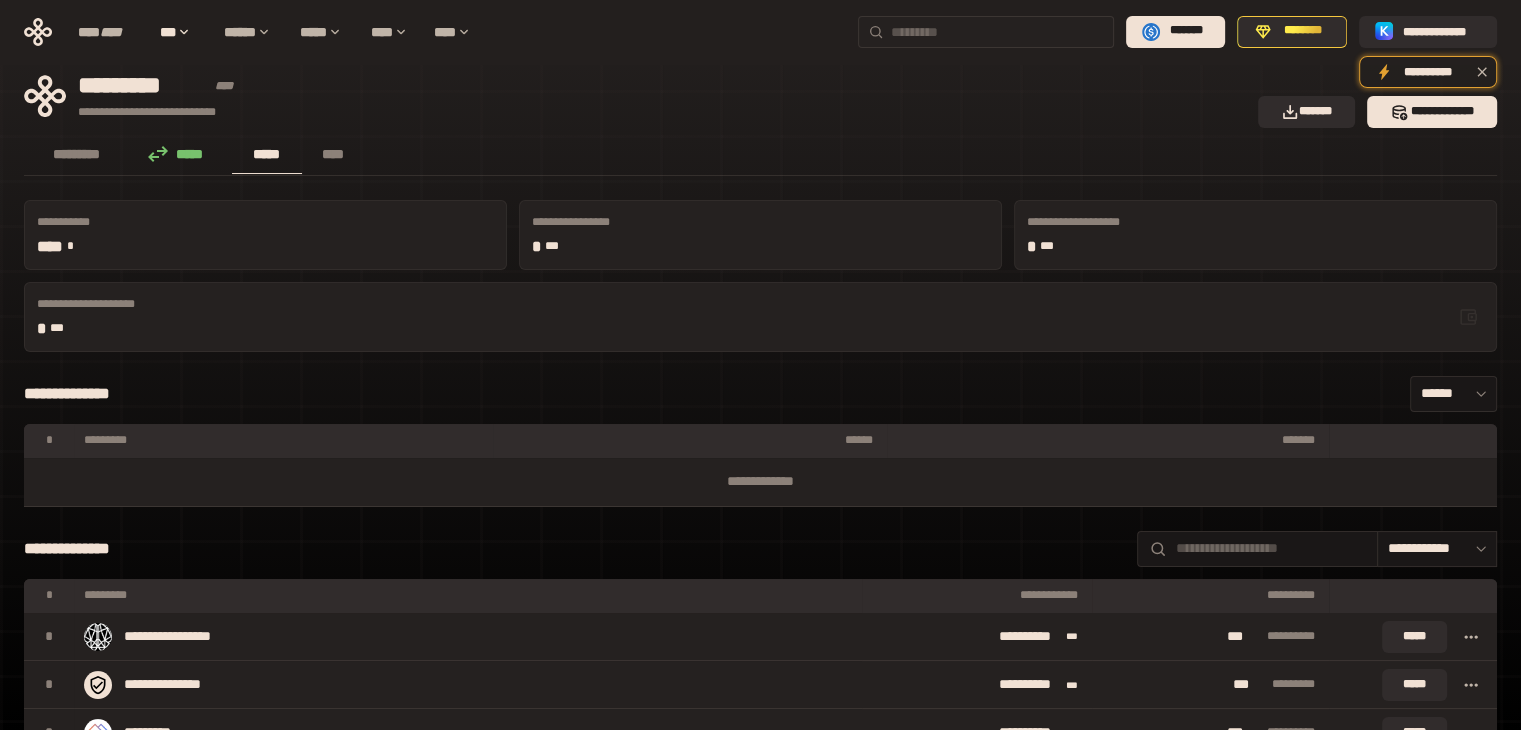 click at bounding box center [998, 32] 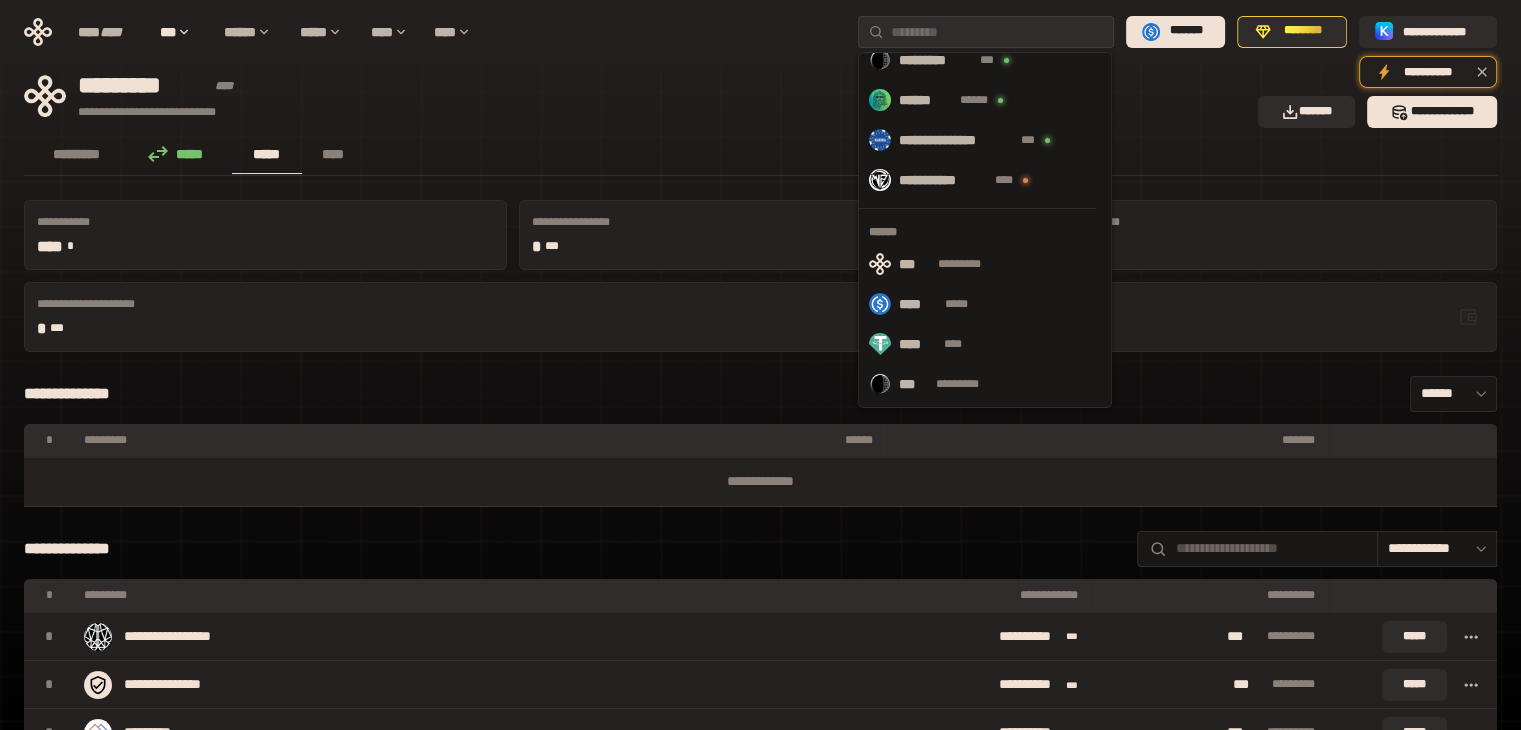 scroll, scrollTop: 0, scrollLeft: 0, axis: both 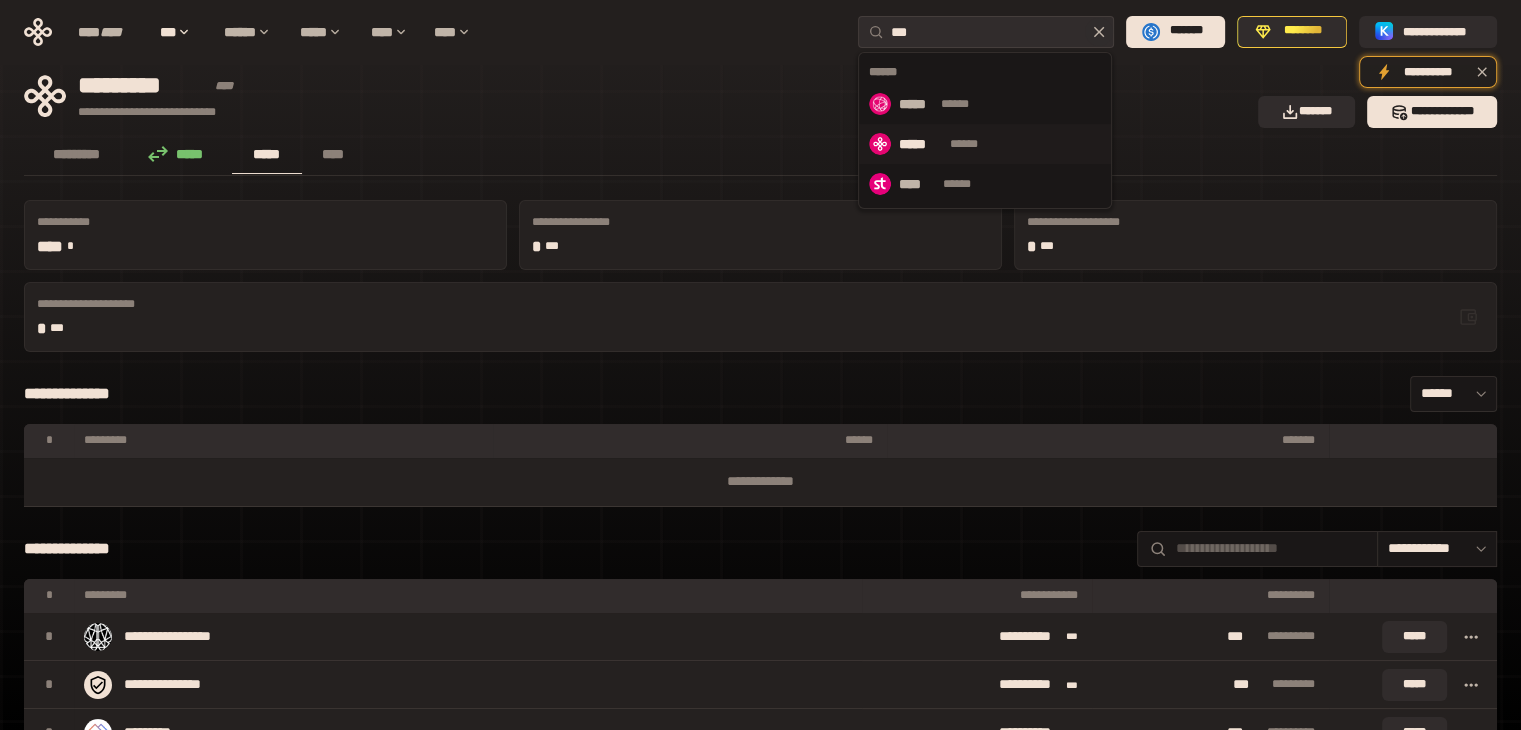 type on "***" 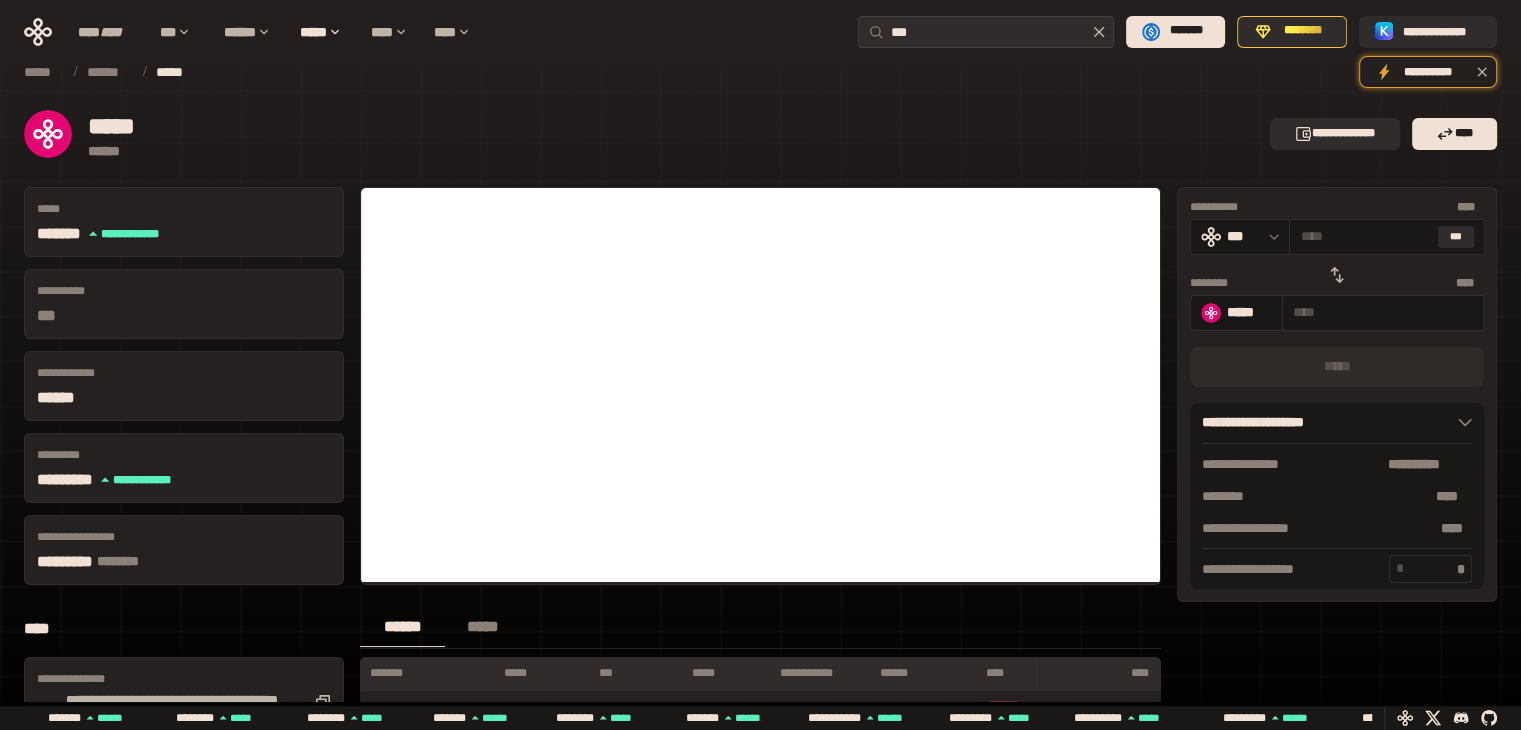 click 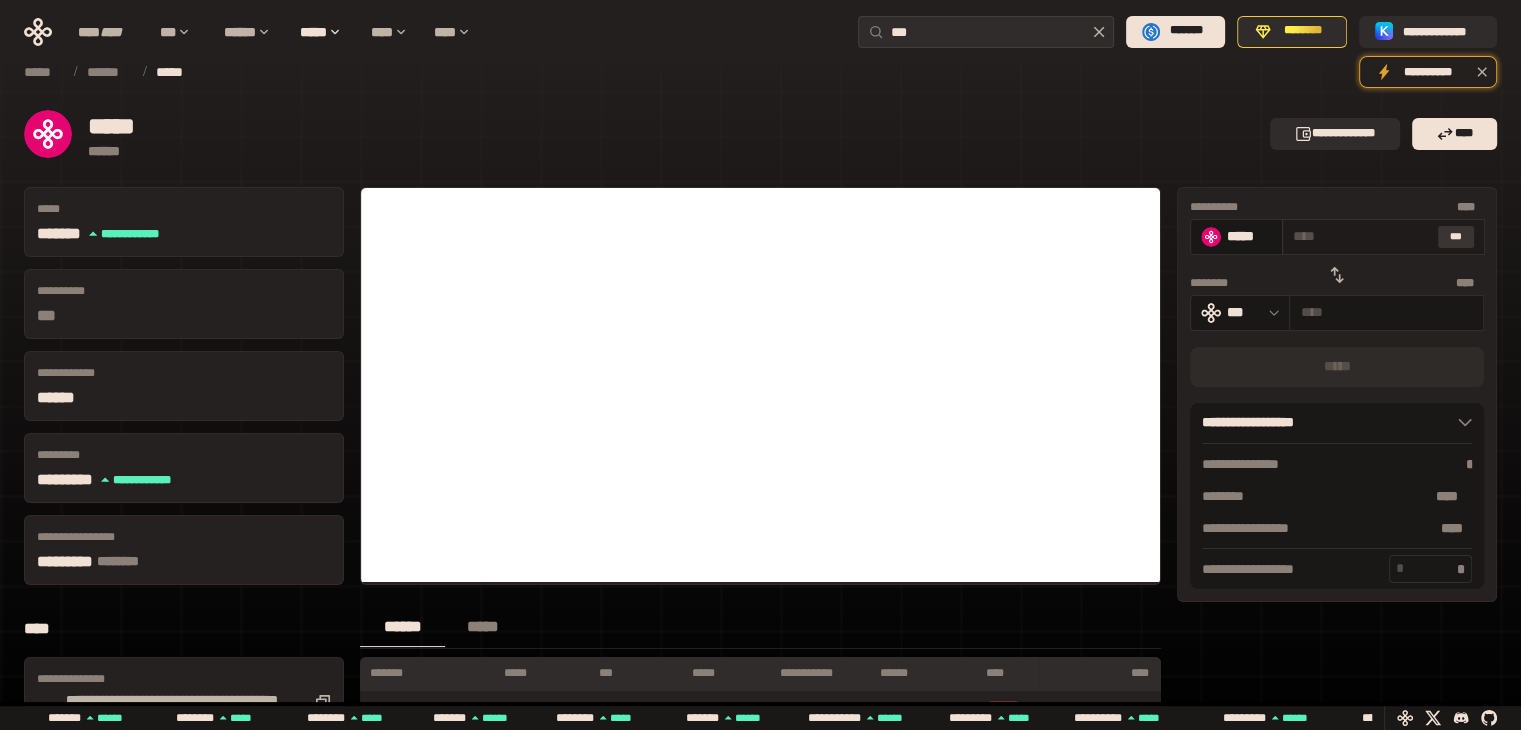 click on "***" at bounding box center [1456, 237] 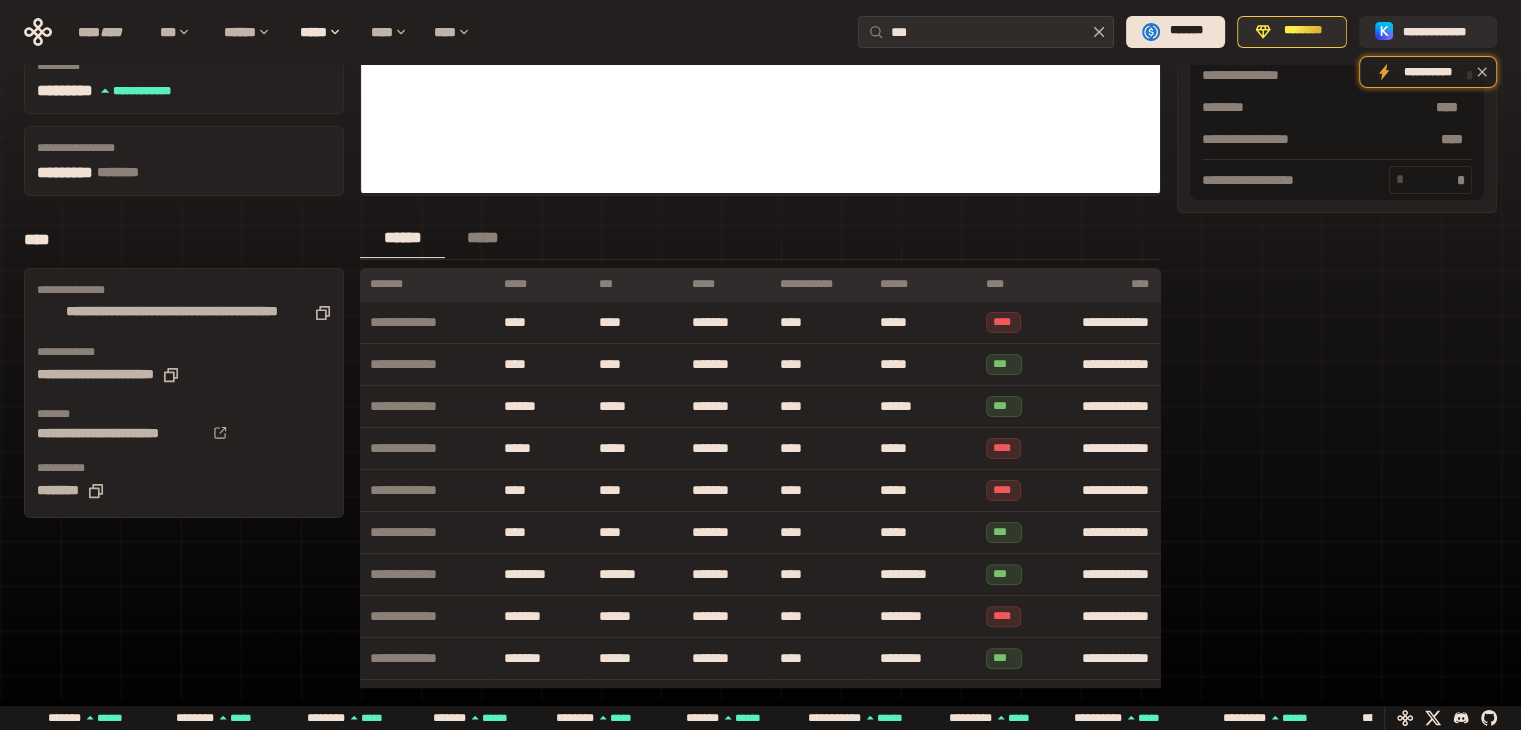 scroll, scrollTop: 0, scrollLeft: 0, axis: both 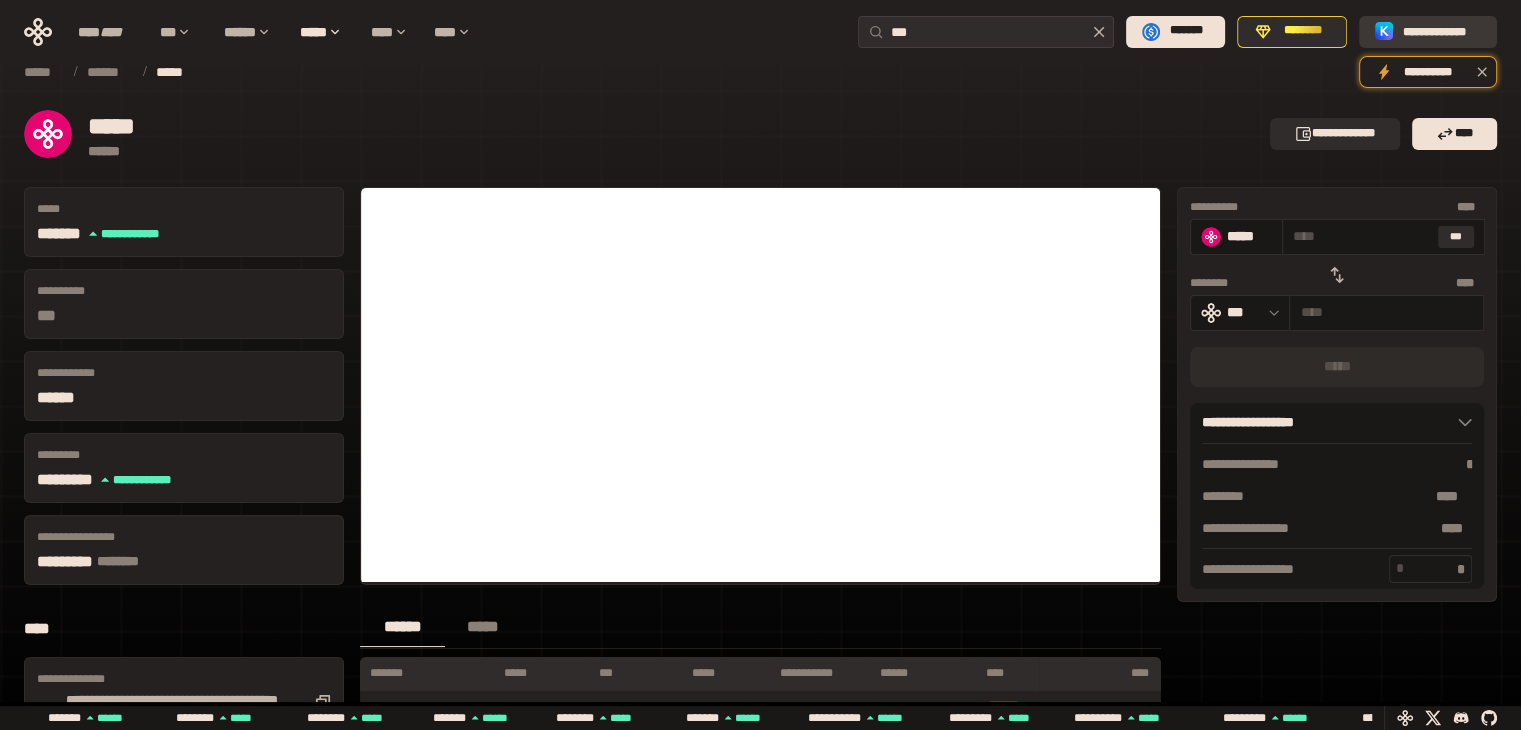 click on "**********" at bounding box center (1428, 32) 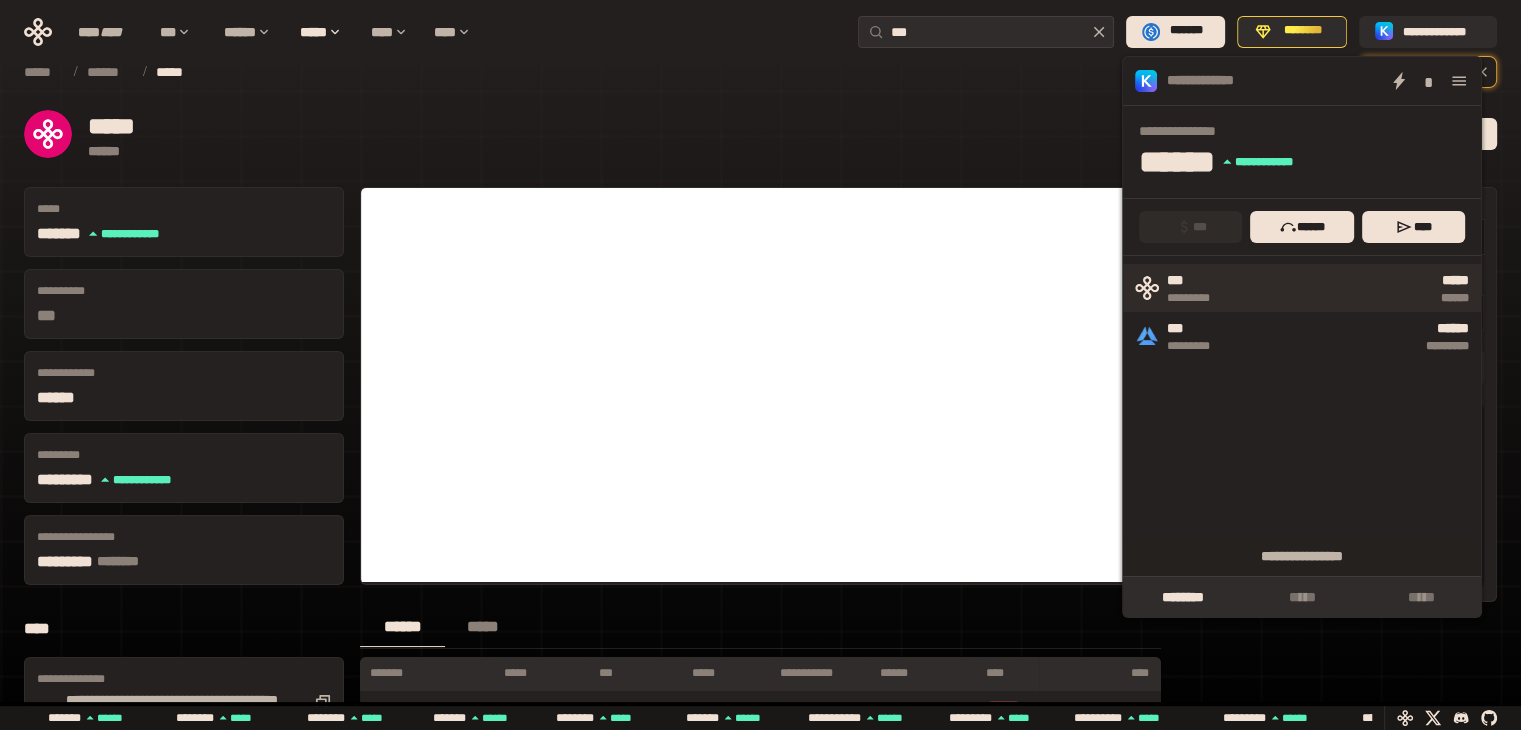click on "*** ********* ***** ******" at bounding box center (1302, 288) 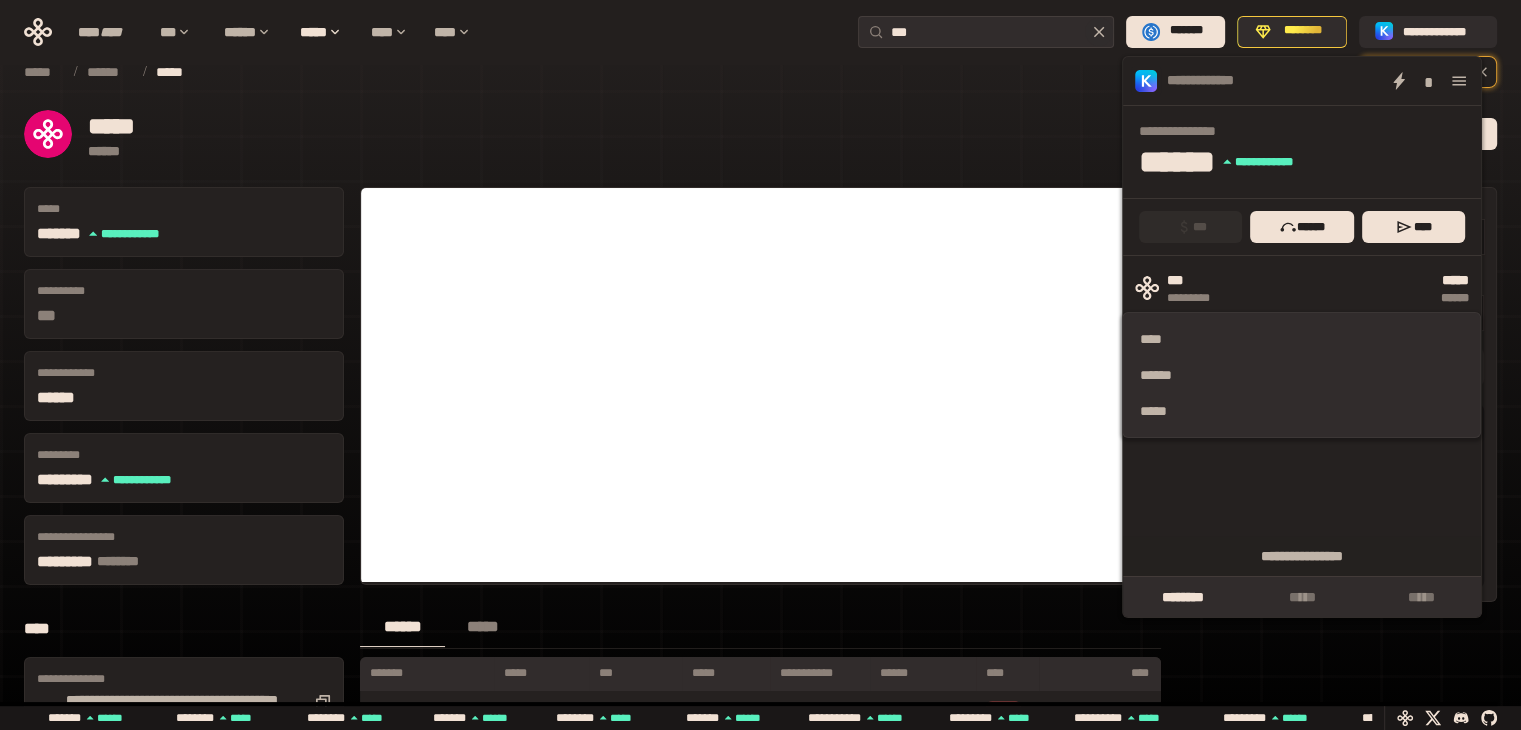 click on "*** ********* ***** ****** **** ****** ***** *** ********* ****** *********" at bounding box center [1302, 416] 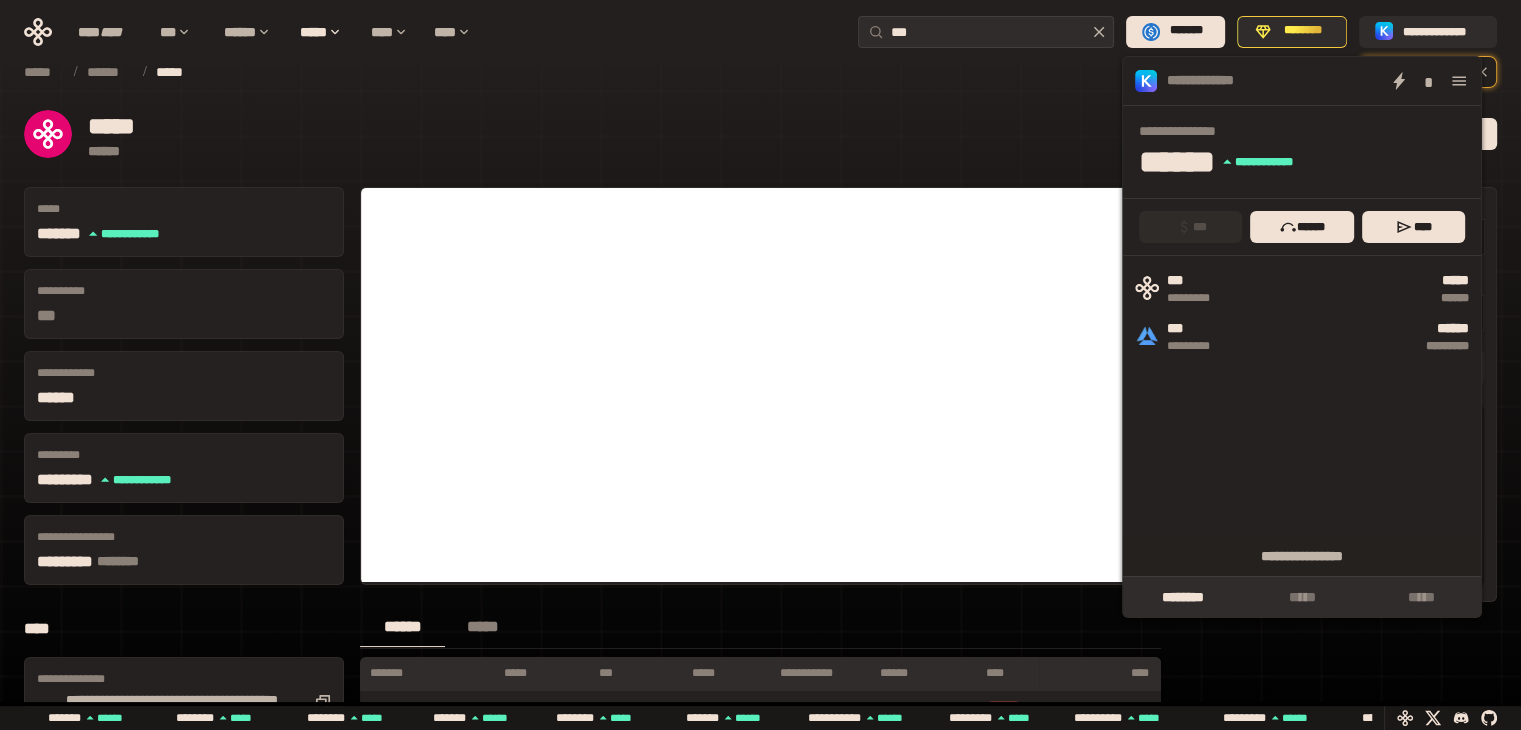 click 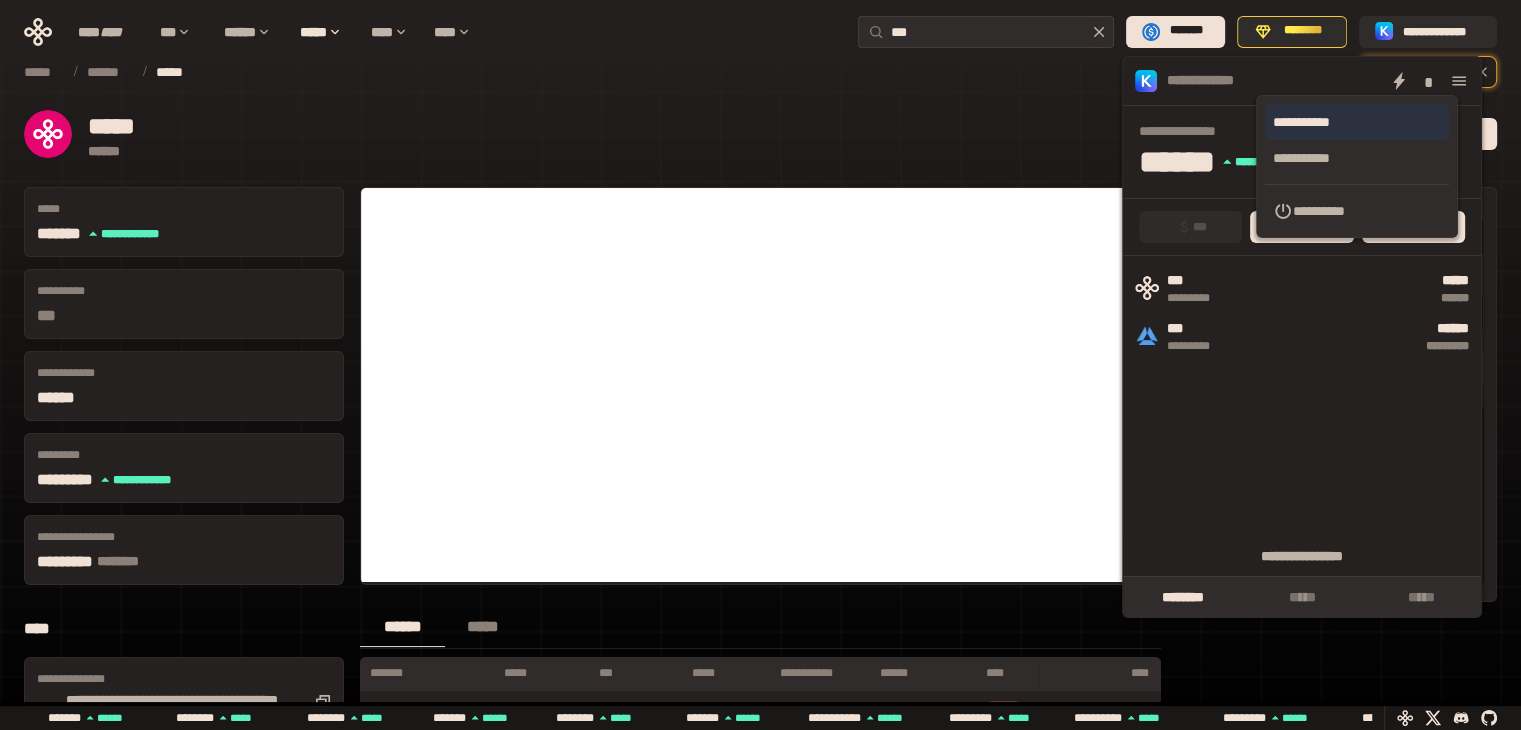 click on "**********" at bounding box center (1357, 122) 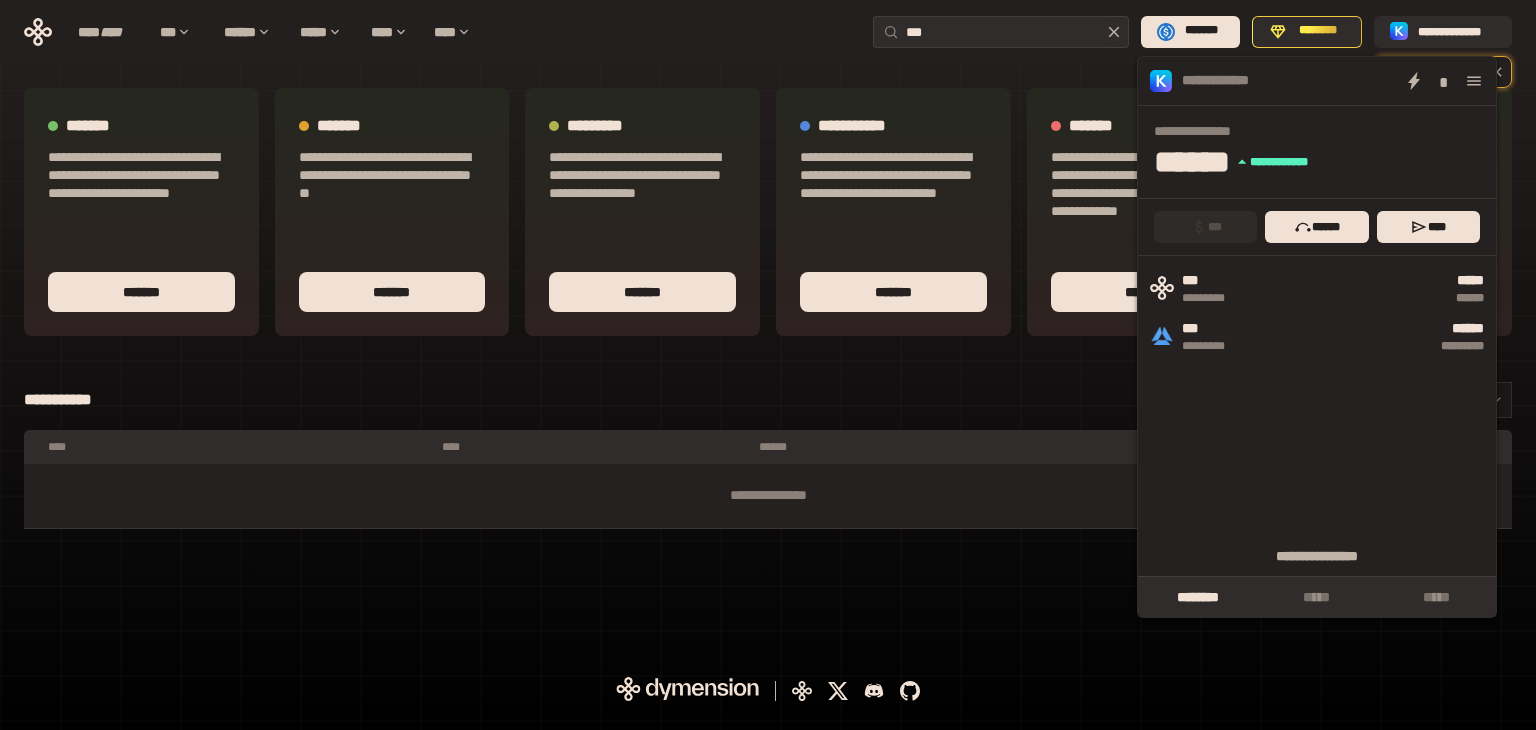 click 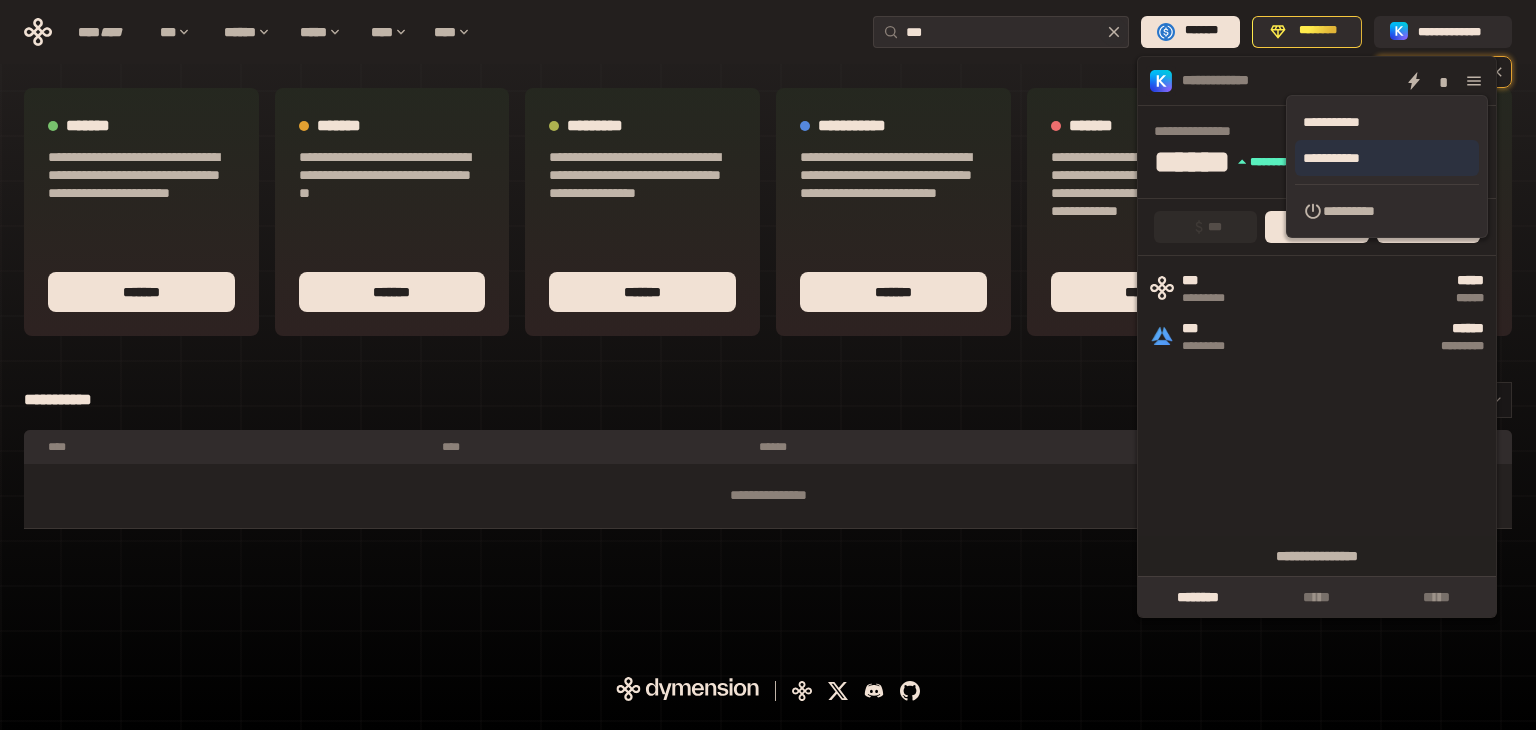click on "**********" at bounding box center [1387, 158] 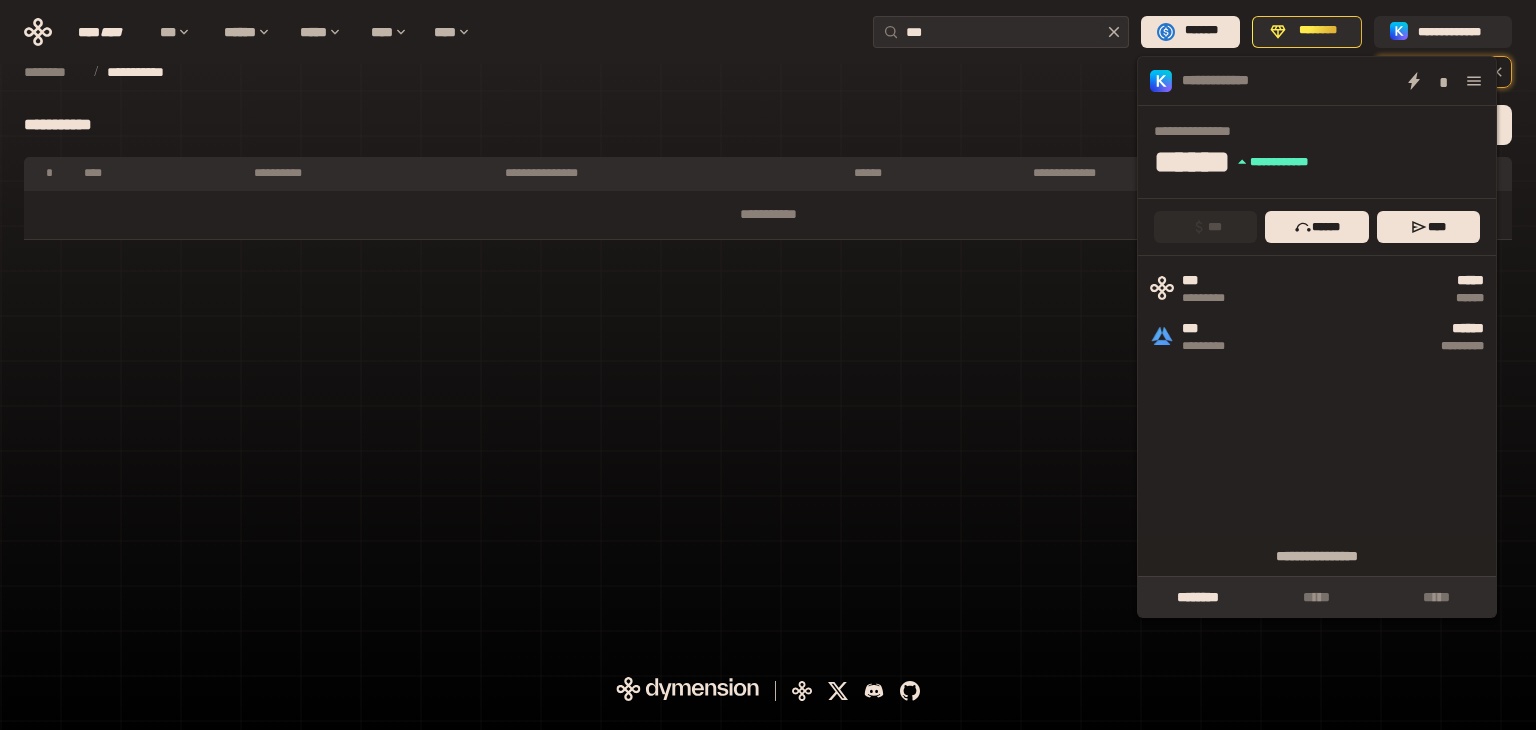 click on "**********" at bounding box center [768, 326] 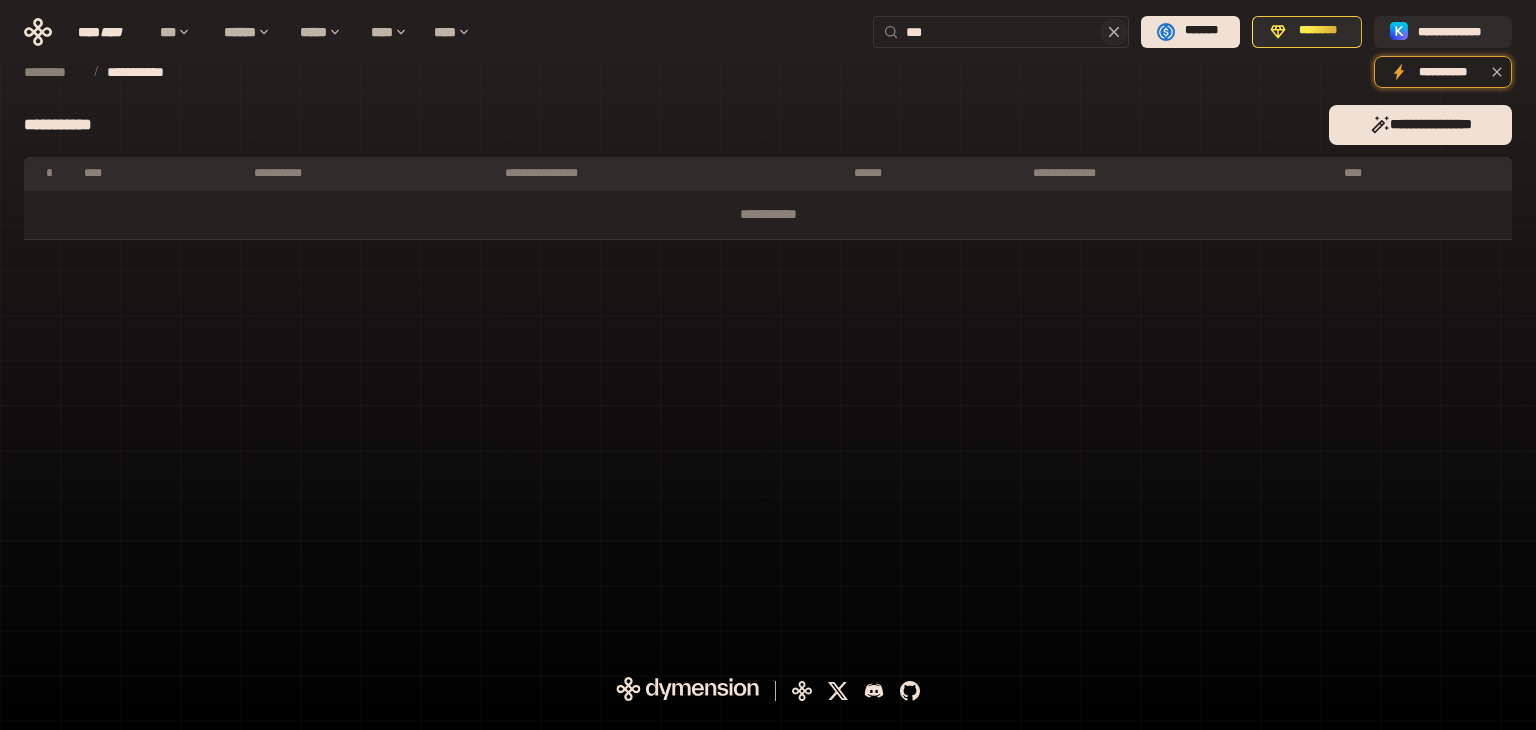 click 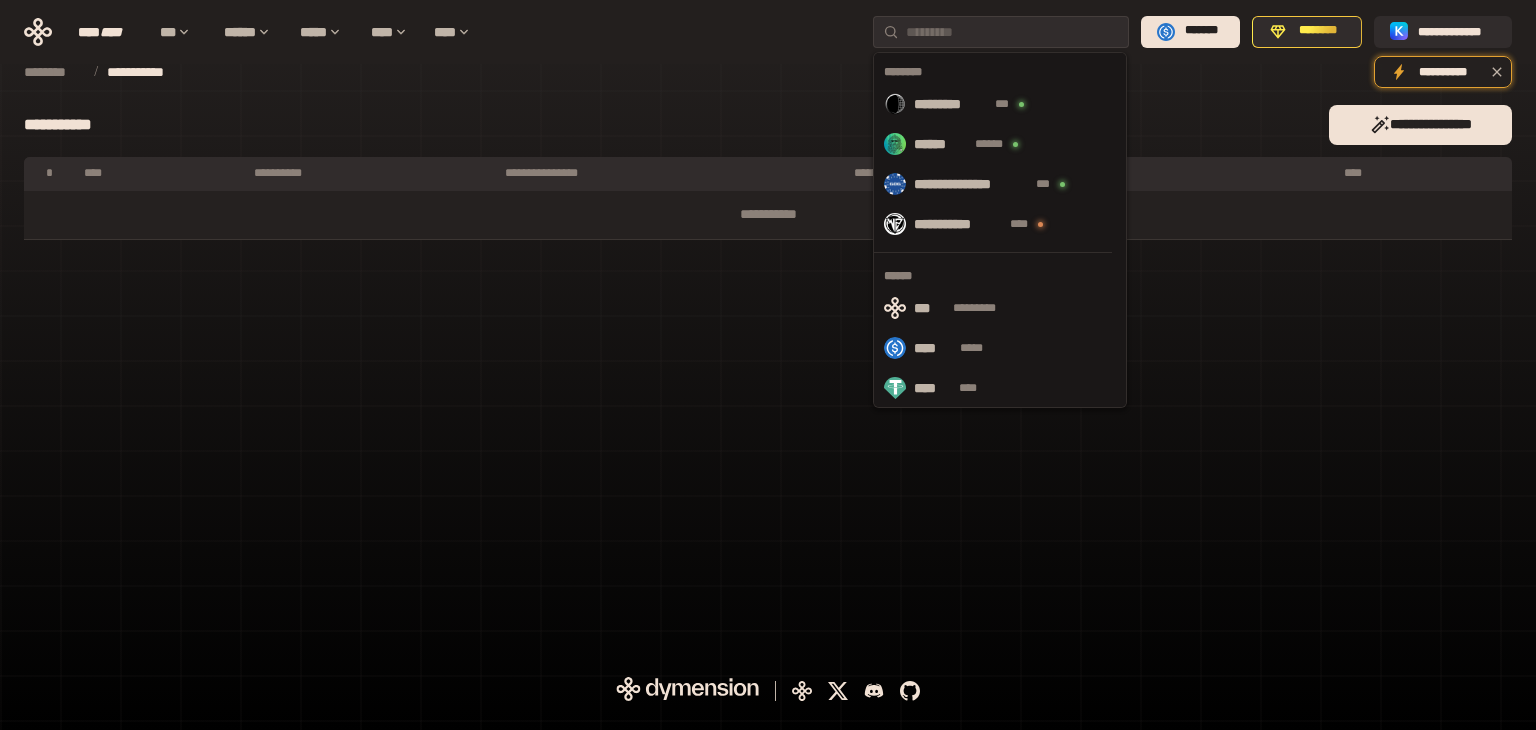 click on "**********" at bounding box center [768, 326] 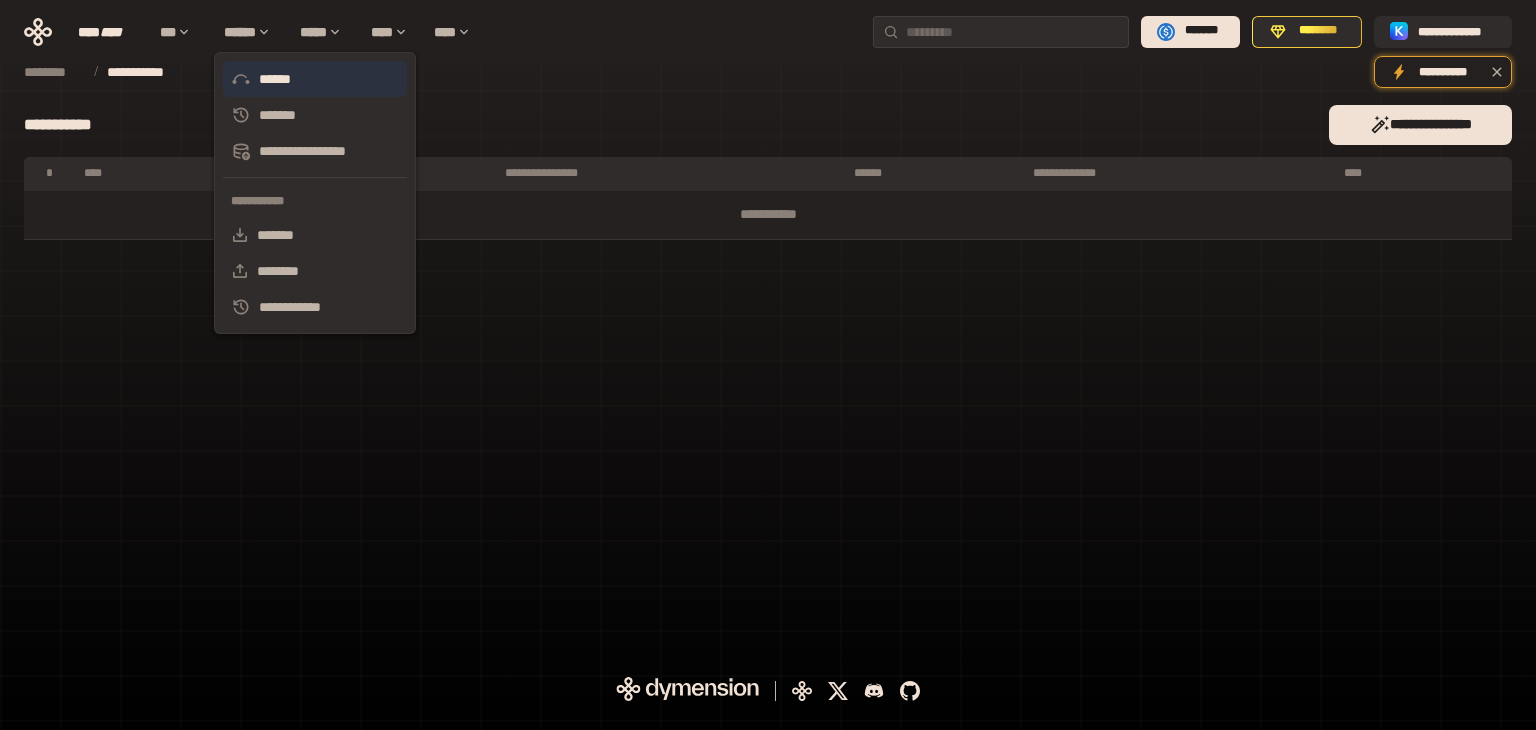 click on "******" at bounding box center [315, 79] 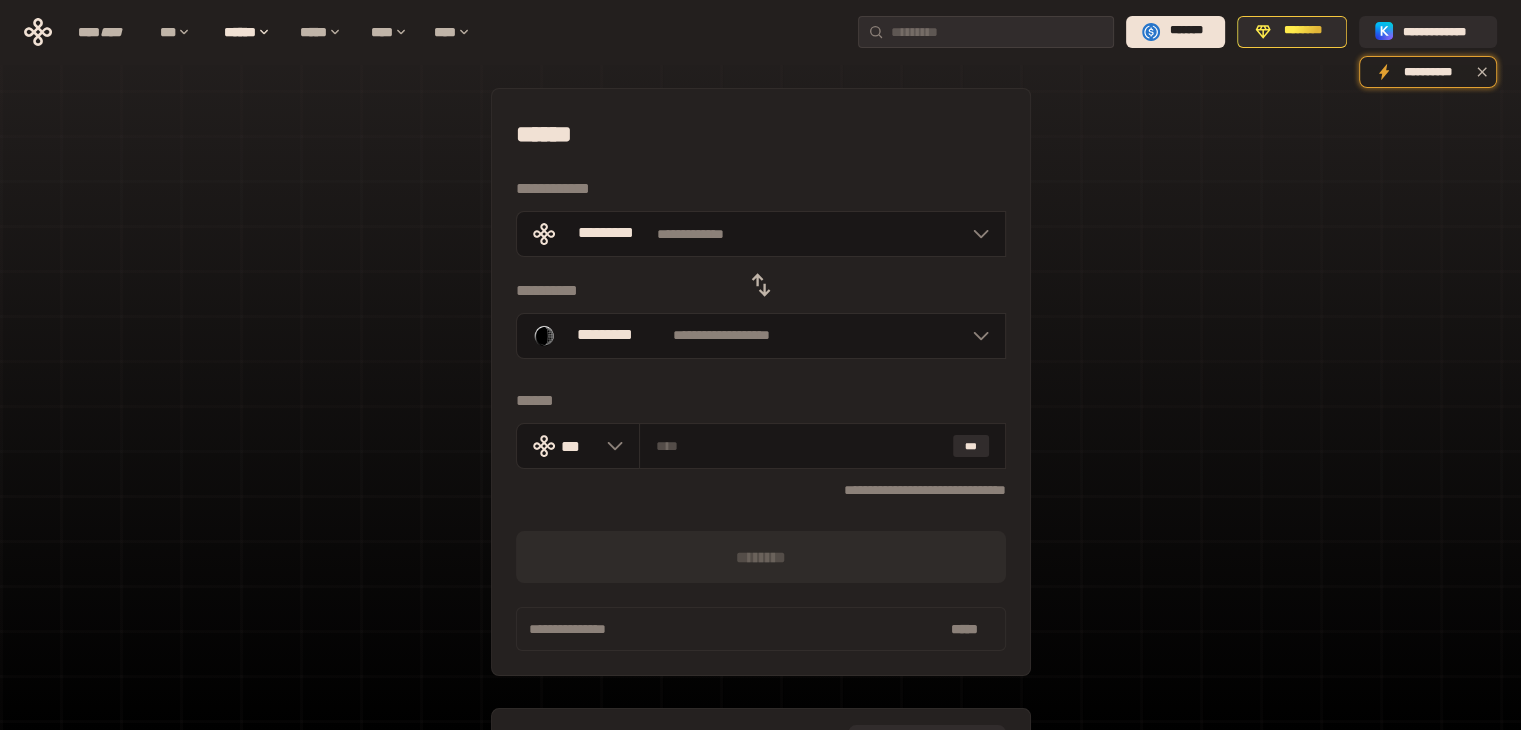 click at bounding box center (761, 285) 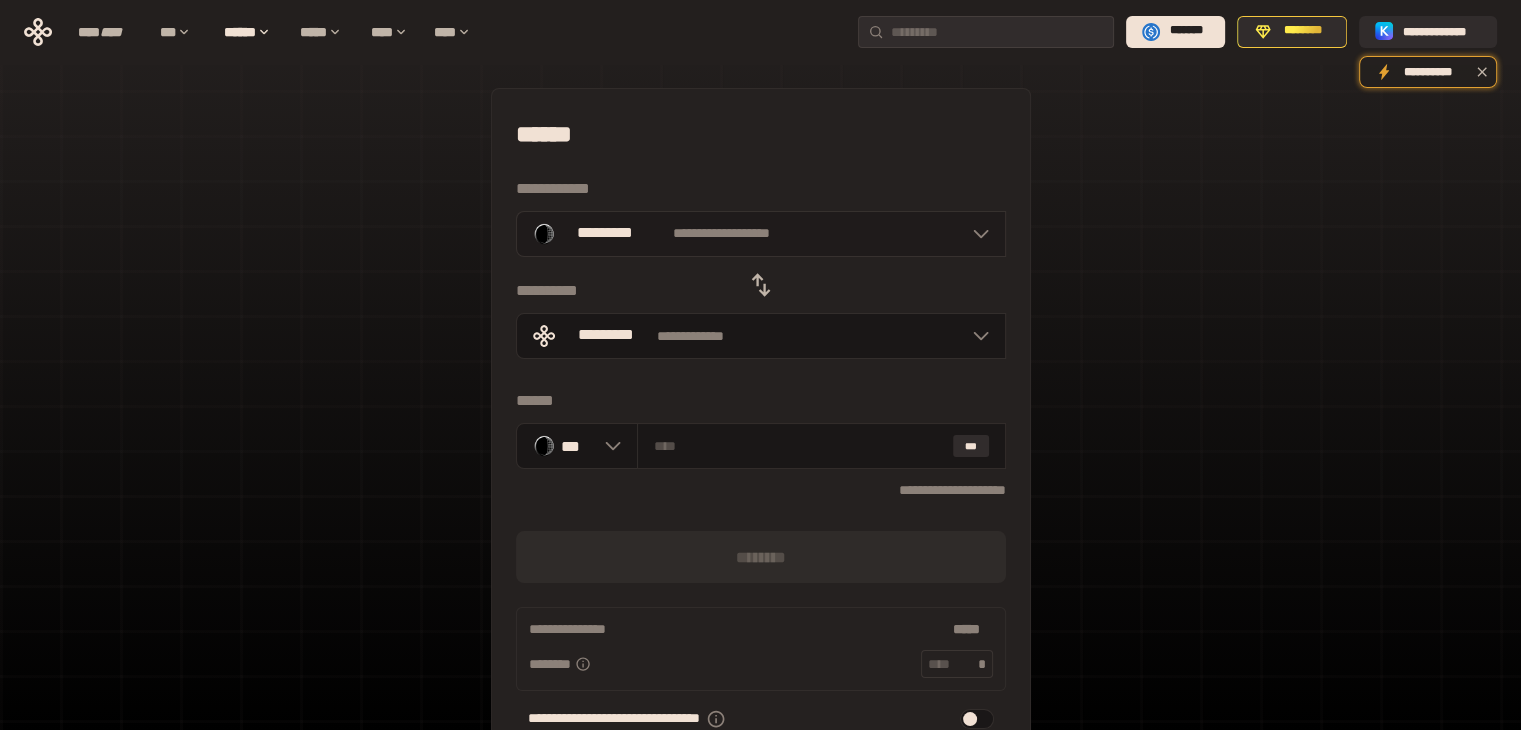 click on "**********" at bounding box center (761, 234) 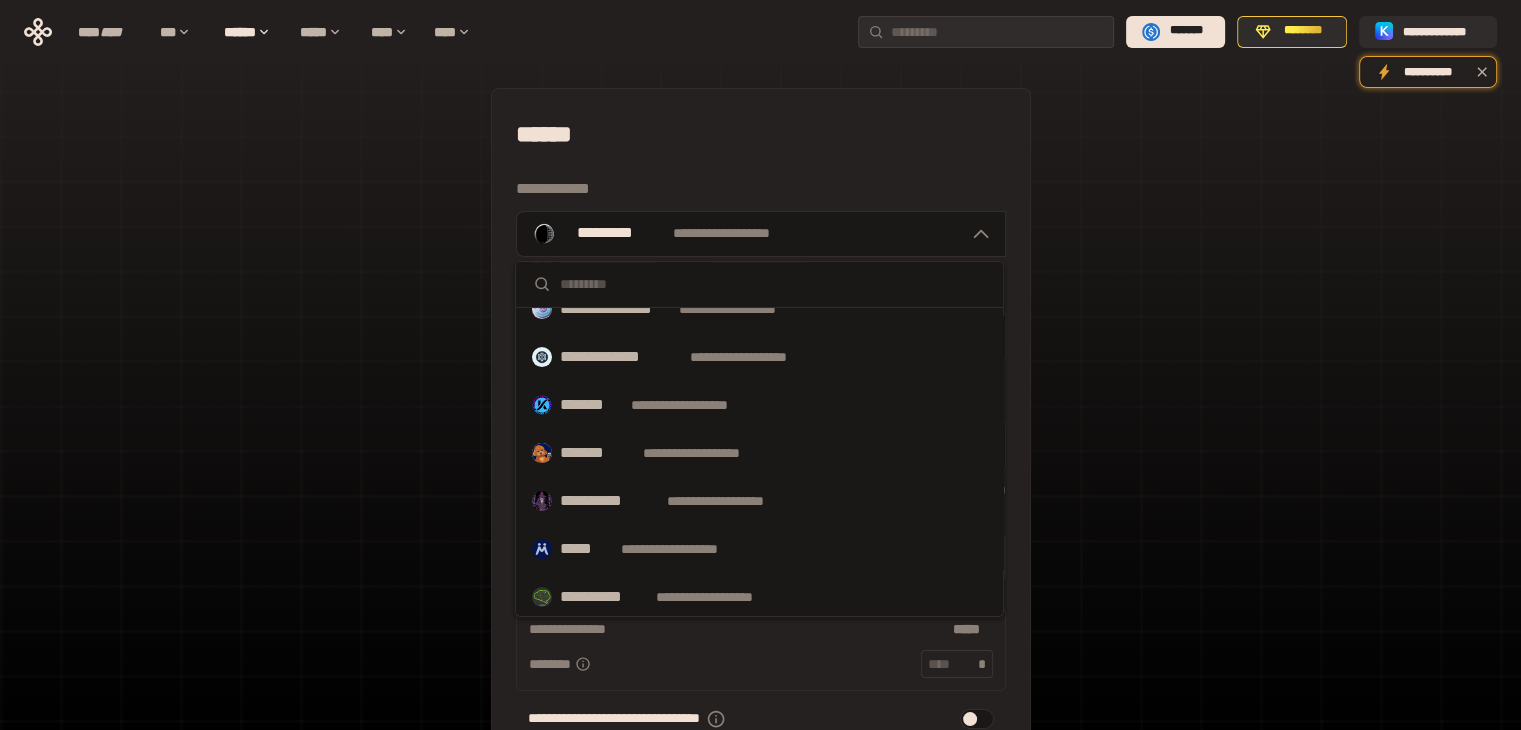 scroll, scrollTop: 456, scrollLeft: 0, axis: vertical 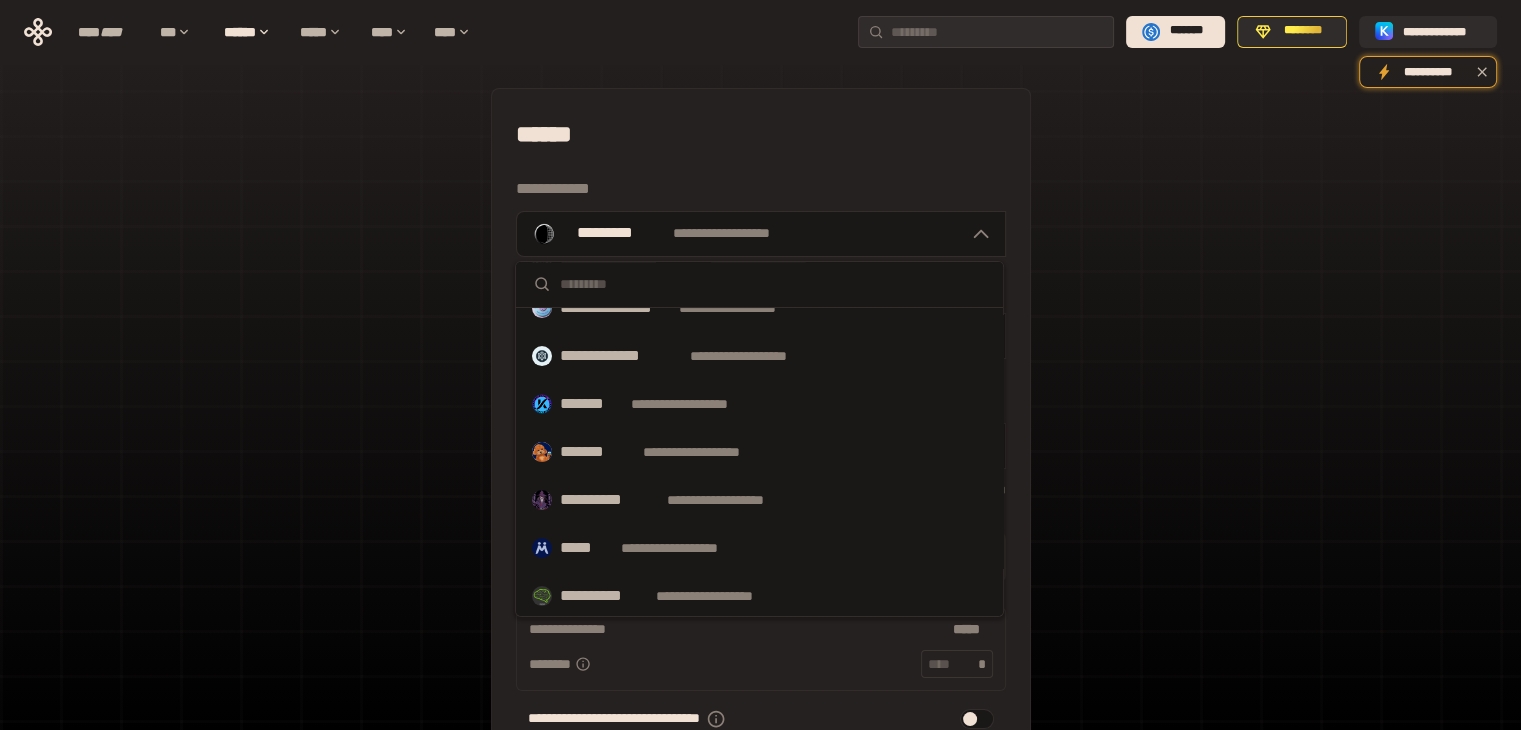 click at bounding box center (759, 285) 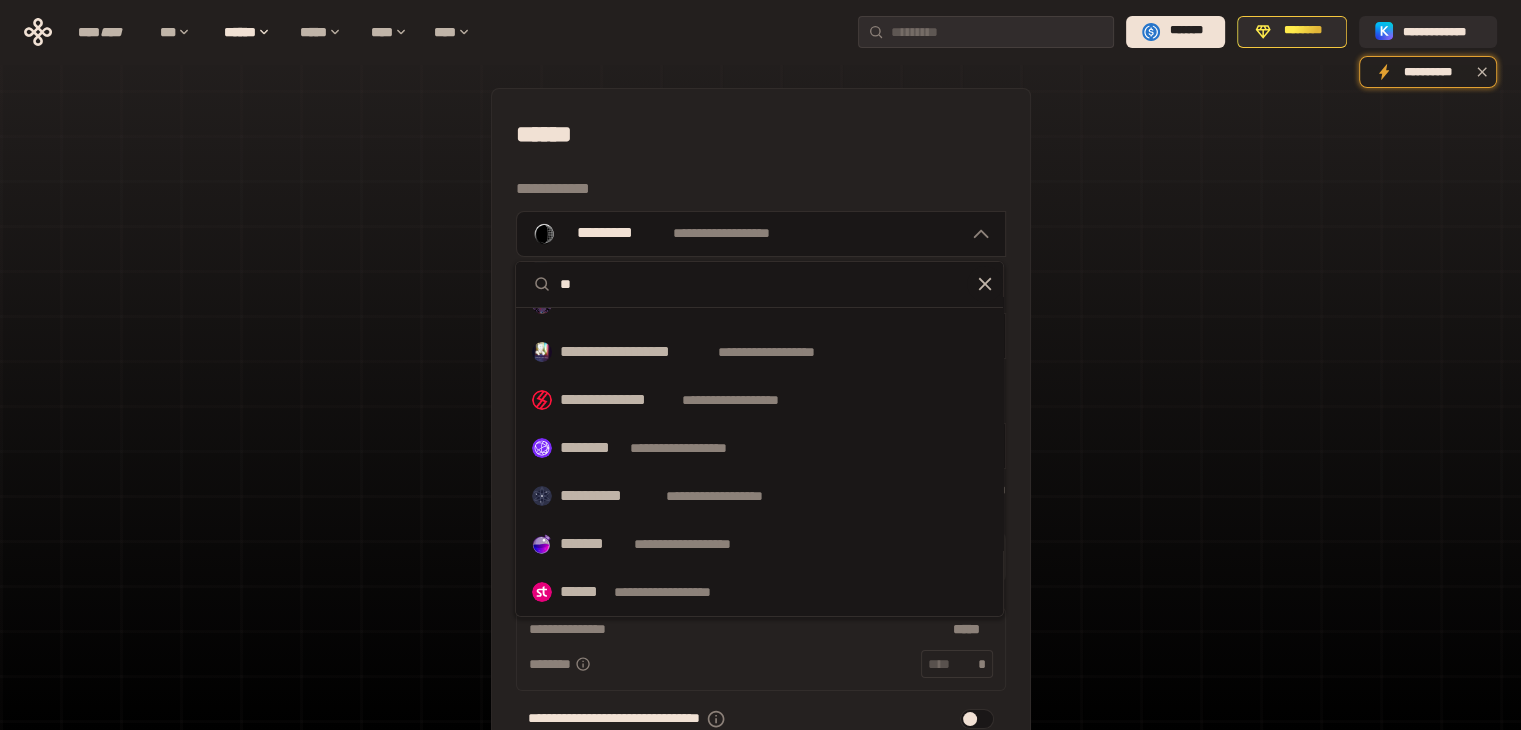 scroll, scrollTop: 0, scrollLeft: 0, axis: both 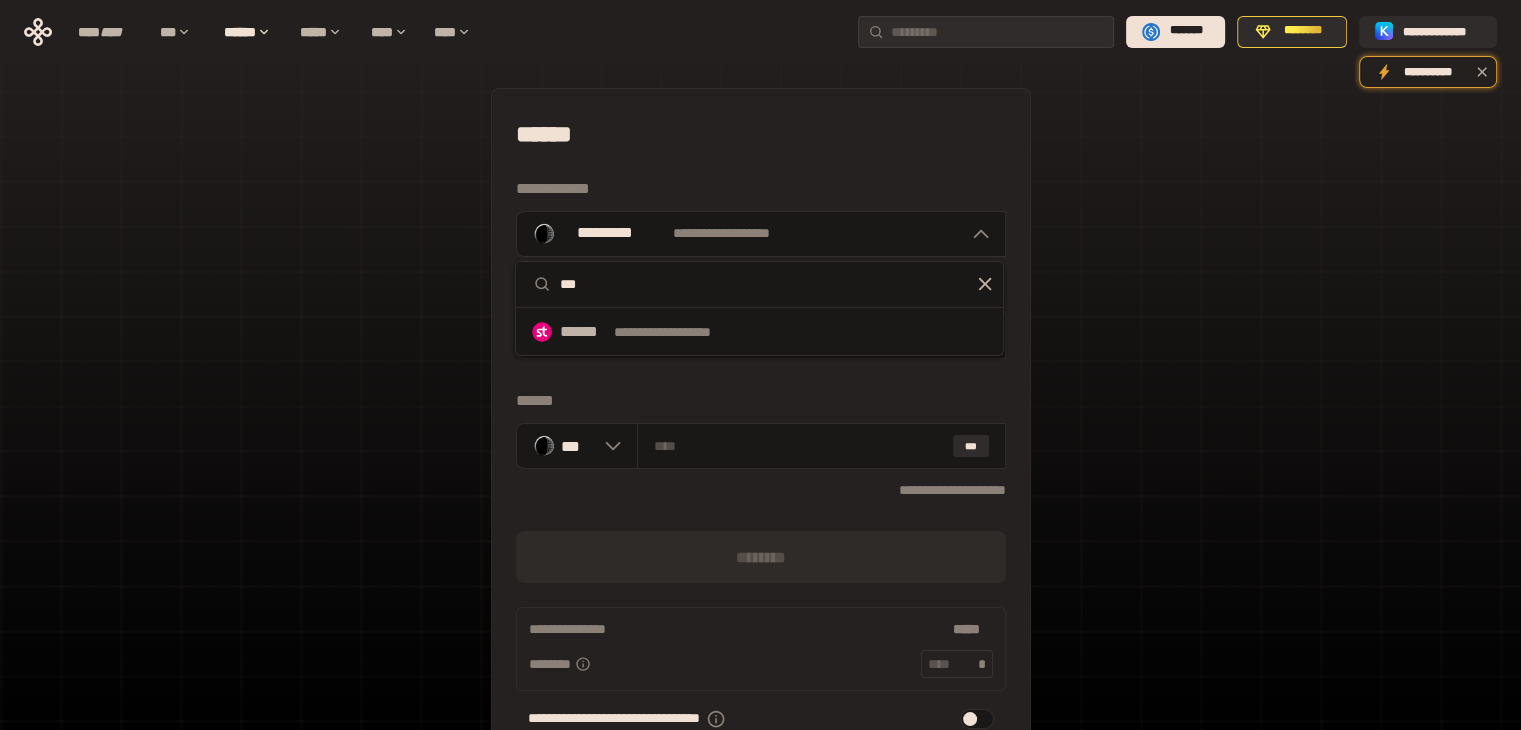 type on "***" 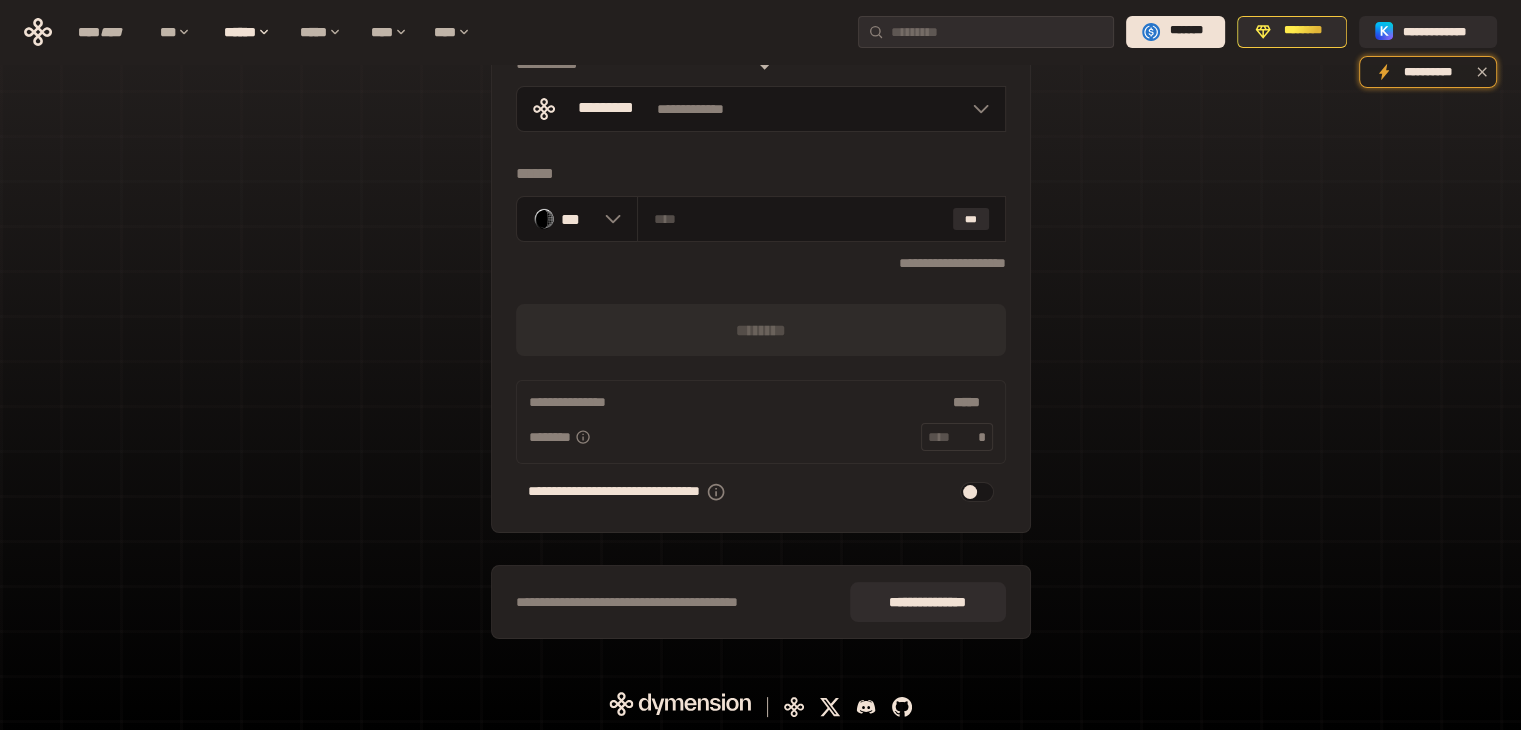 scroll, scrollTop: 0, scrollLeft: 0, axis: both 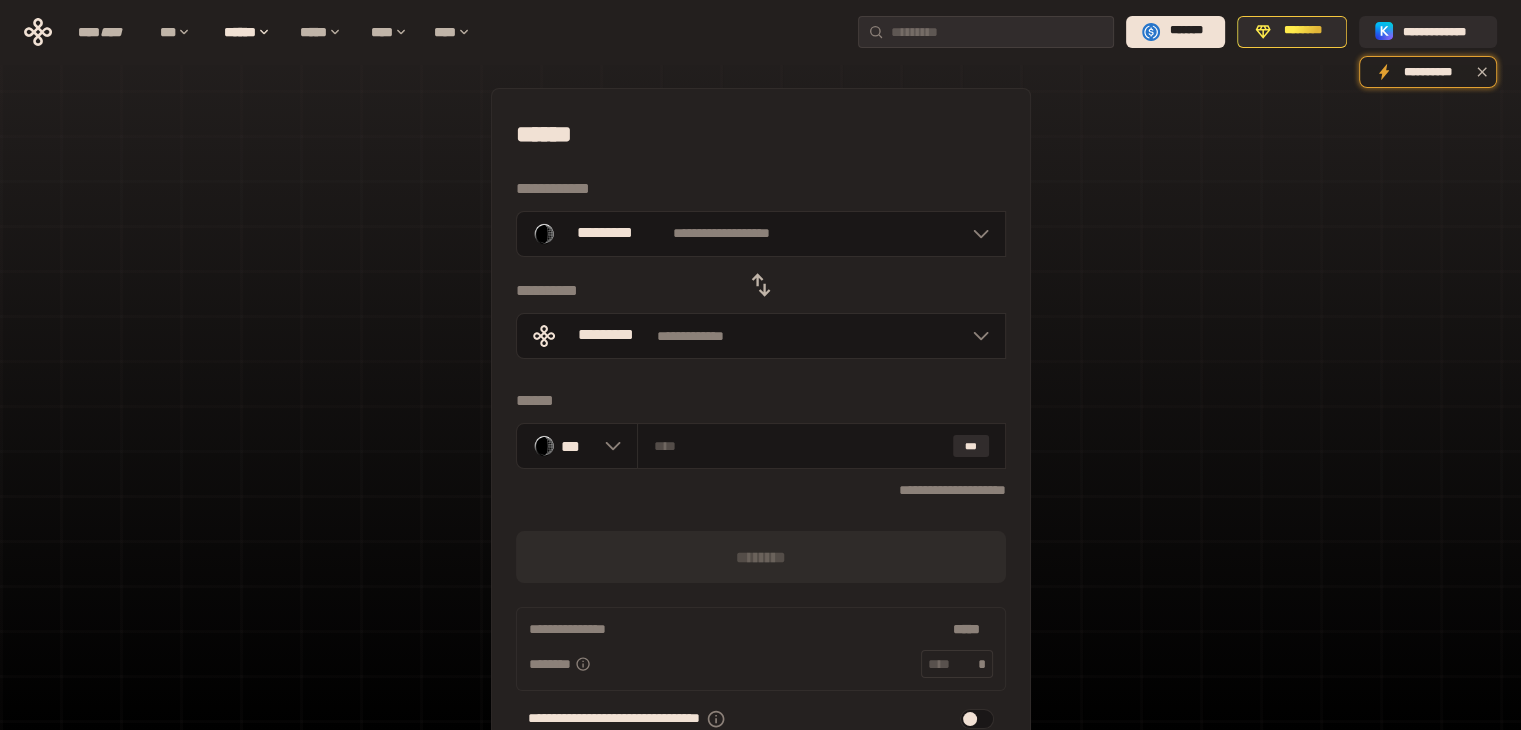 click 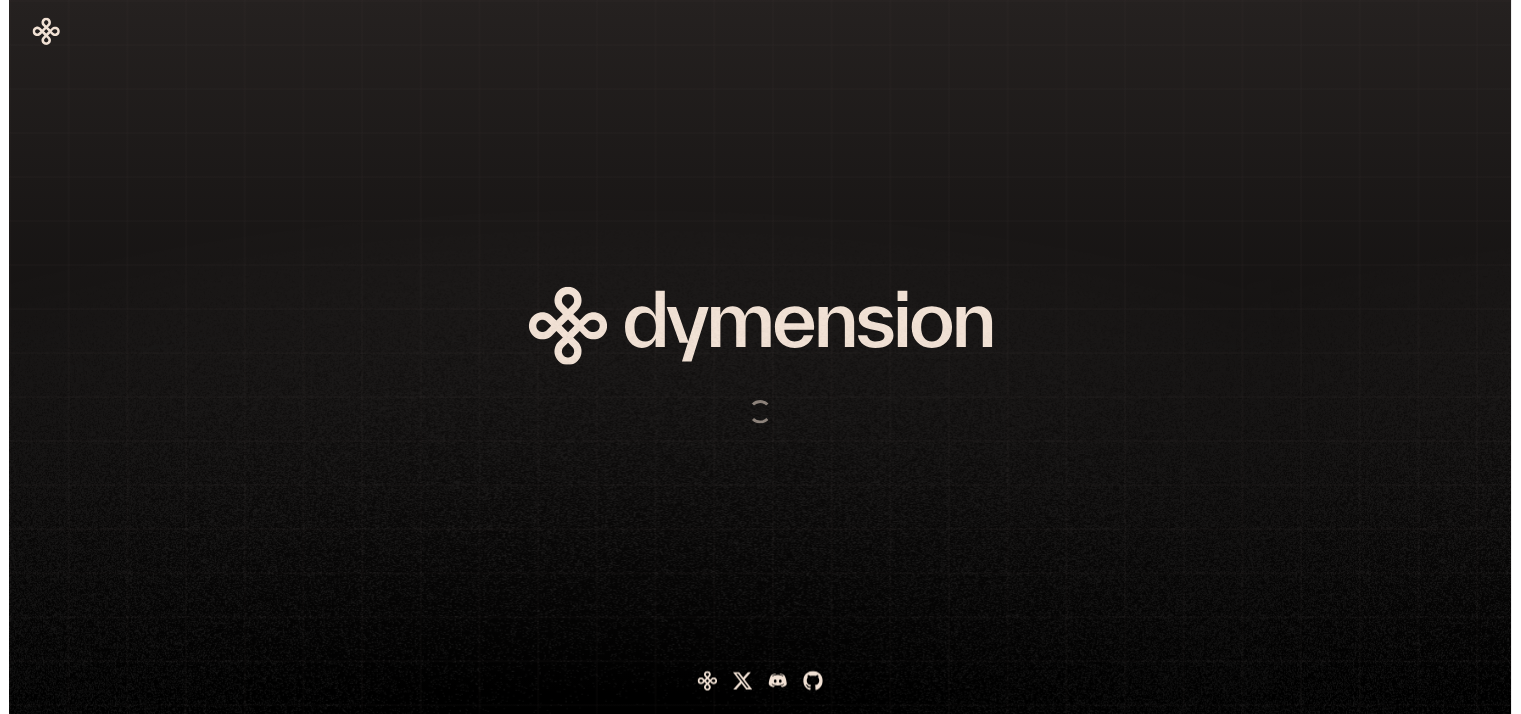 scroll, scrollTop: 0, scrollLeft: 0, axis: both 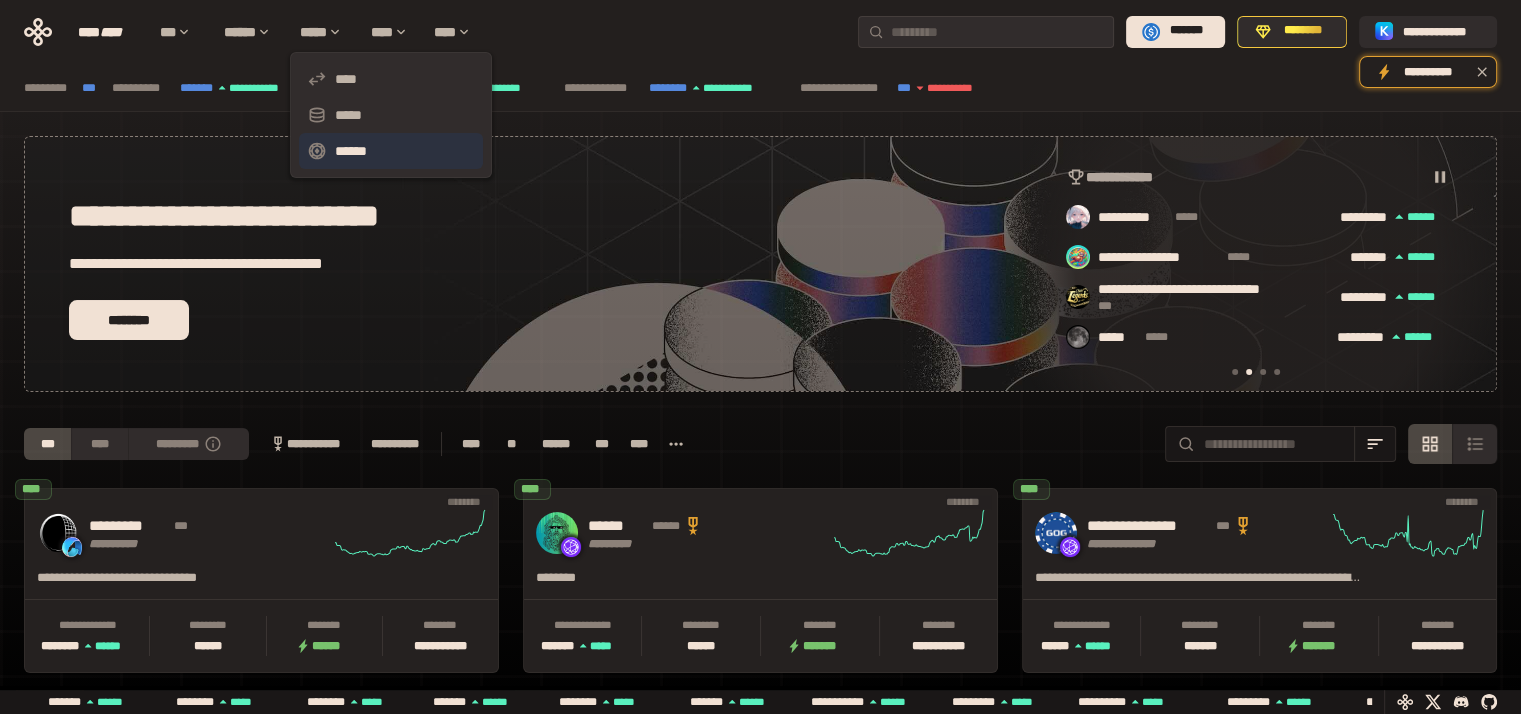 click on "******" at bounding box center [391, 151] 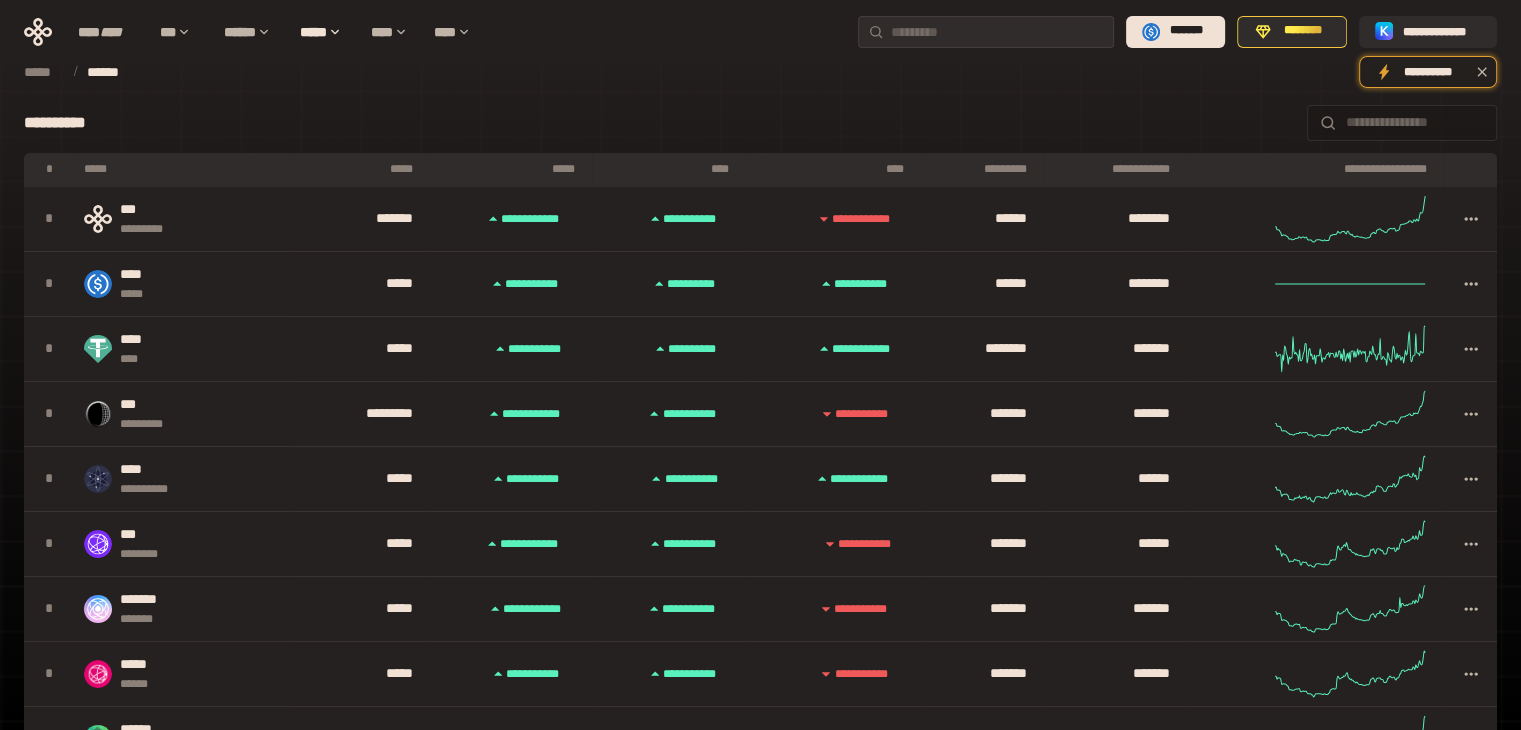 click at bounding box center (1402, 123) 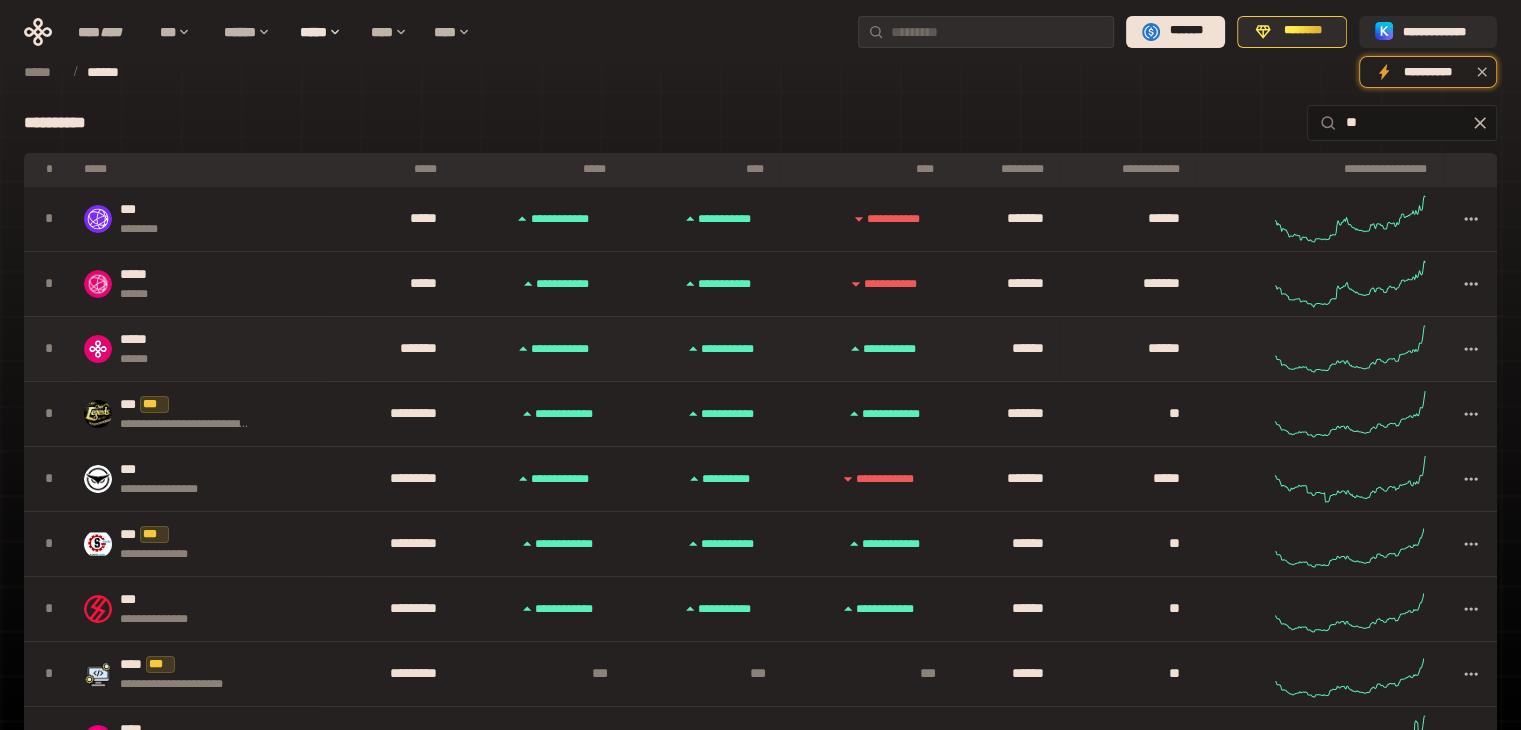 type on "**" 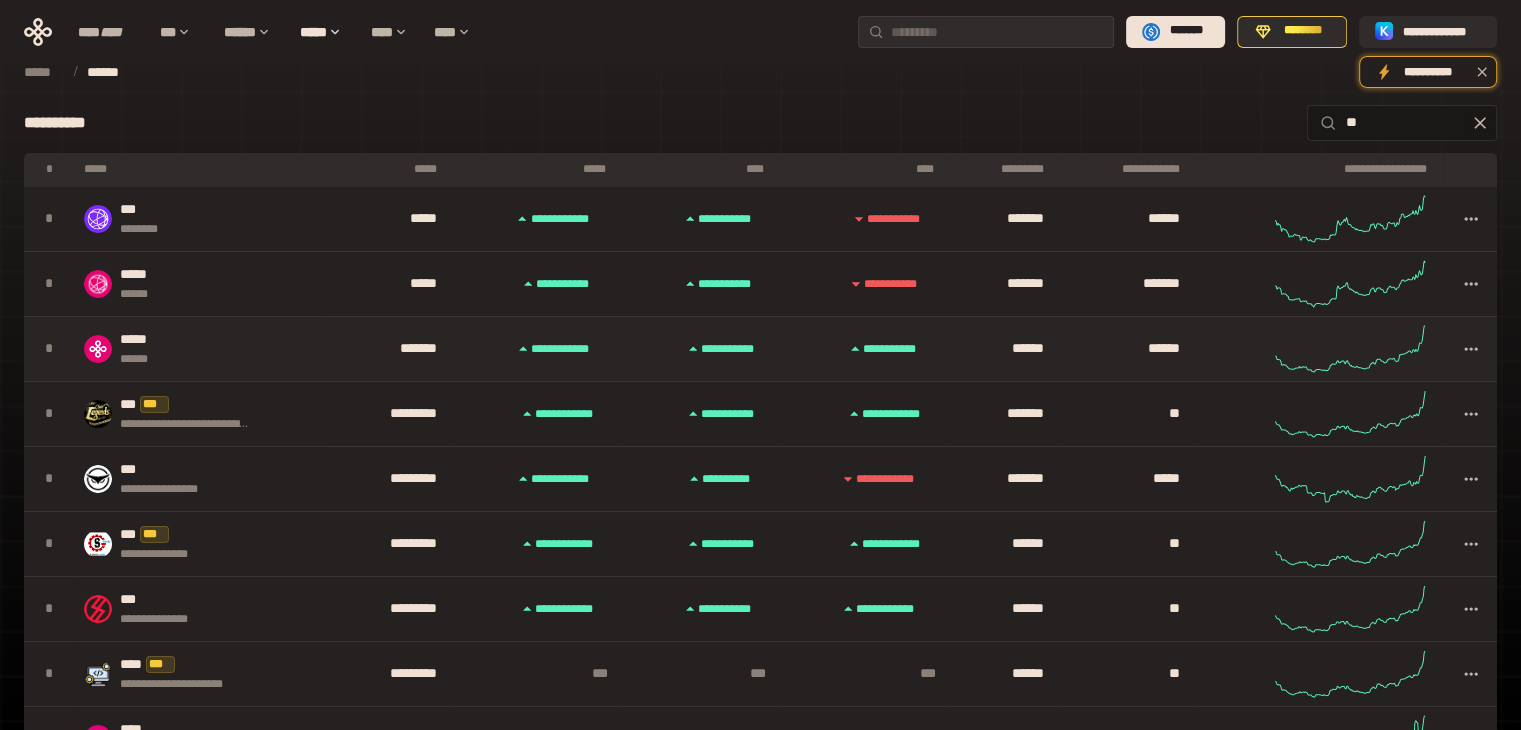 click on "***** * *****" at bounding box center (538, 348) 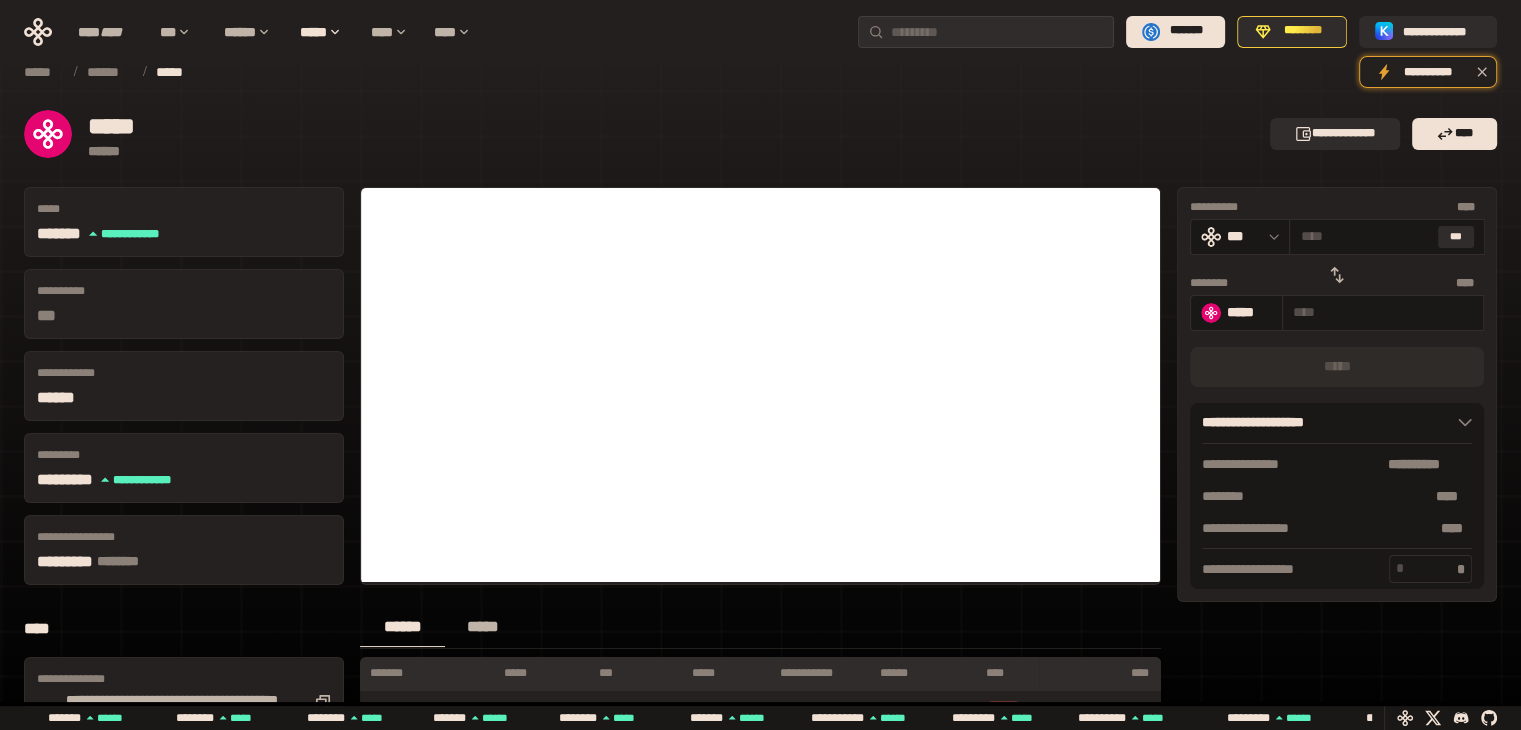 click on "*****" at bounding box center [482, 627] 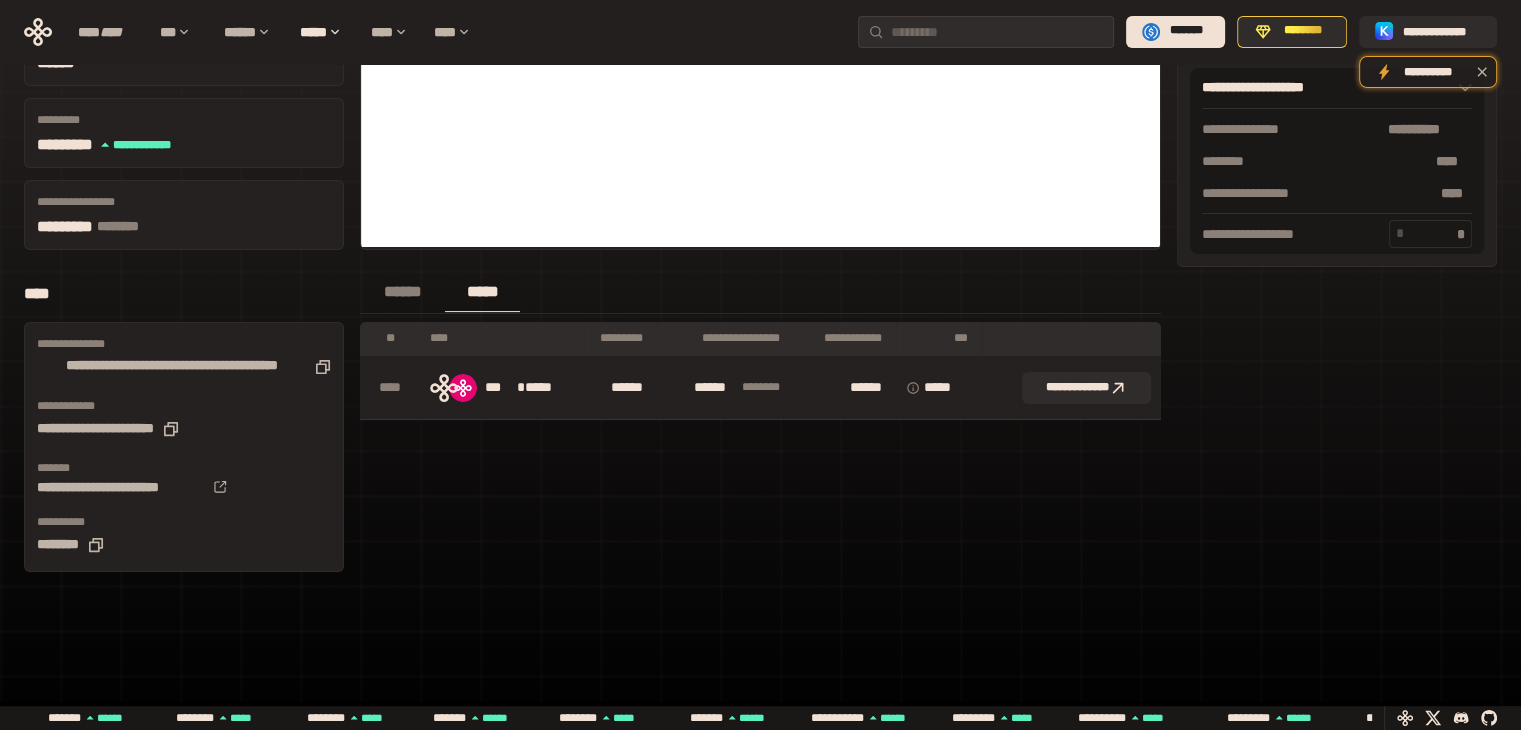 scroll, scrollTop: 336, scrollLeft: 0, axis: vertical 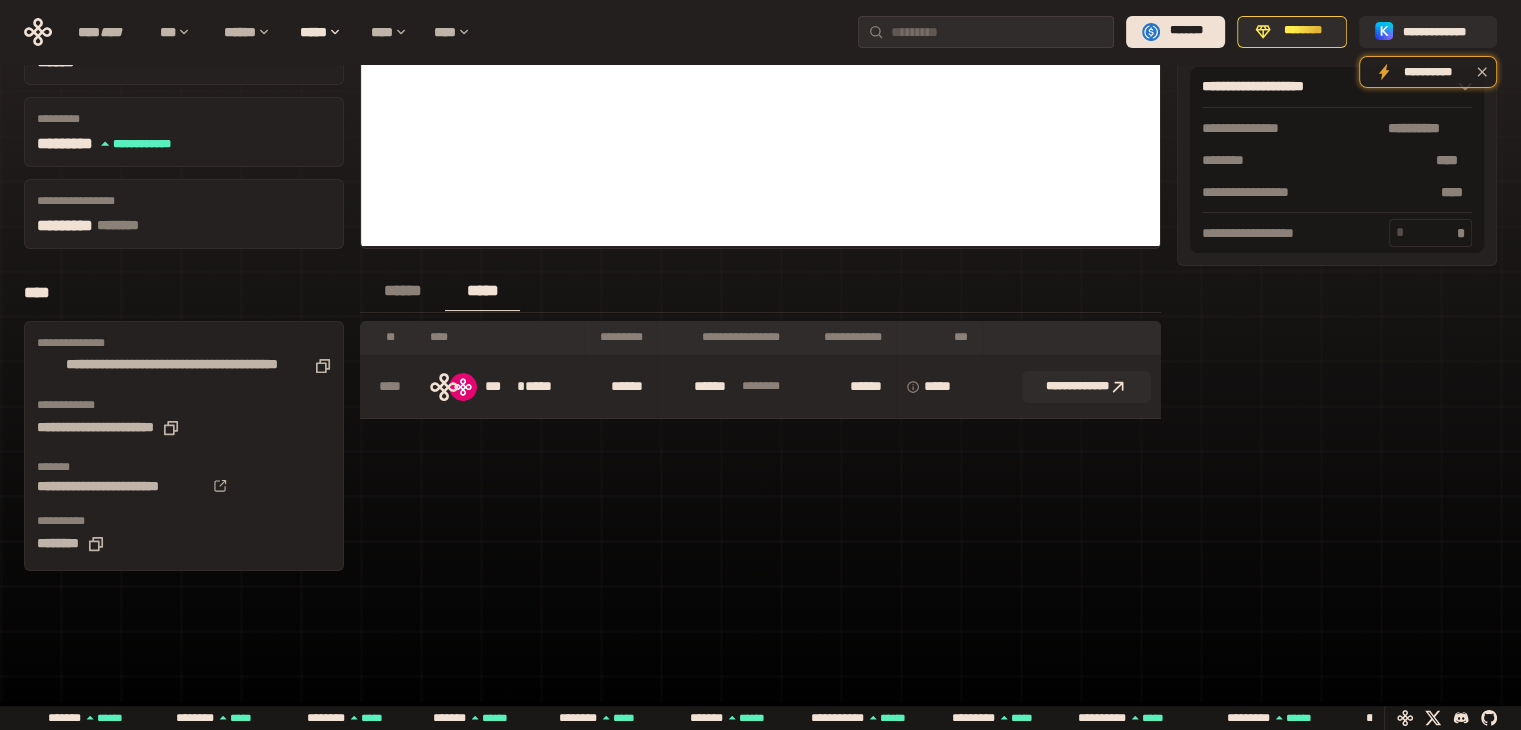 click on "*** * *****" at bounding box center (529, 387) 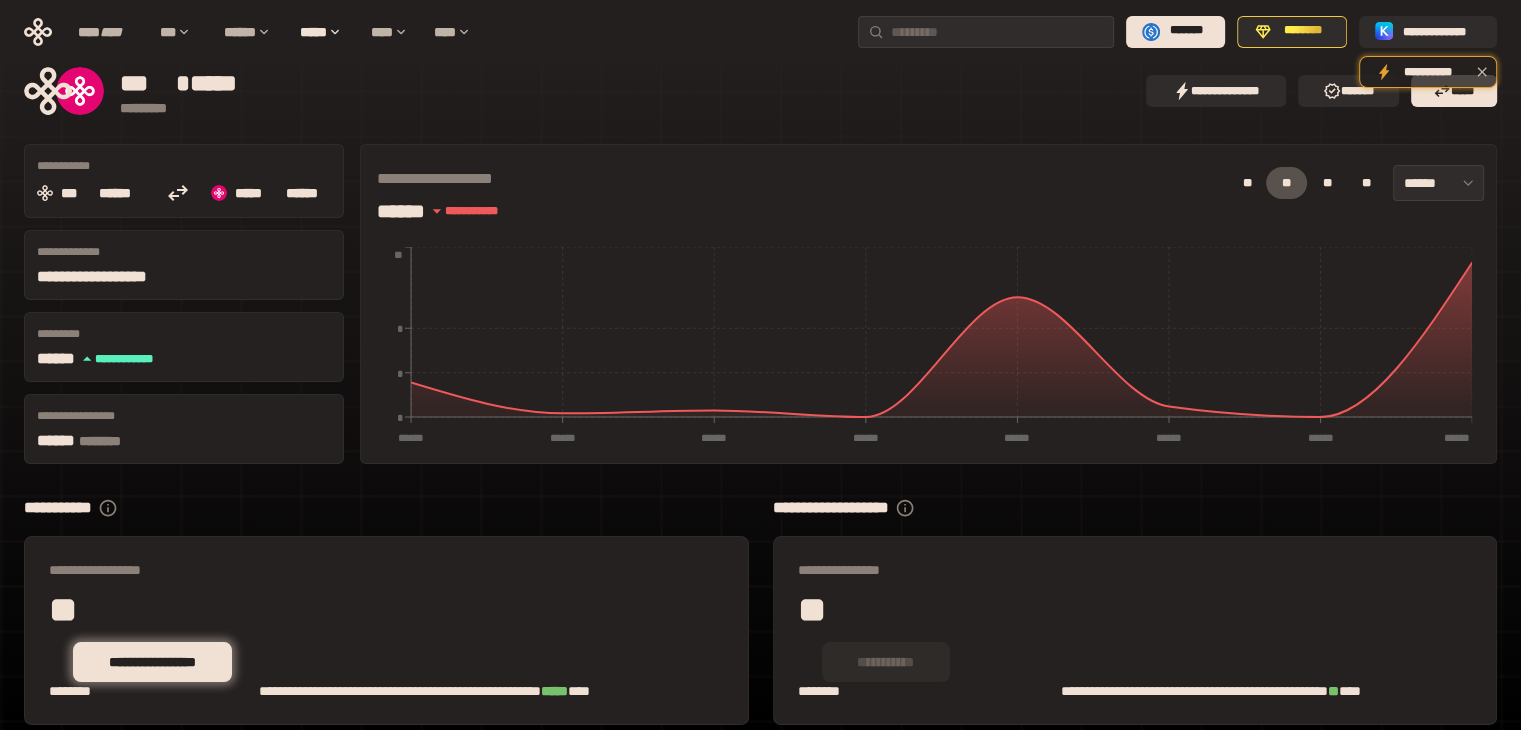 scroll, scrollTop: 3, scrollLeft: 0, axis: vertical 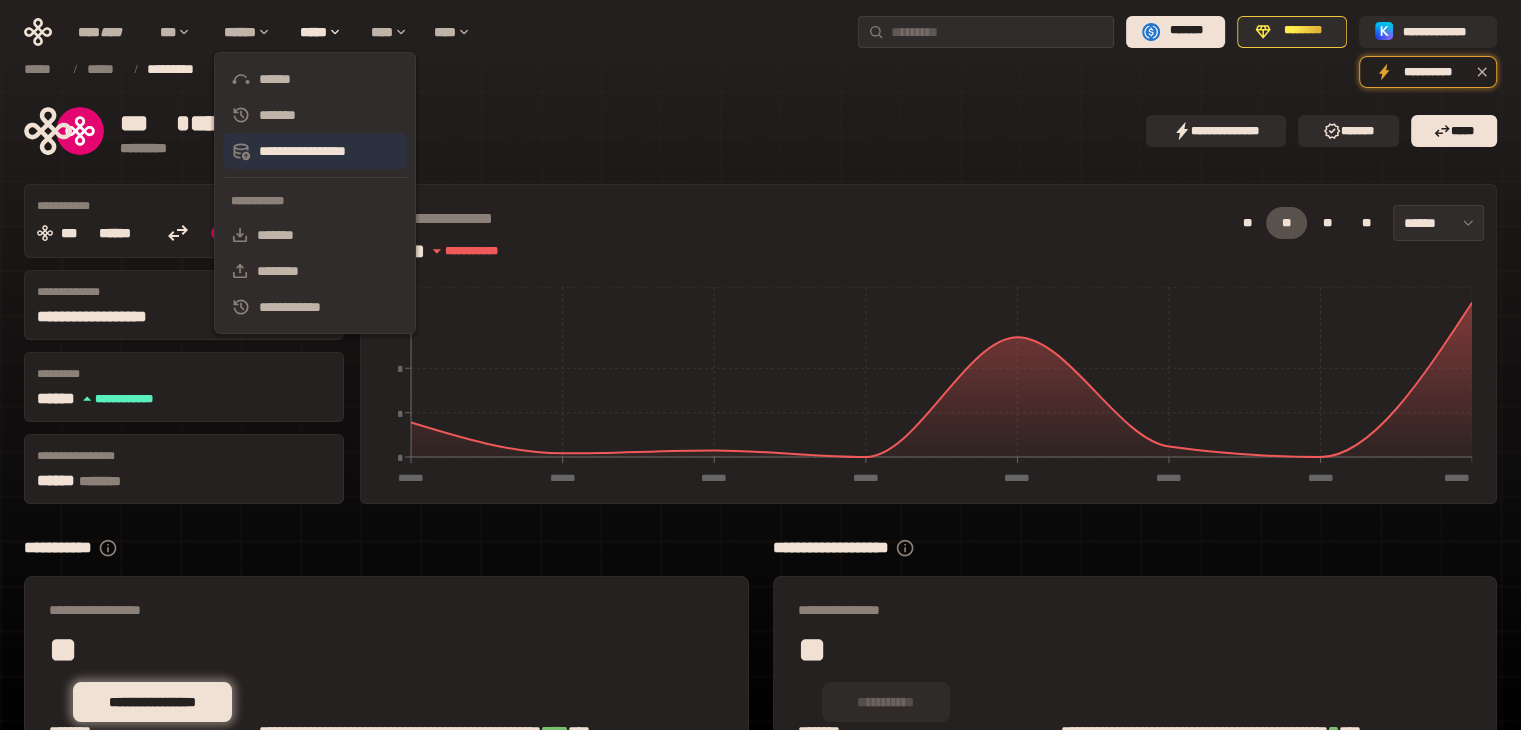 click on "**********" at bounding box center (315, 151) 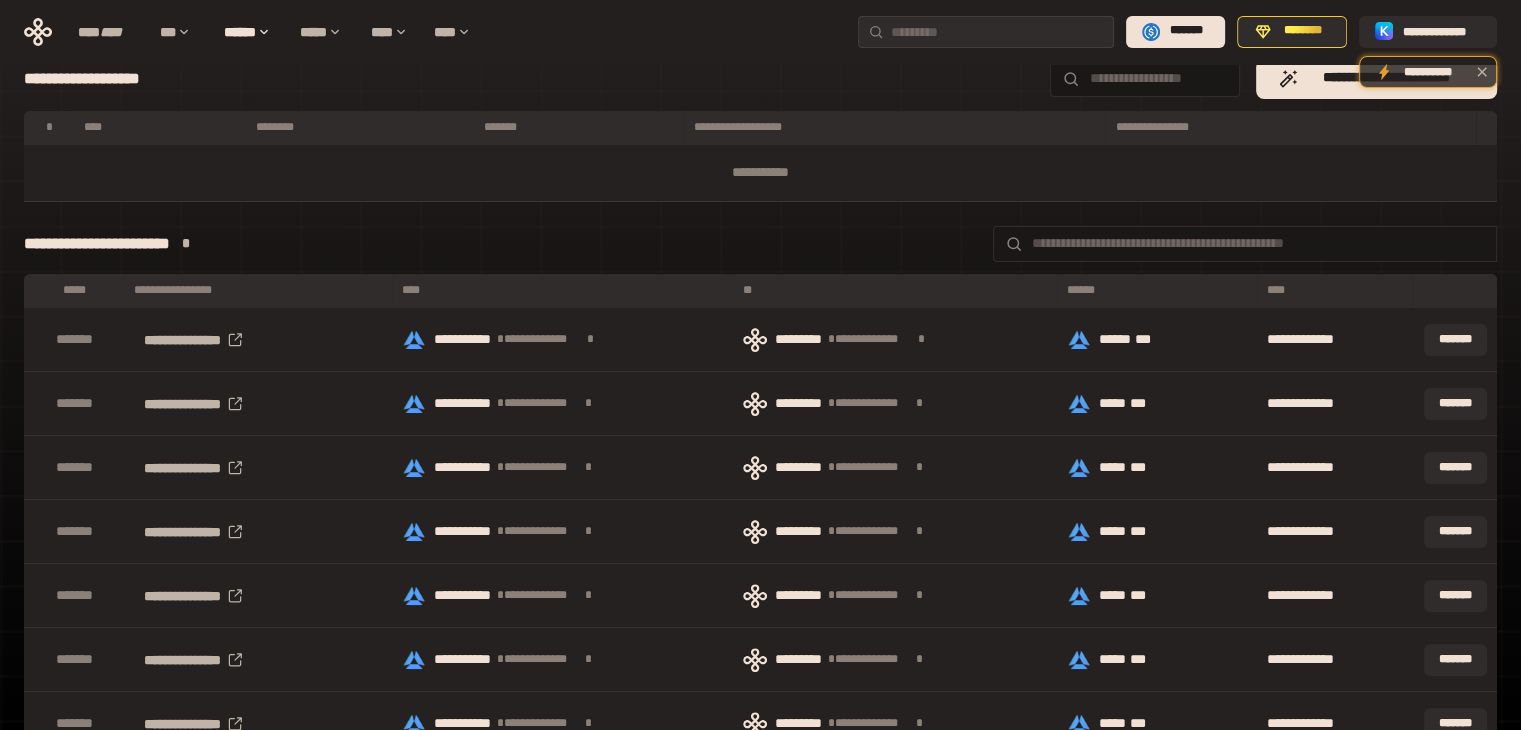 scroll, scrollTop: 0, scrollLeft: 0, axis: both 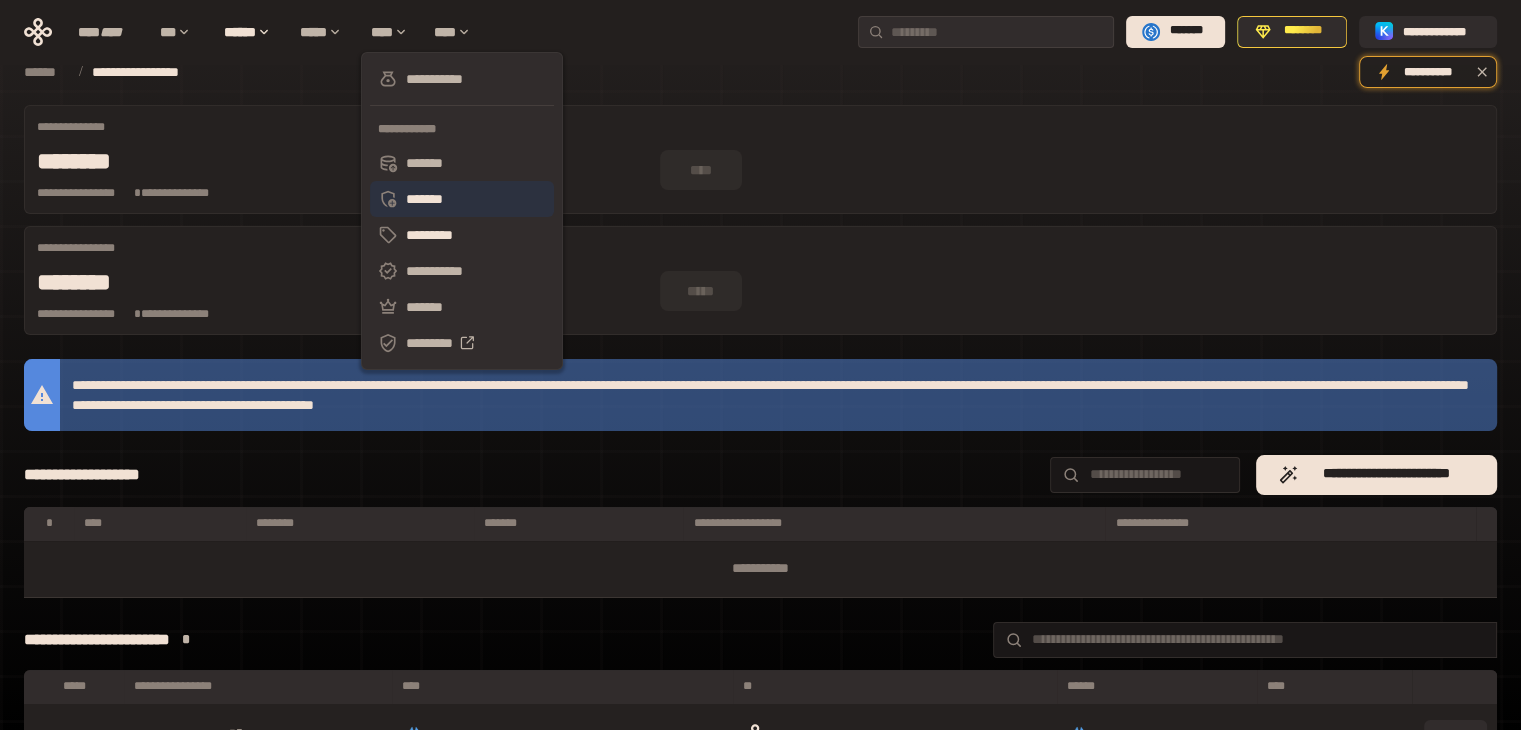 click on "*******" at bounding box center [462, 199] 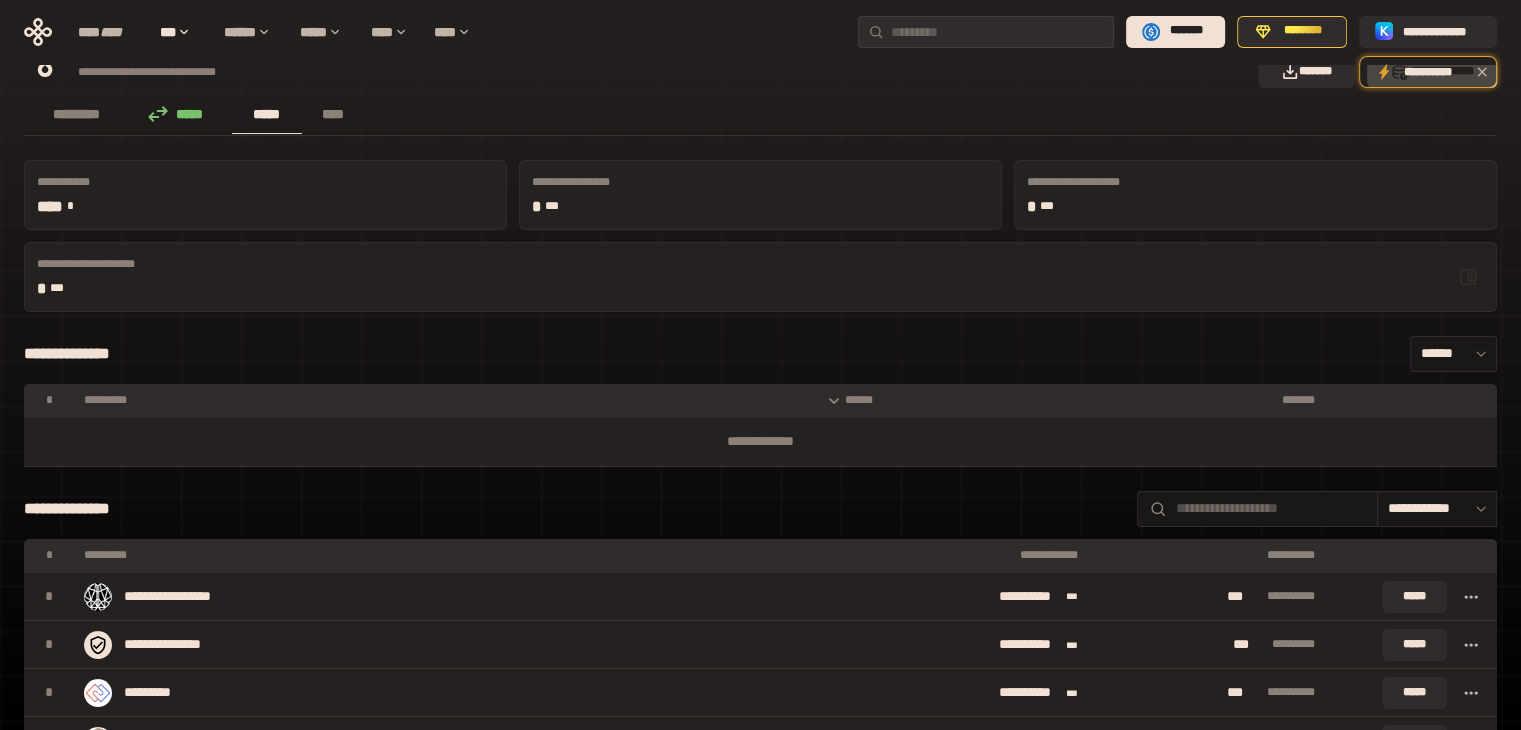 scroll, scrollTop: 0, scrollLeft: 0, axis: both 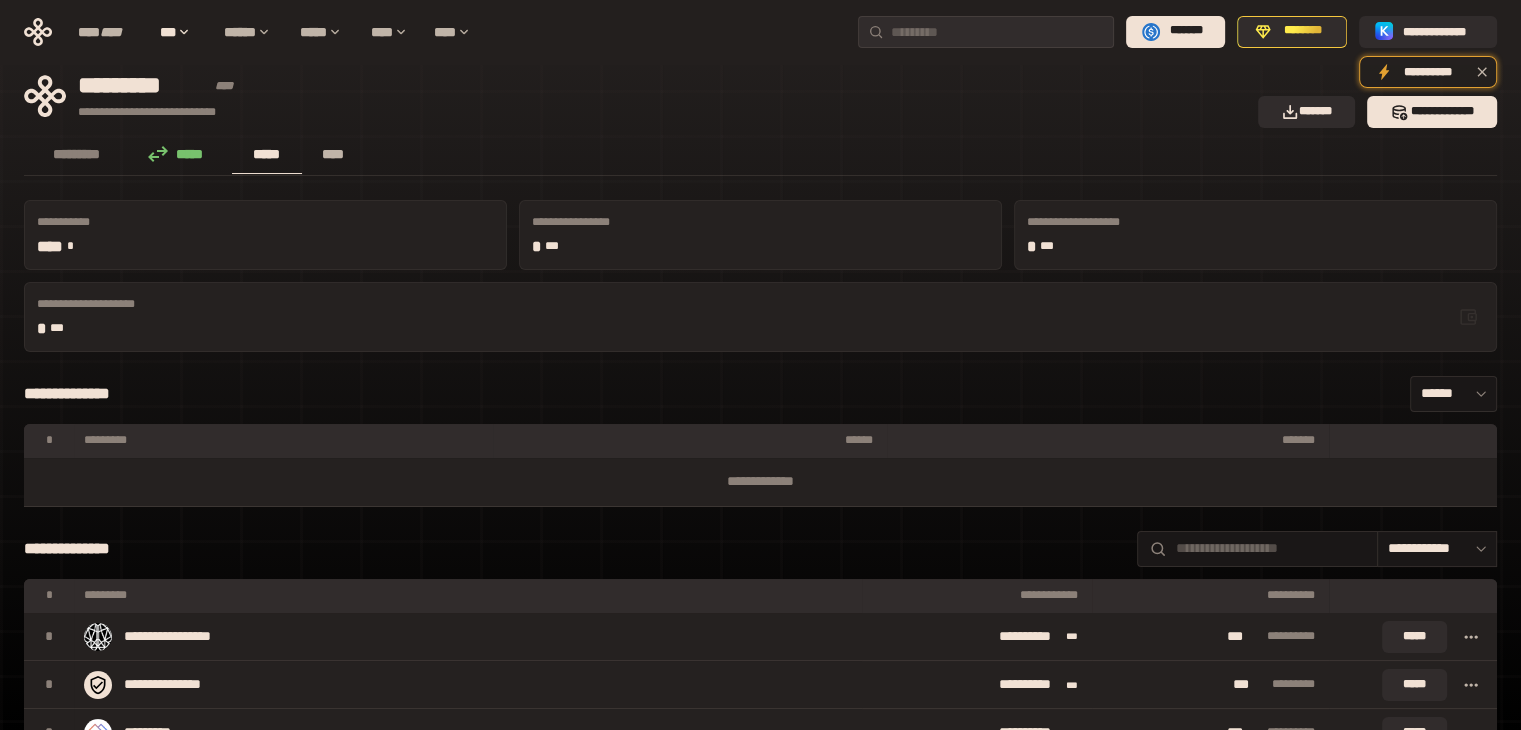 click on "****" at bounding box center [333, 154] 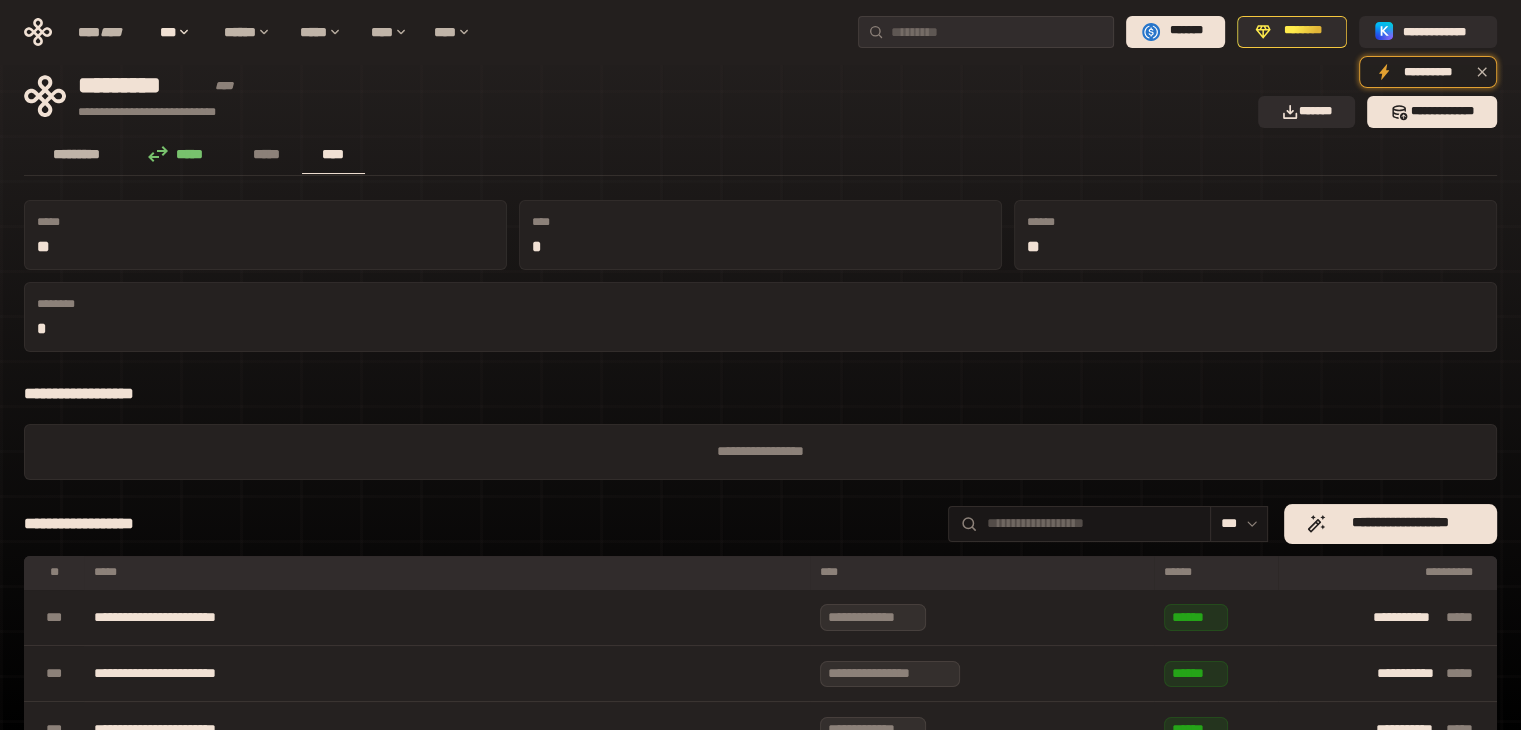 click on "*********" at bounding box center (77, 154) 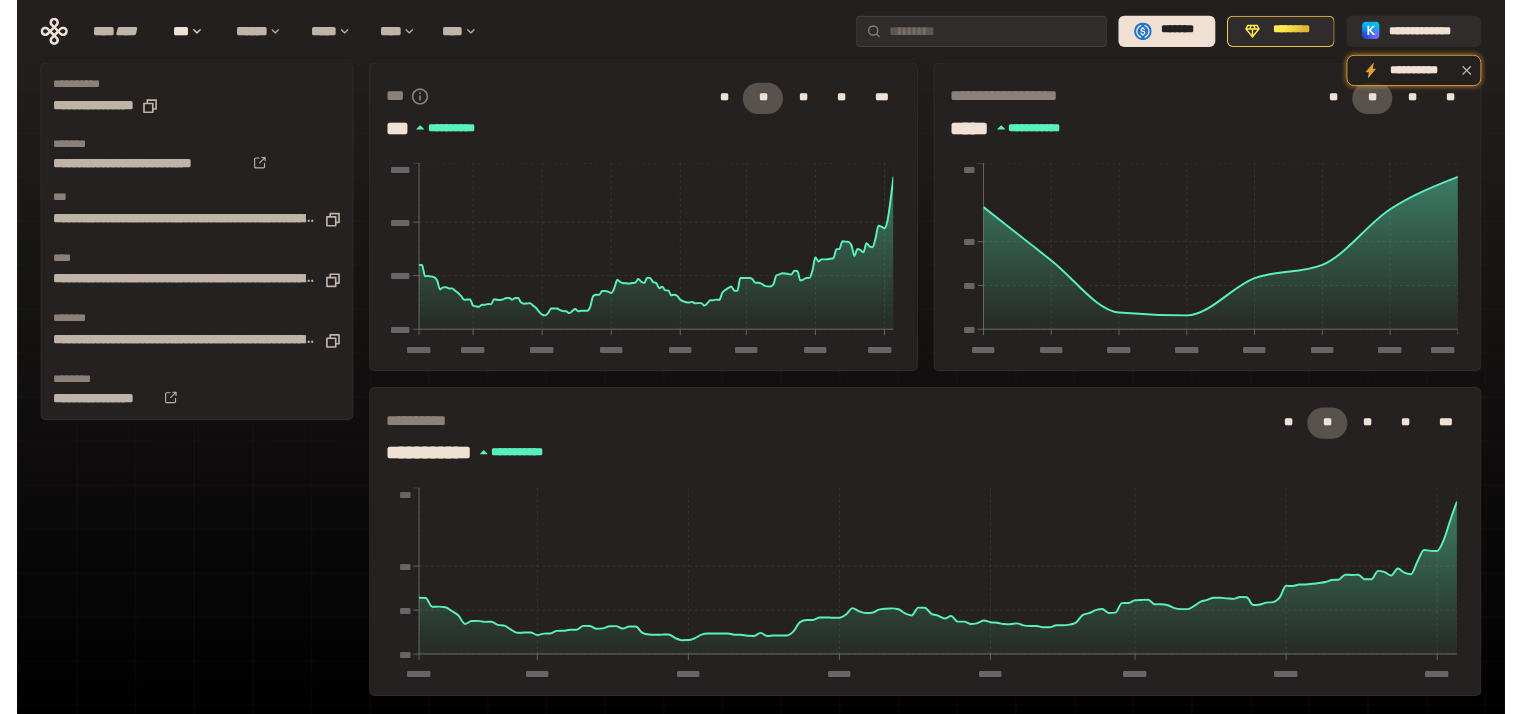 scroll, scrollTop: 596, scrollLeft: 0, axis: vertical 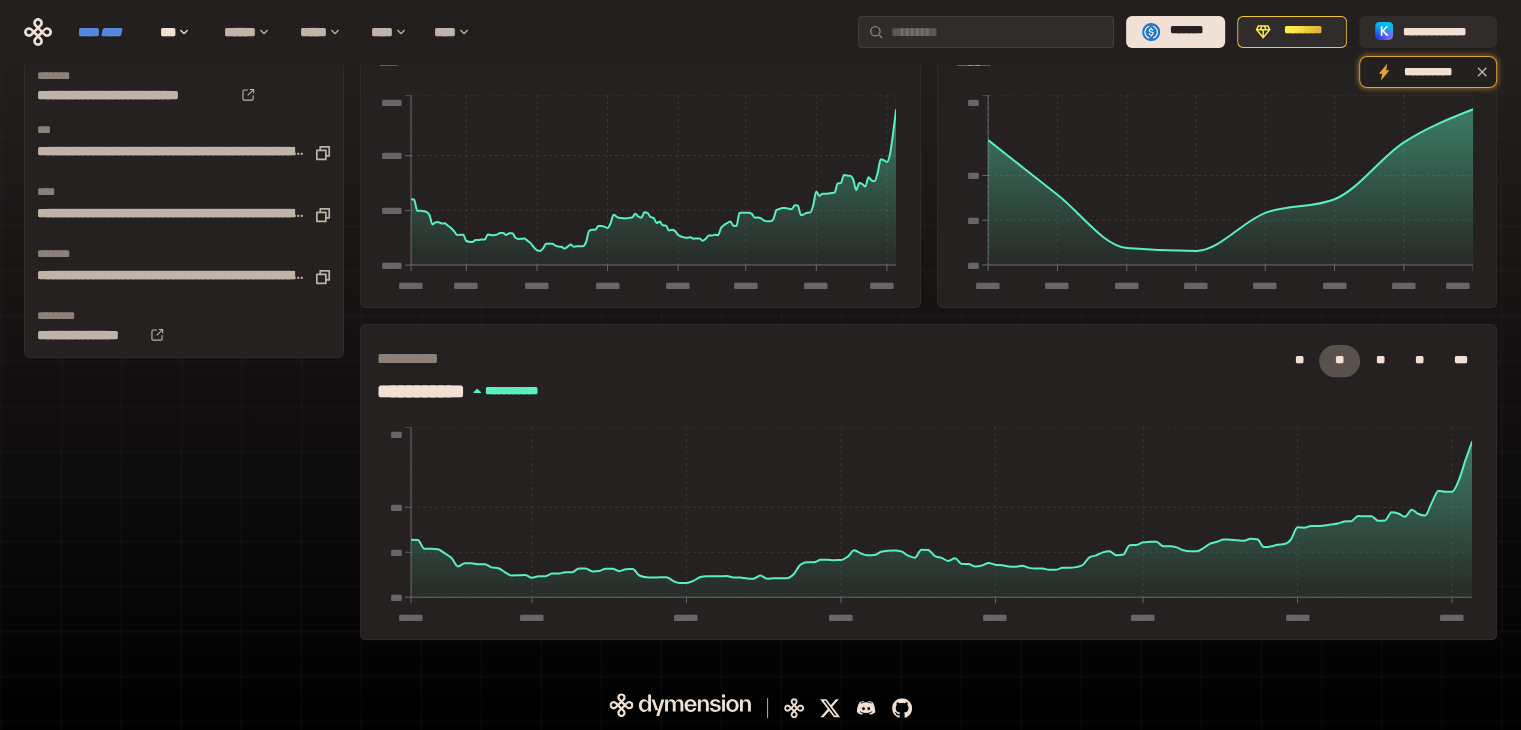 click on "**** ****" at bounding box center (109, 32) 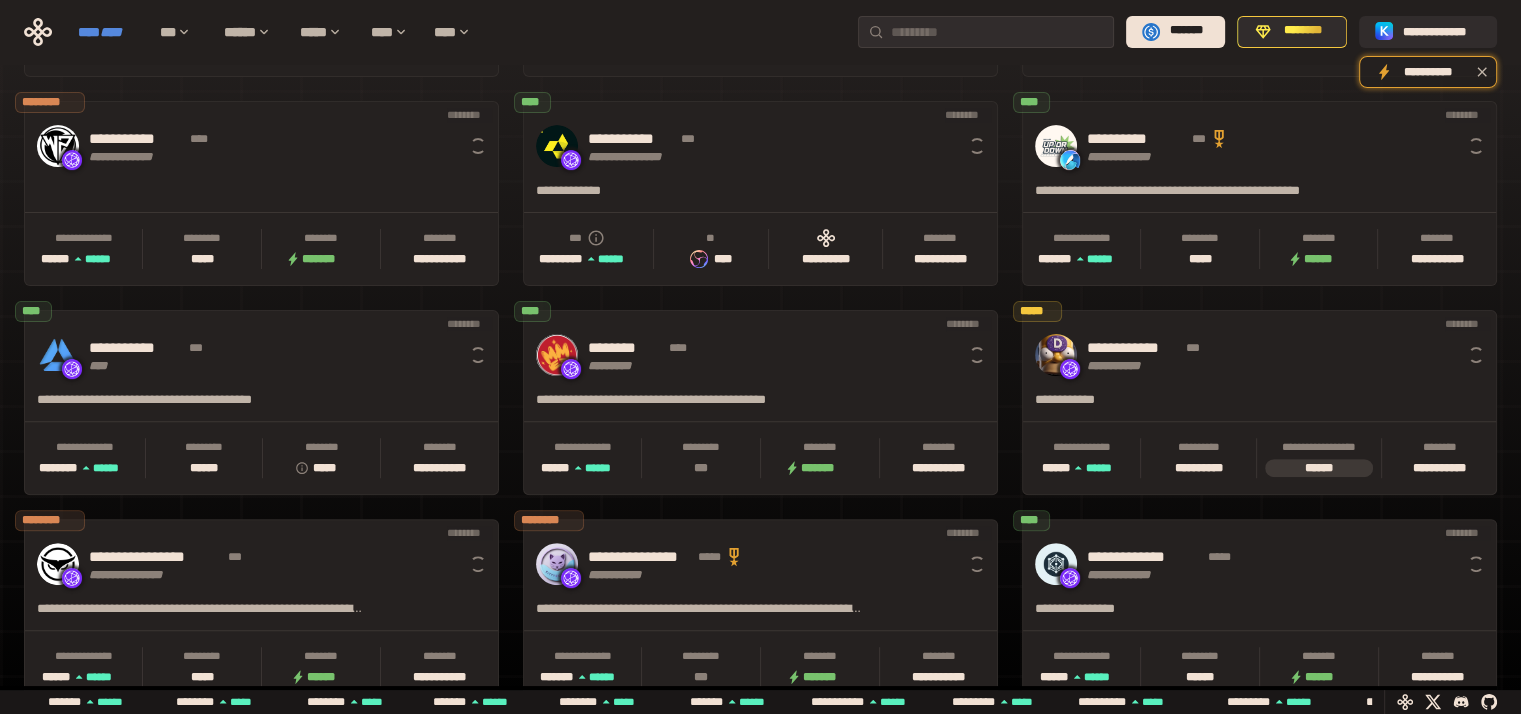 scroll, scrollTop: 0, scrollLeft: 16, axis: horizontal 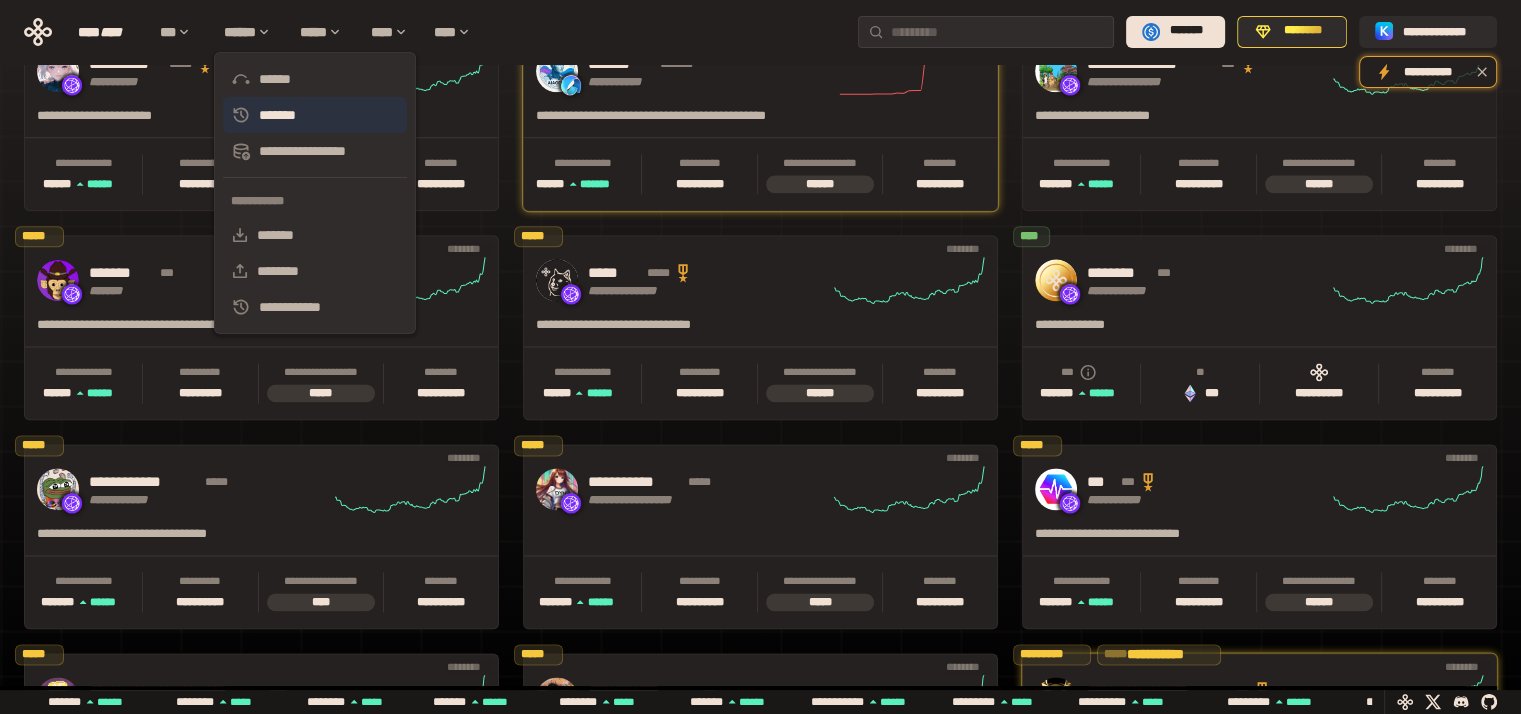 click on "*******" at bounding box center (315, 115) 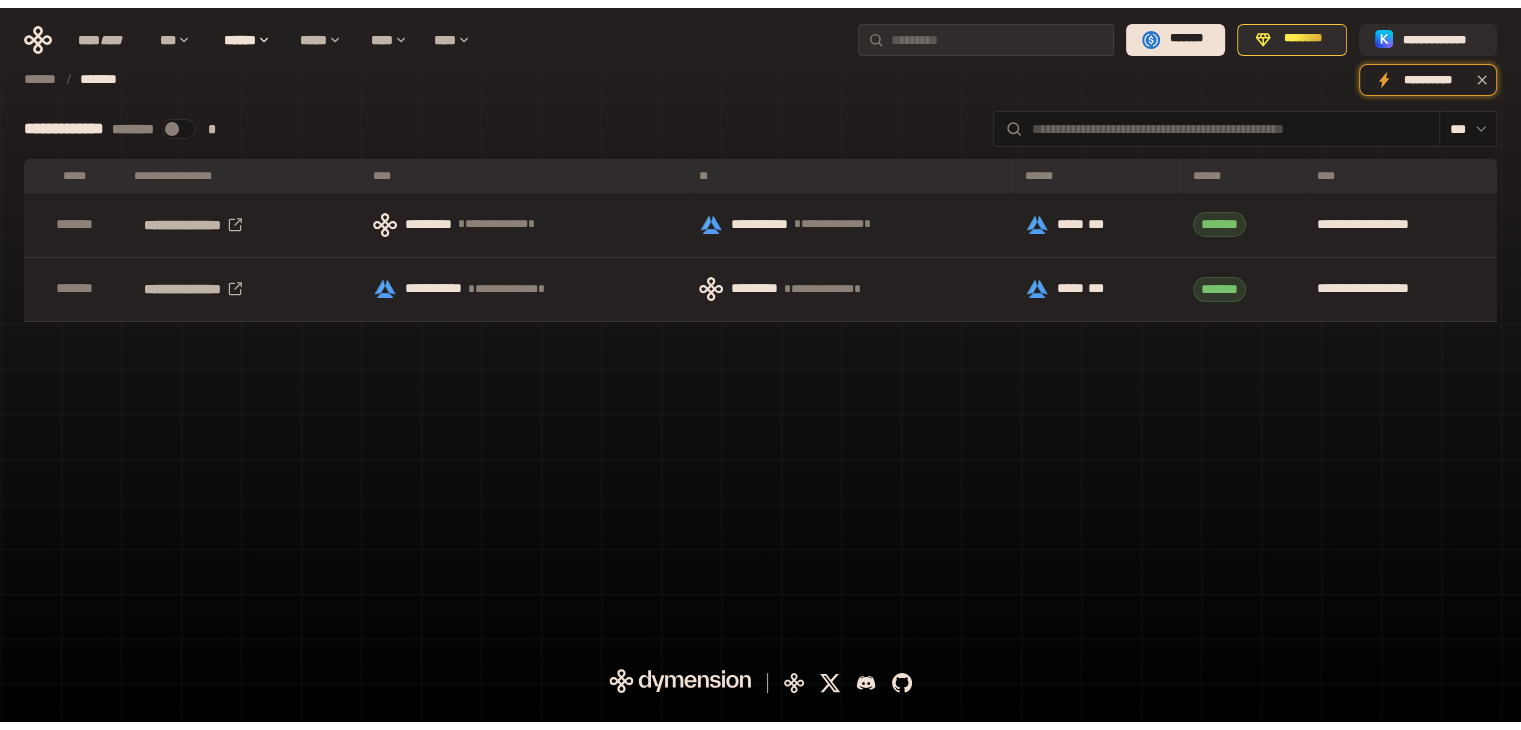 scroll, scrollTop: 0, scrollLeft: 0, axis: both 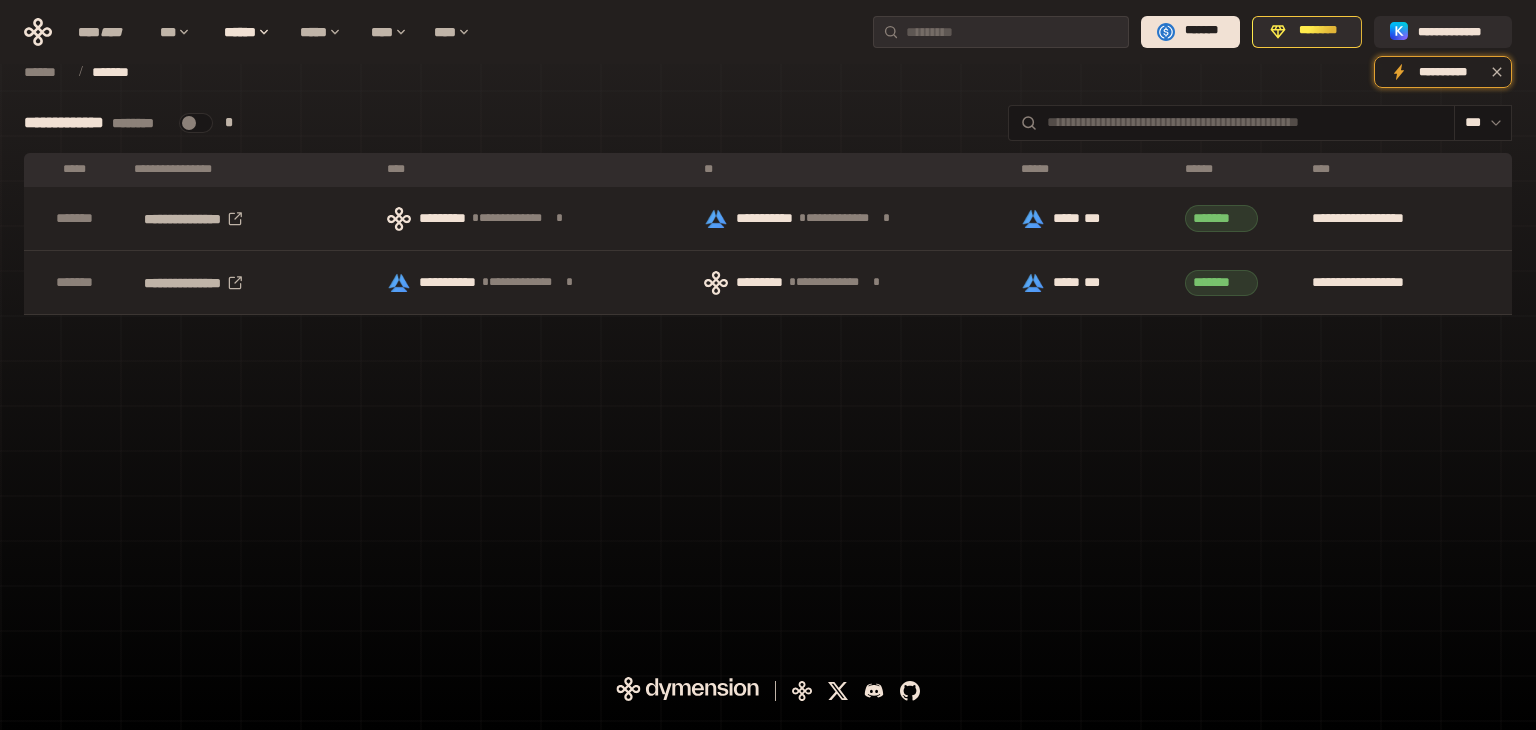 click at bounding box center (196, 123) 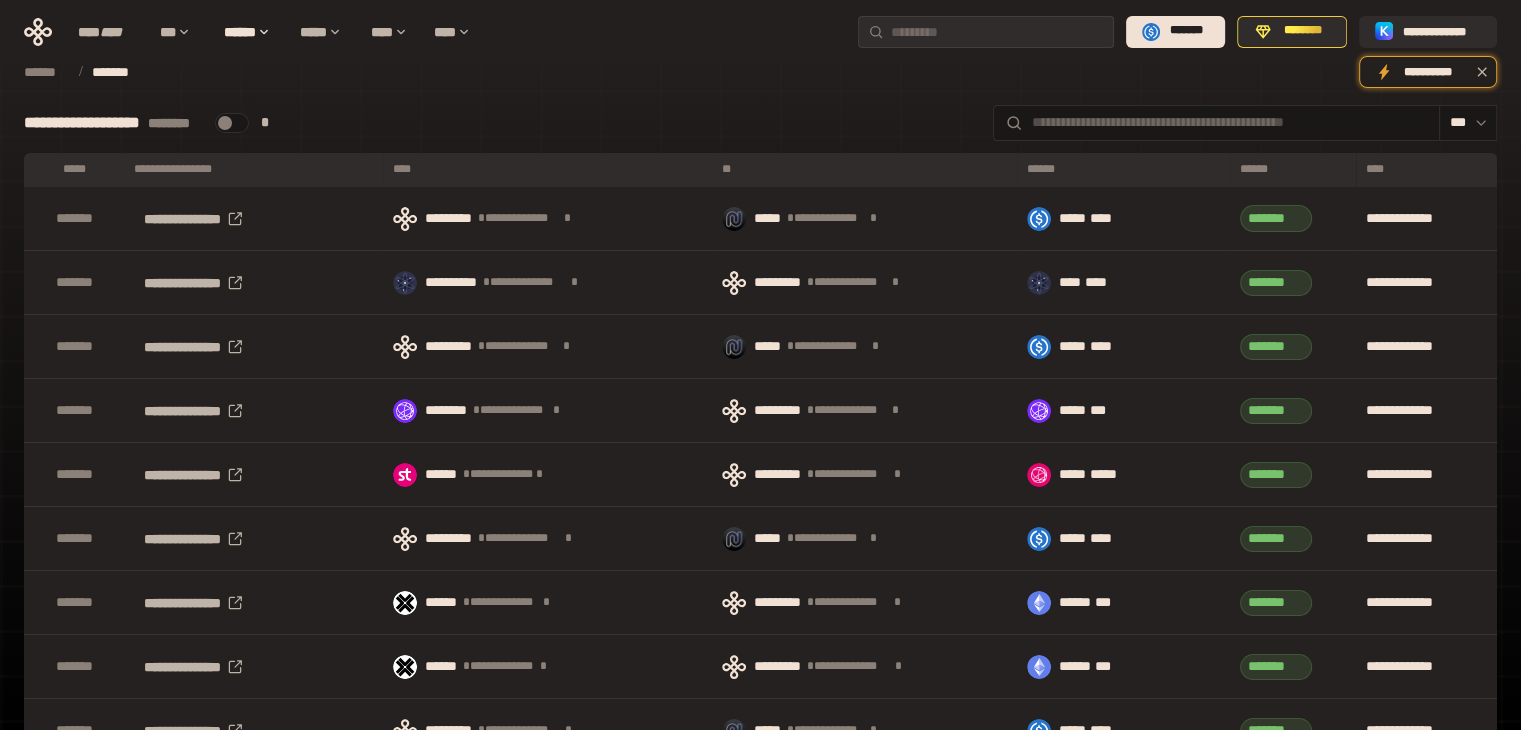 click on "********" at bounding box center [198, 123] 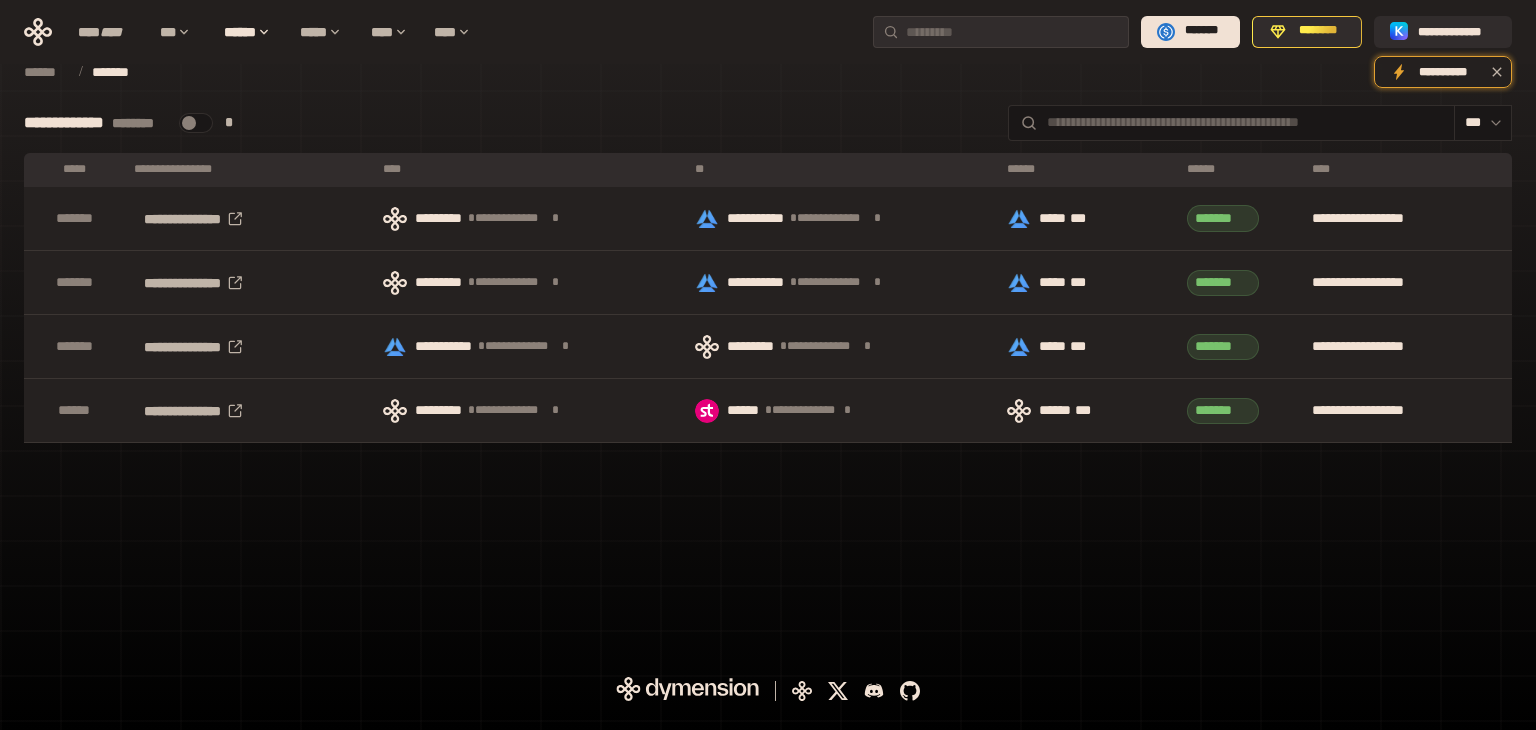 click on "******" at bounding box center [46, 72] 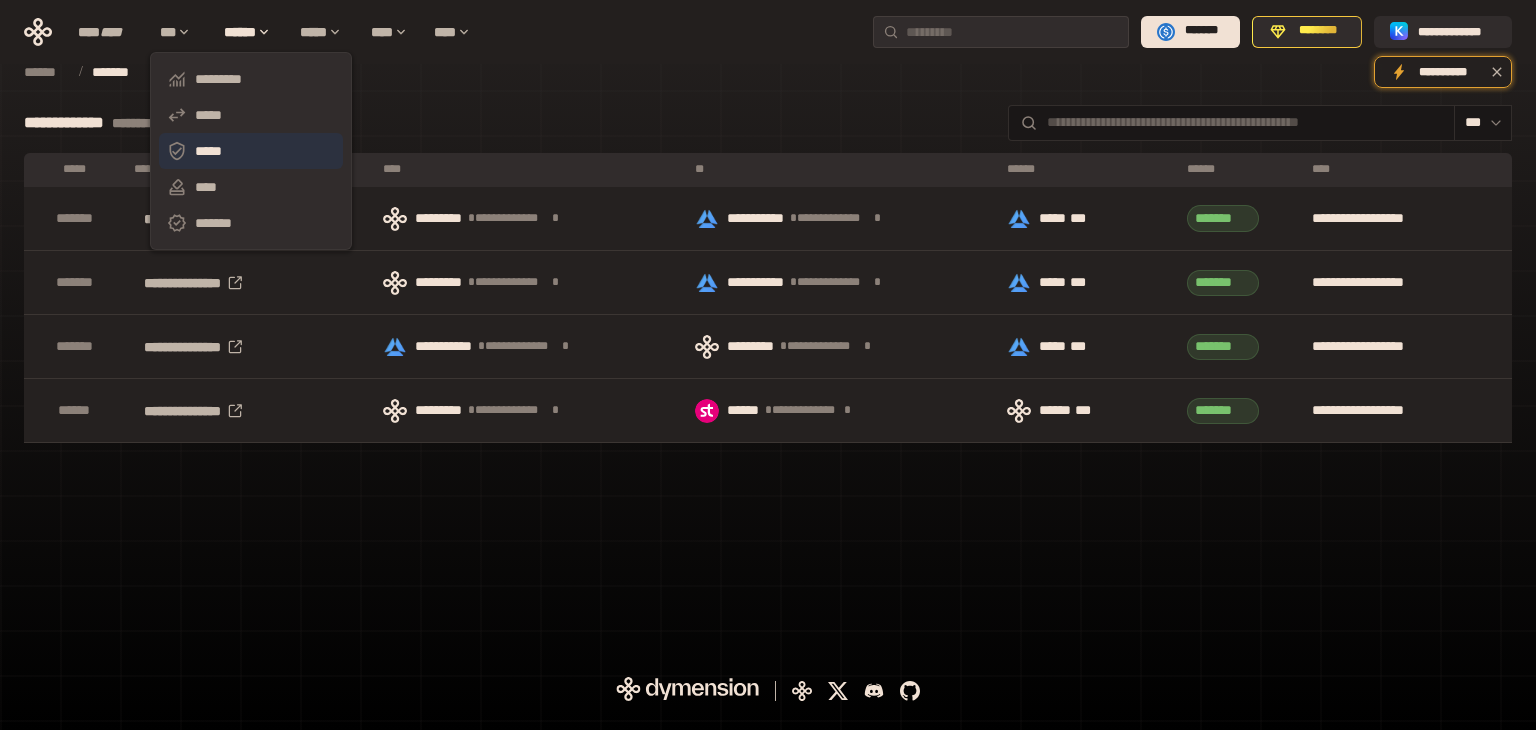 click on "*****" at bounding box center [251, 151] 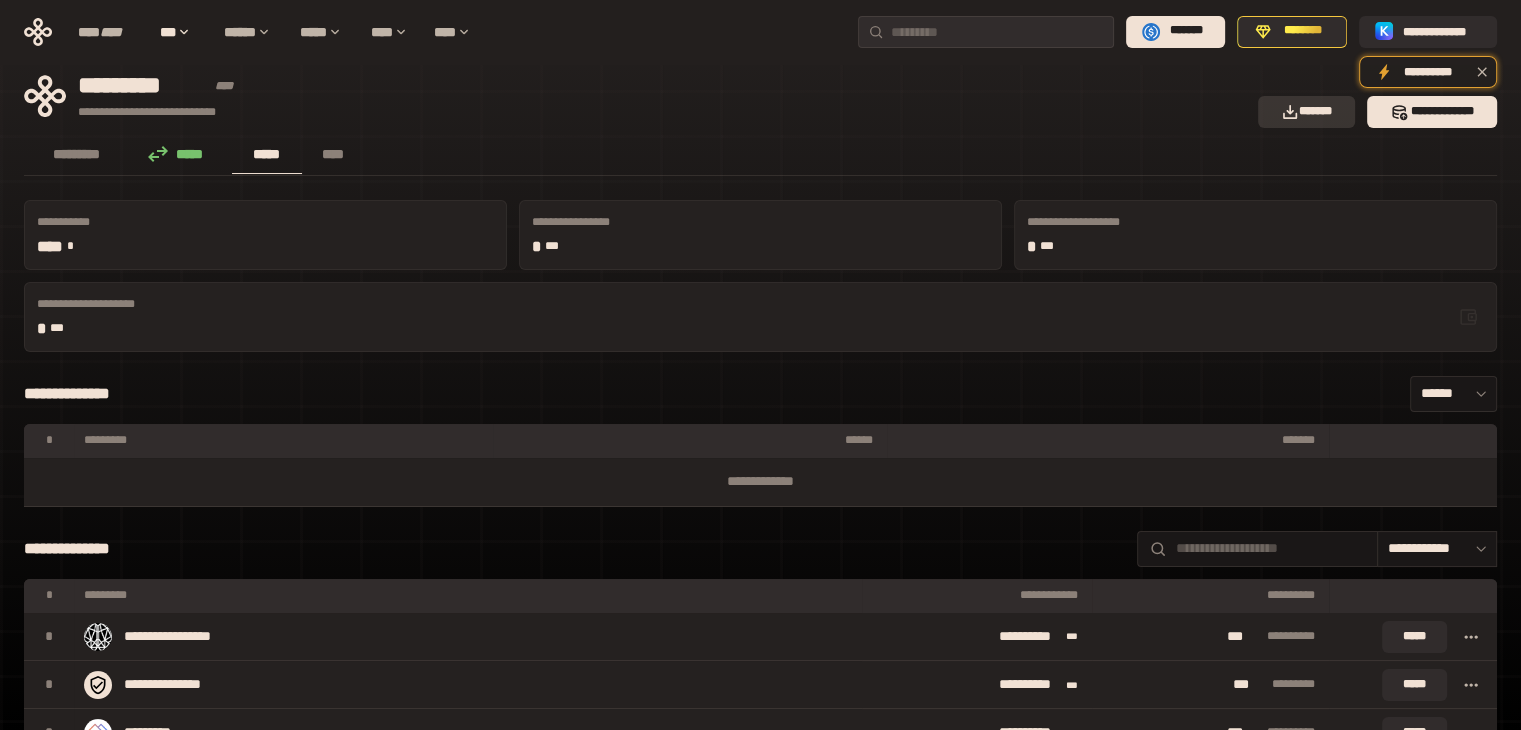 click on "*******" at bounding box center (1307, 112) 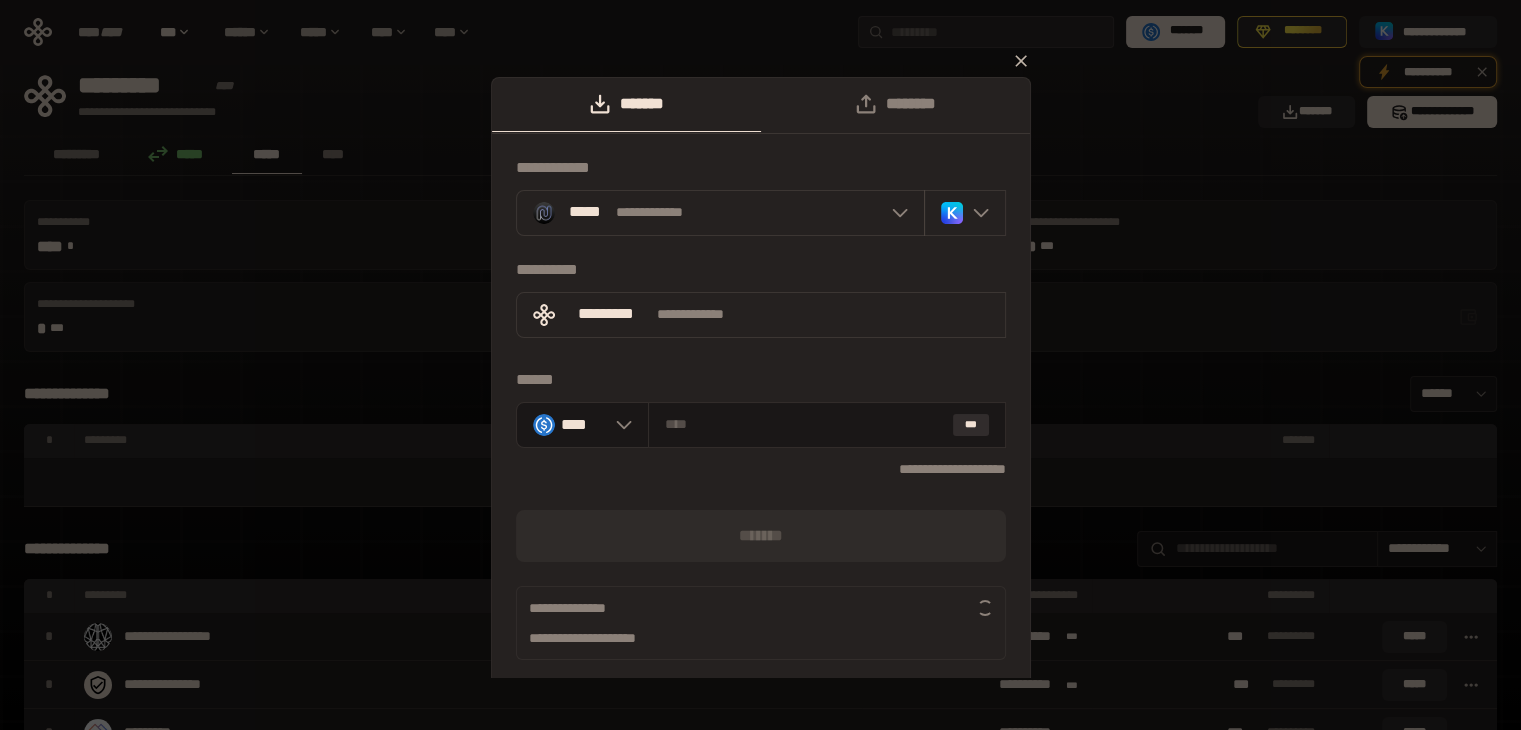 click 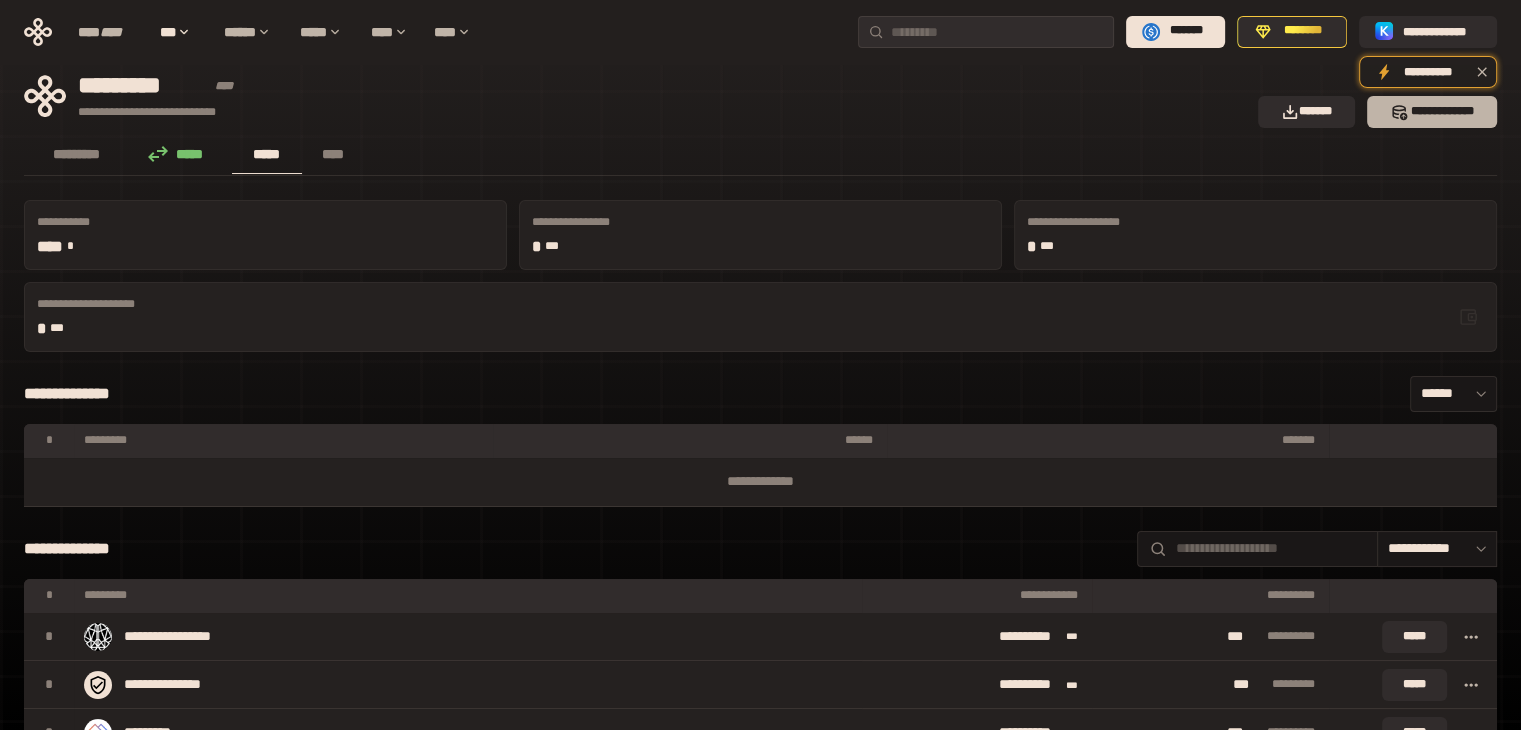 click on "*** *********" at bounding box center (1432, 112) 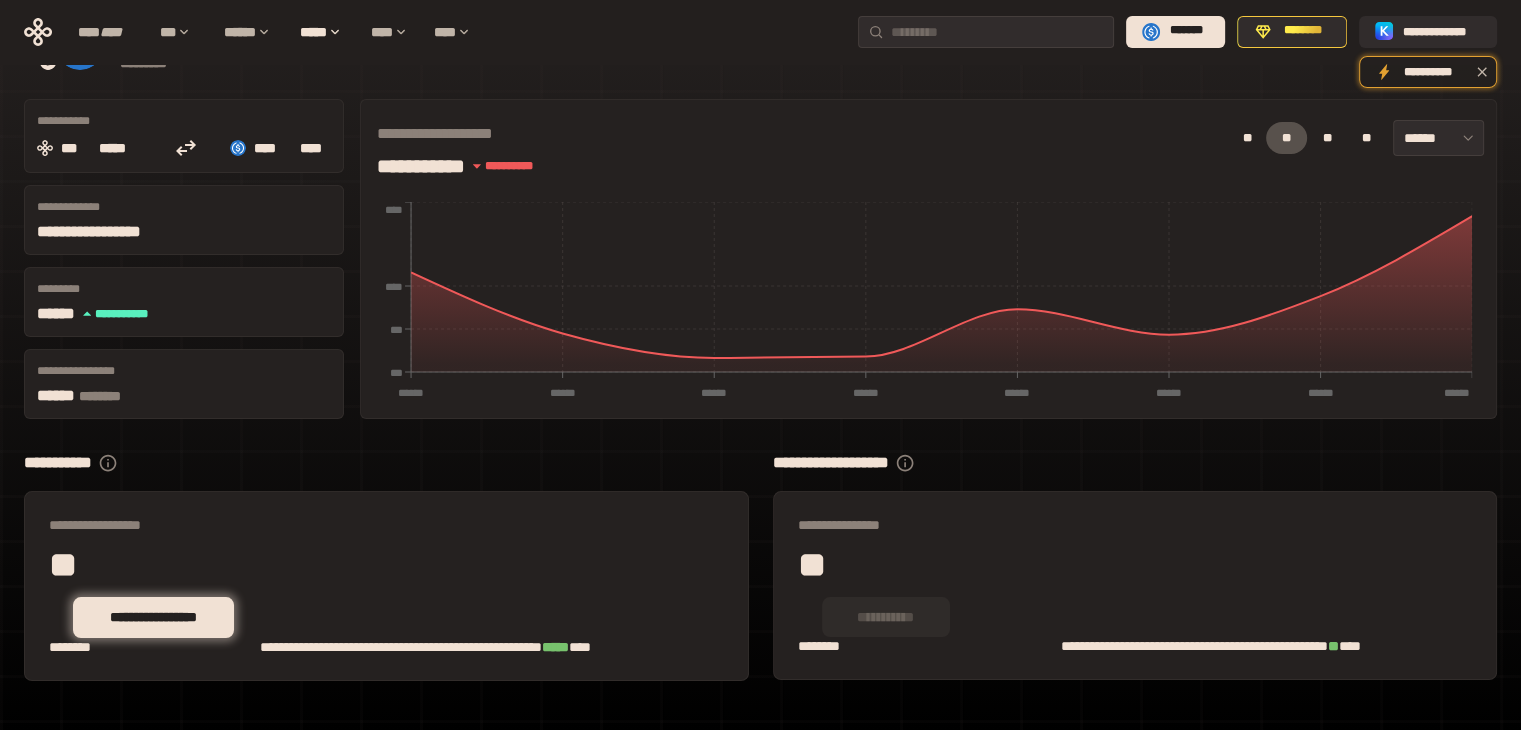 scroll, scrollTop: 88, scrollLeft: 0, axis: vertical 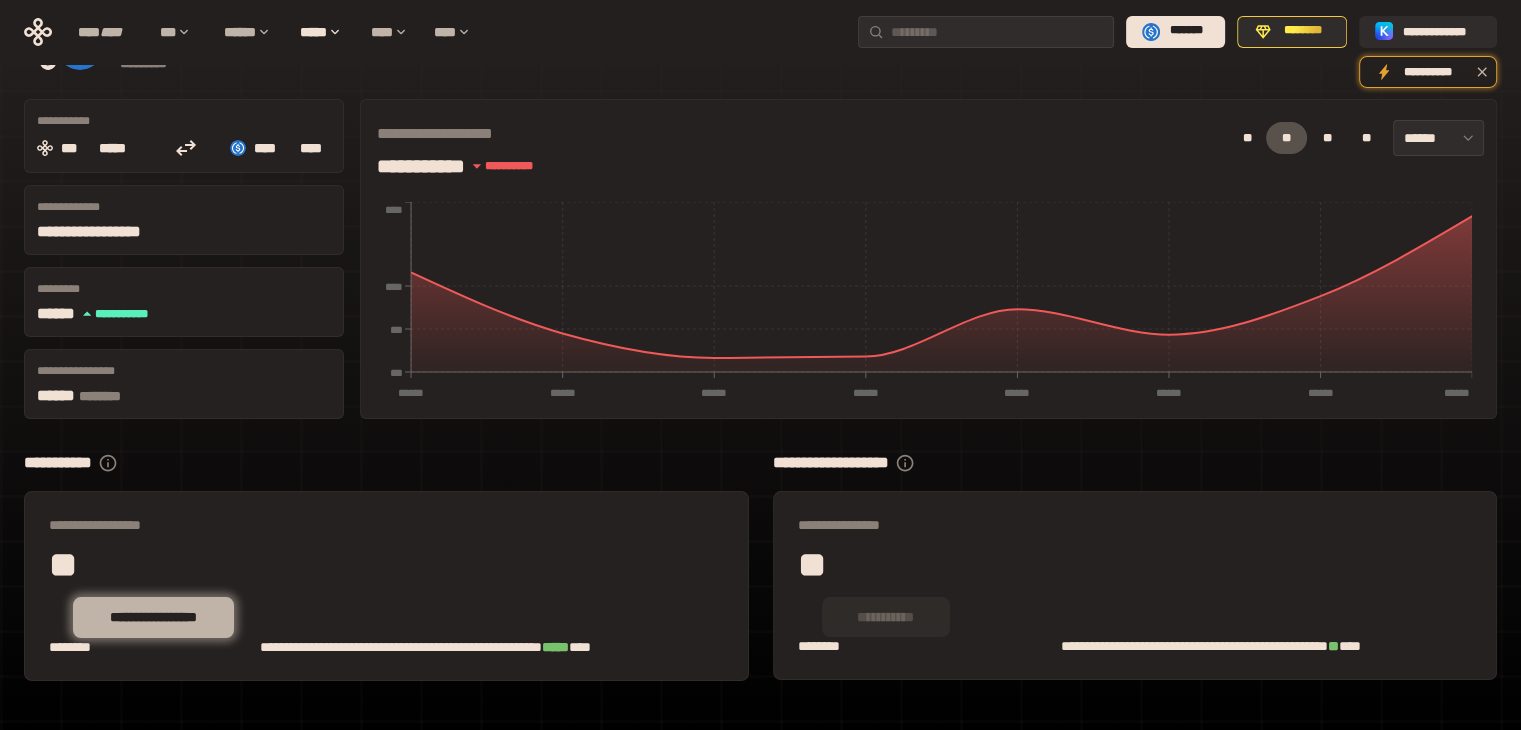 click on "**********" at bounding box center (153, 617) 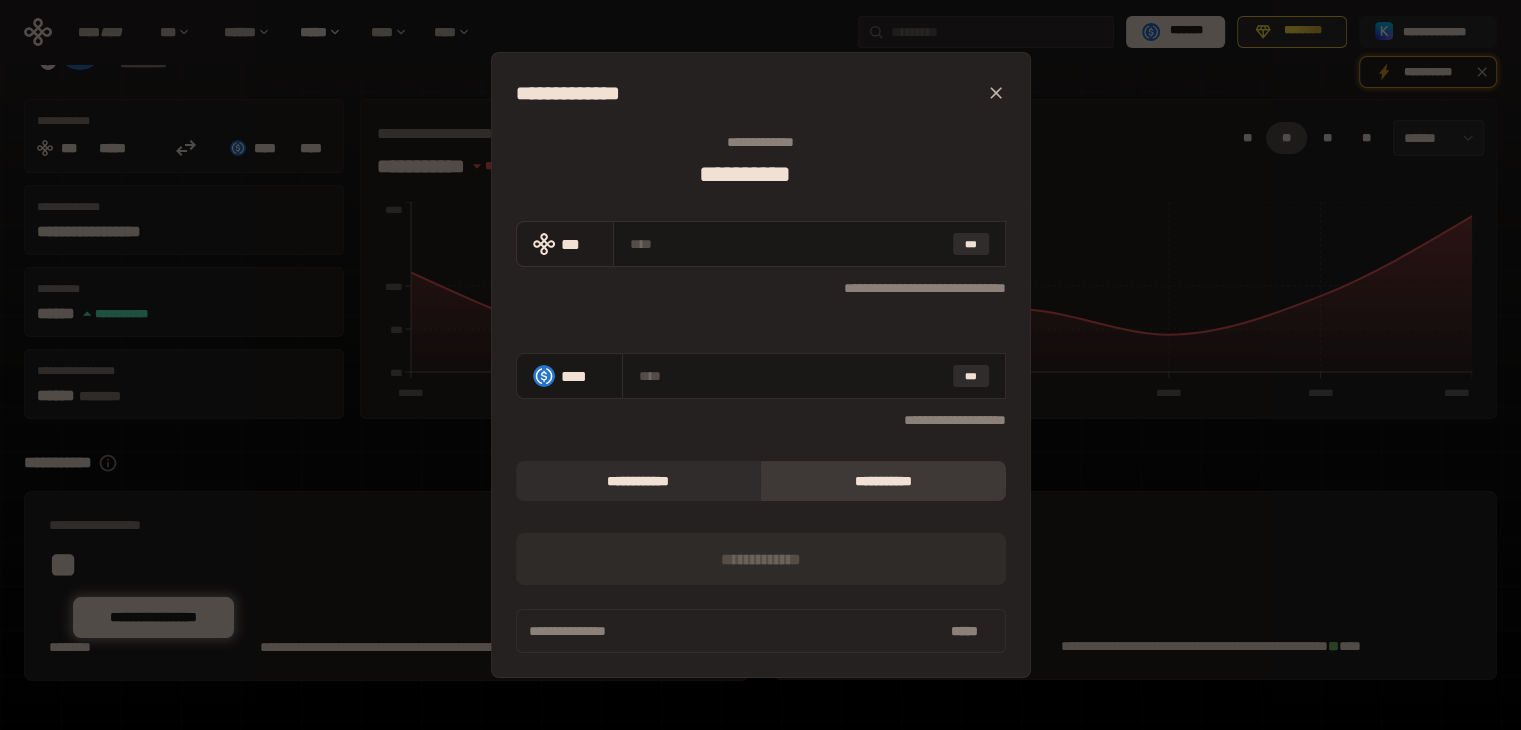 click on "***" at bounding box center (579, 243) 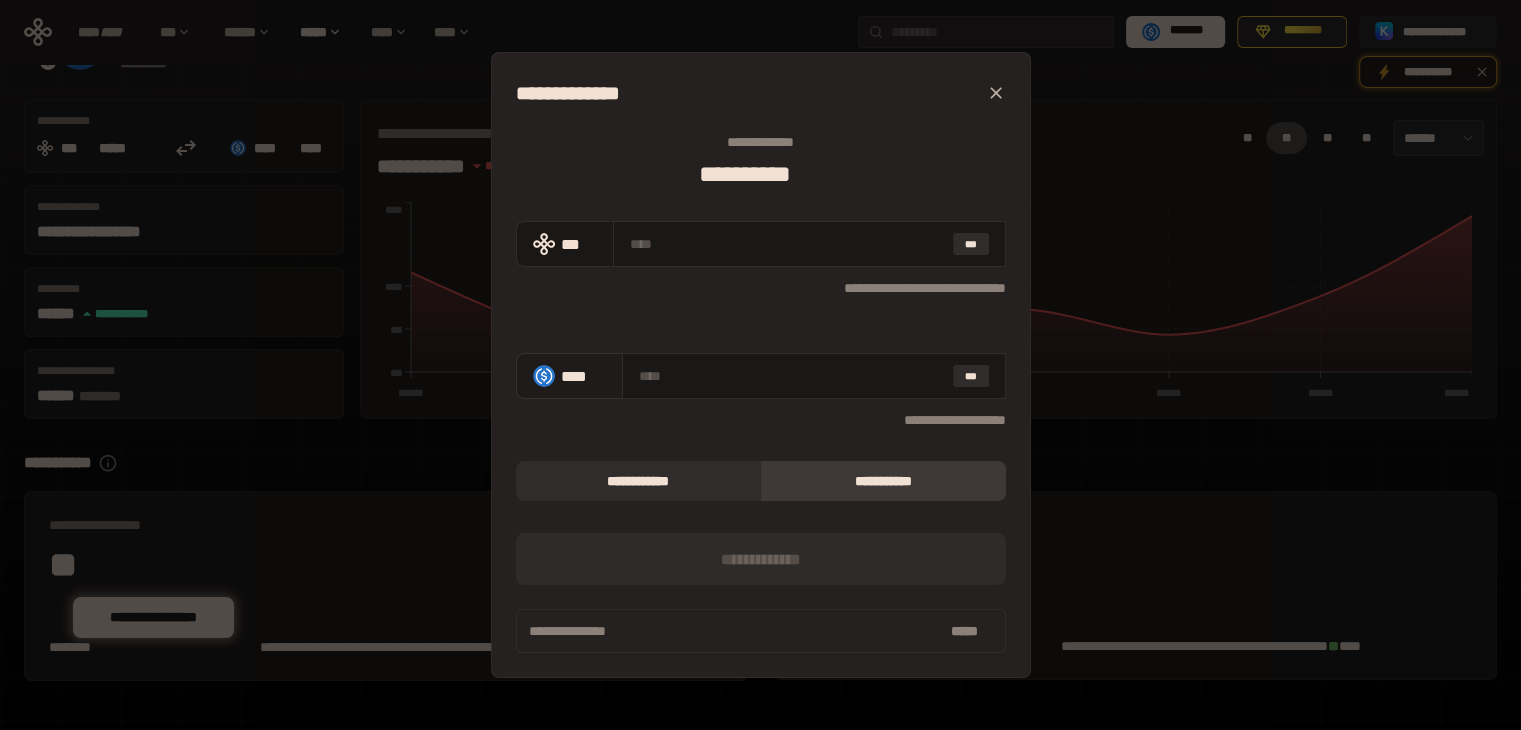 click on "****" at bounding box center (569, 376) 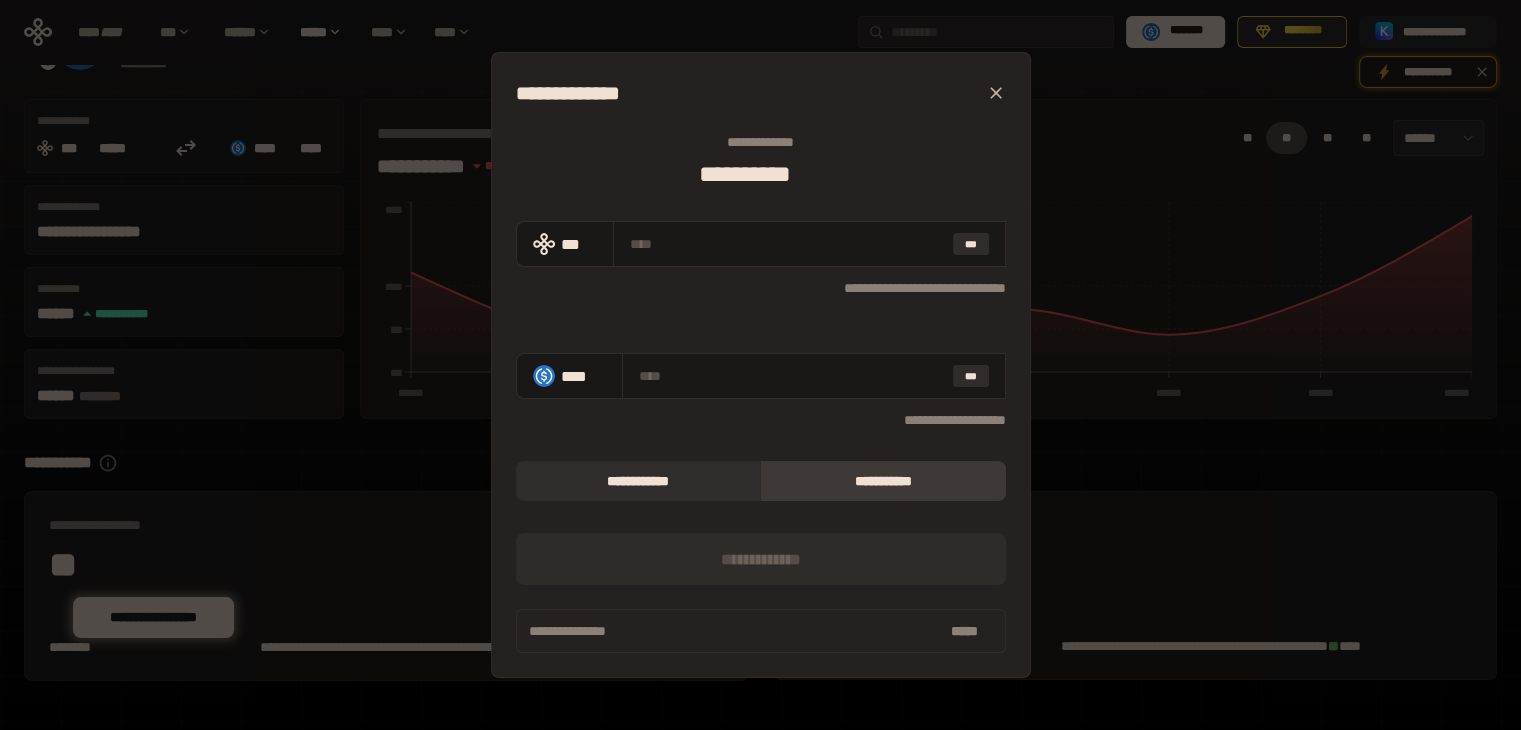 click 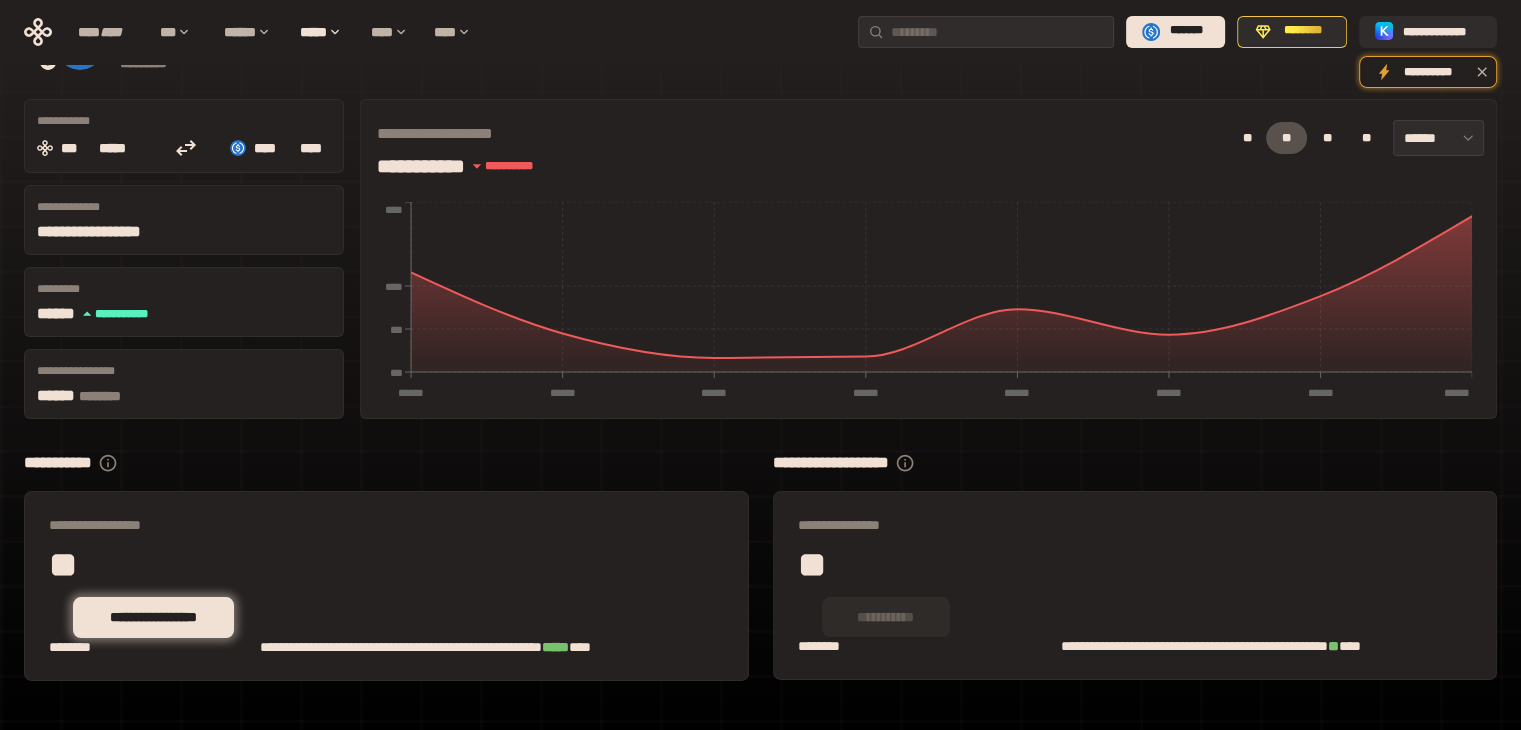 scroll, scrollTop: 0, scrollLeft: 0, axis: both 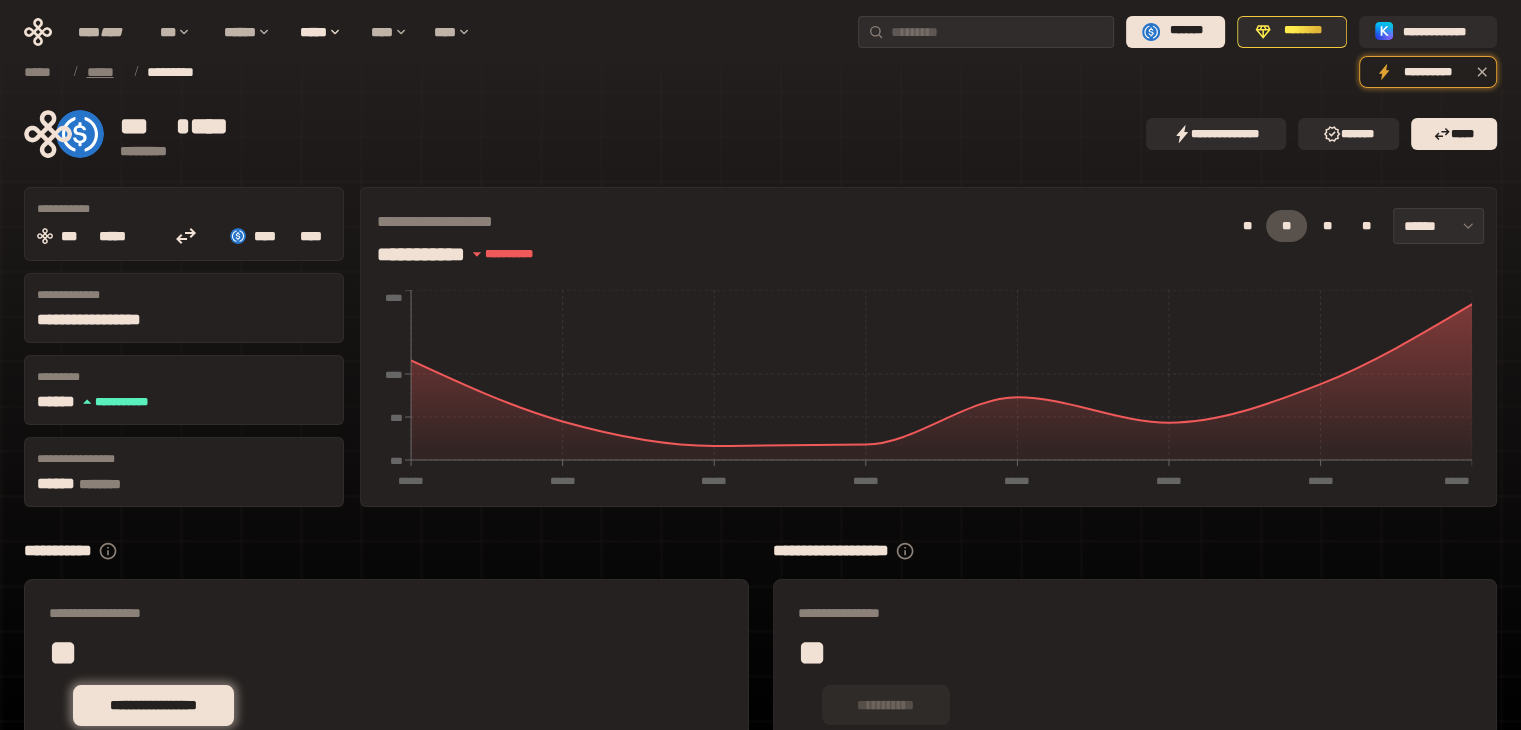 click on "*****" at bounding box center (105, 72) 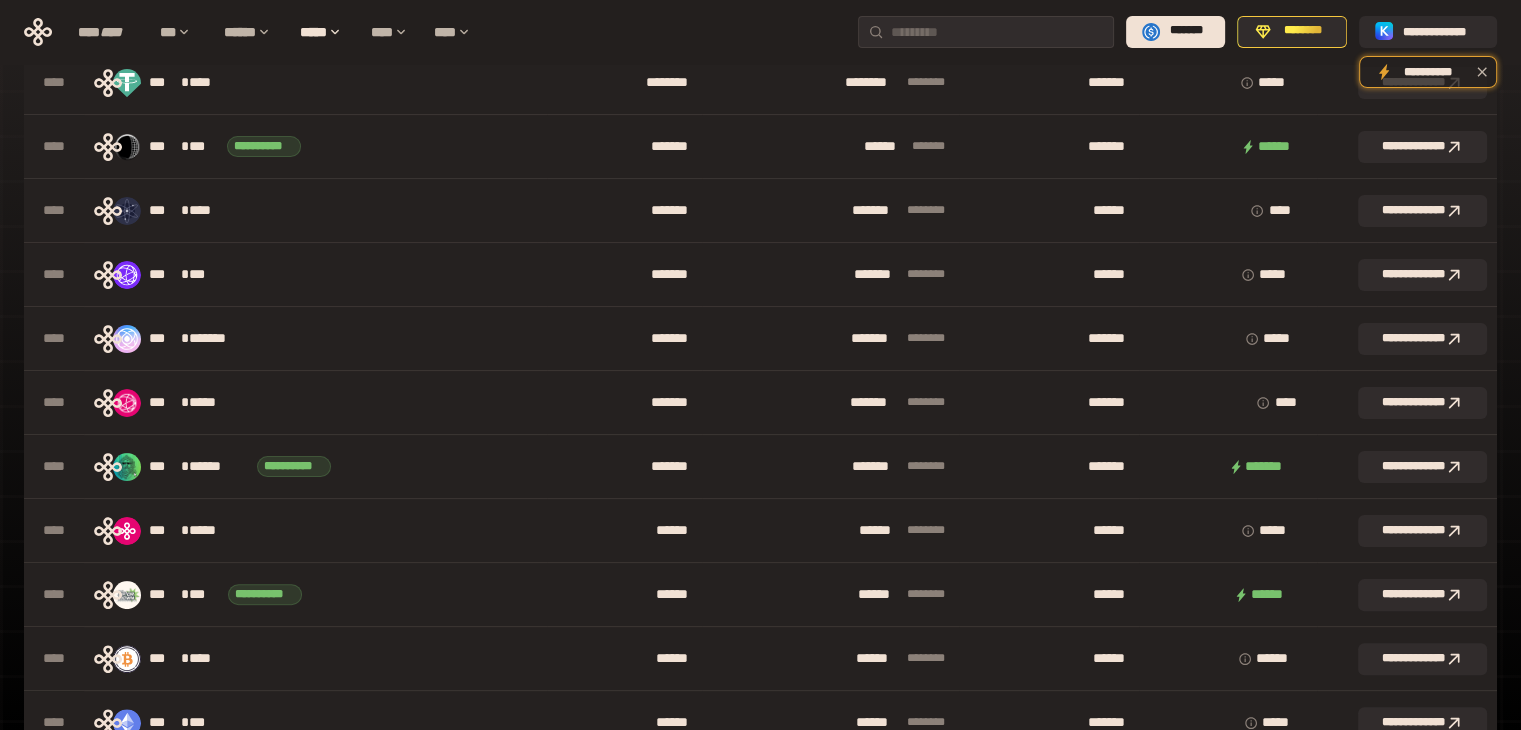 scroll, scrollTop: 368, scrollLeft: 0, axis: vertical 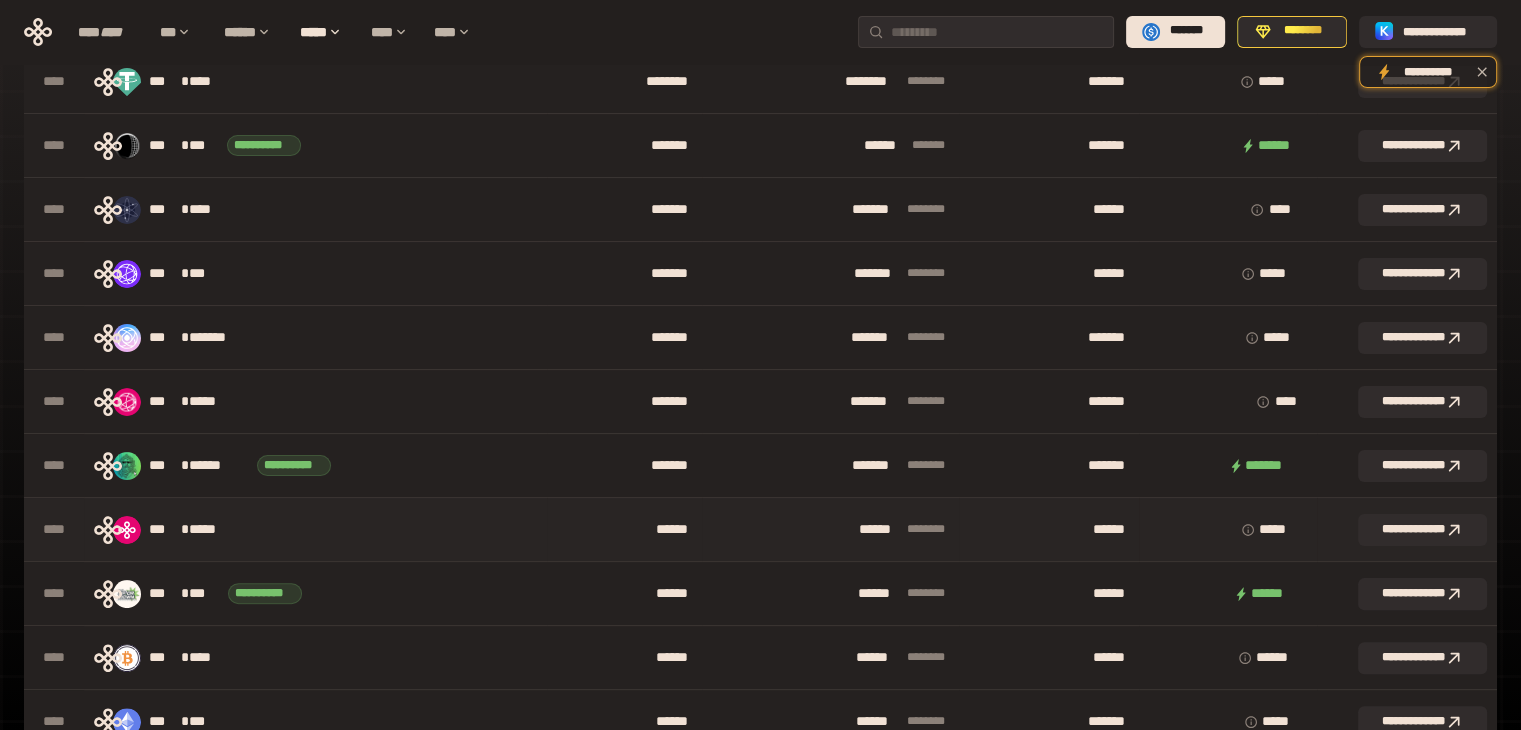 click on "*** * *****" at bounding box center [315, 530] 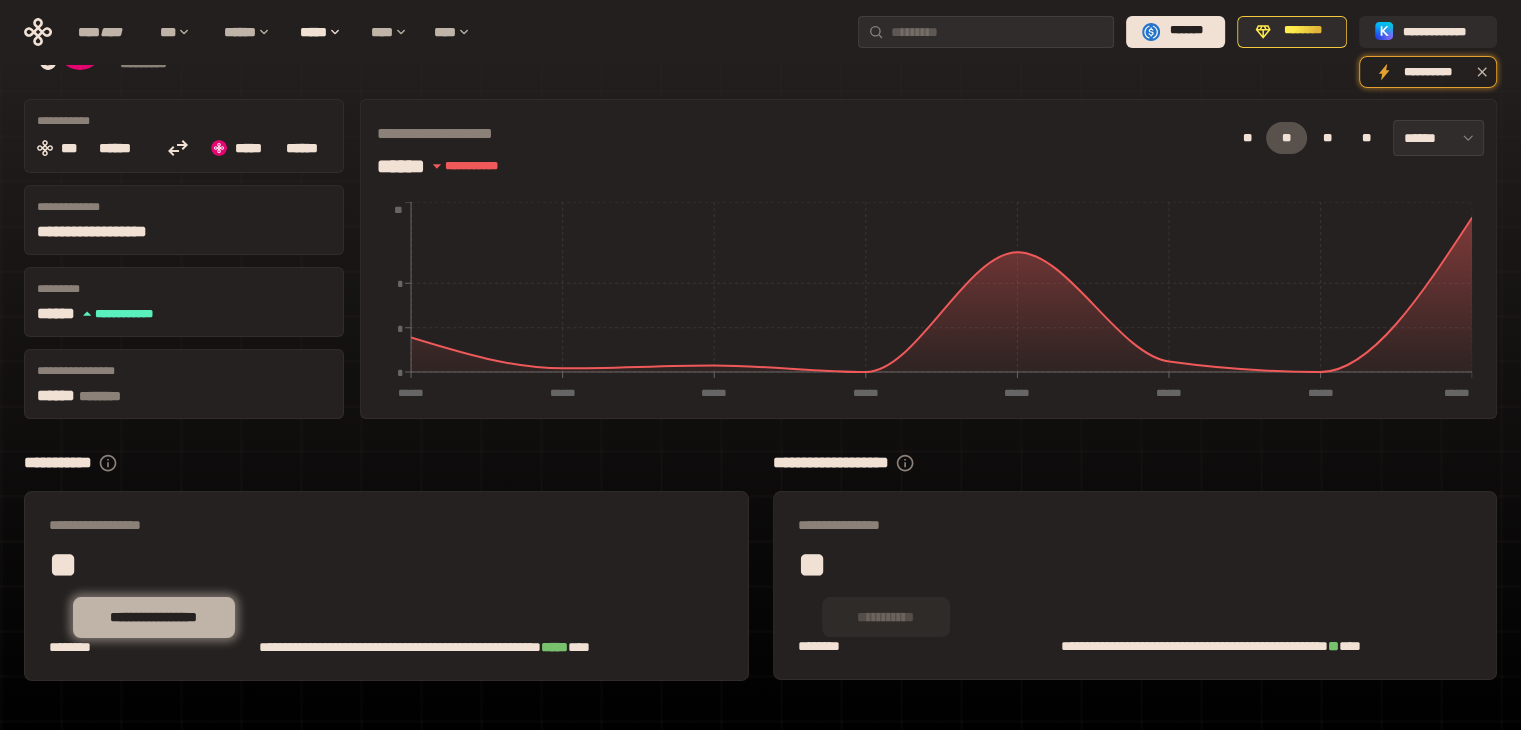 click on "**********" at bounding box center [154, 617] 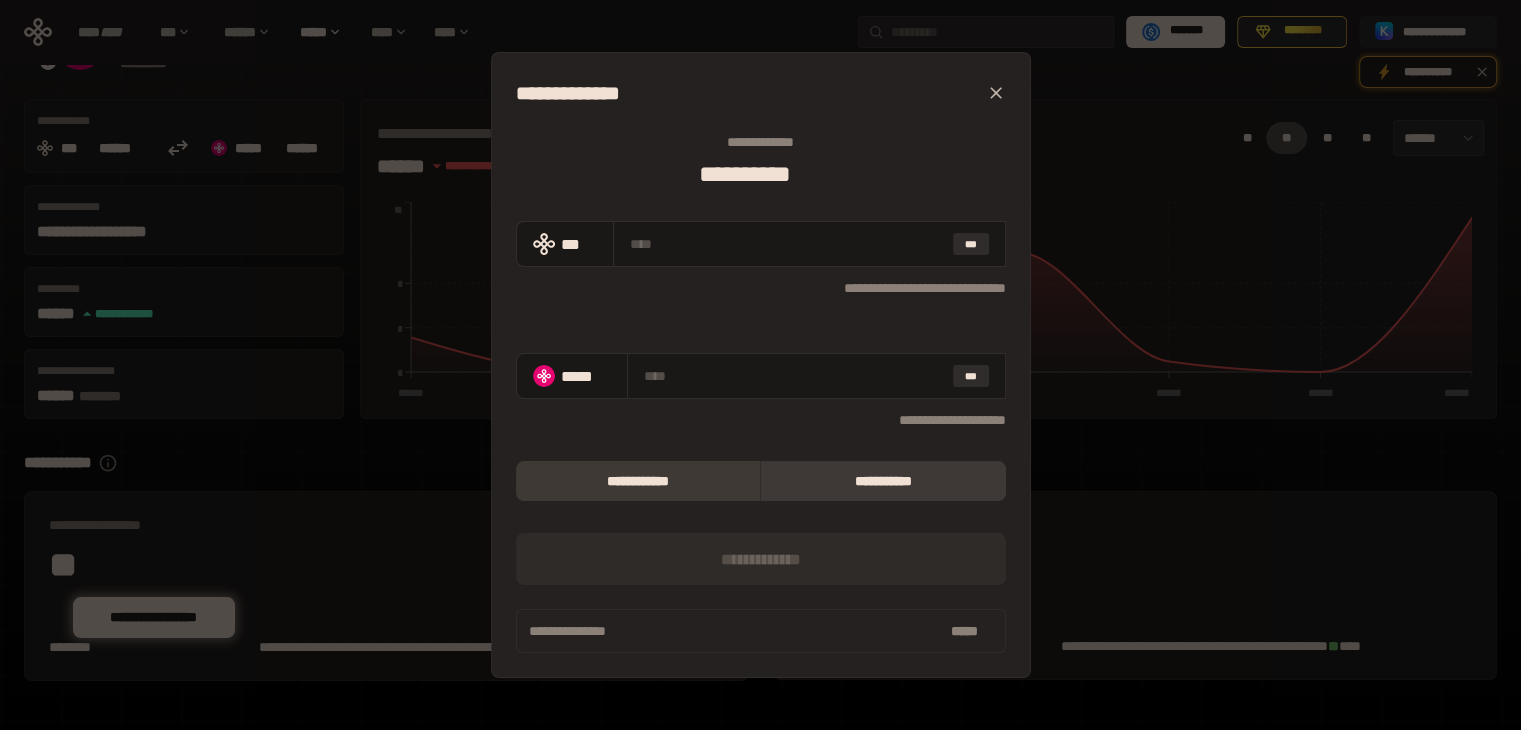 click on "**********" at bounding box center (638, 481) 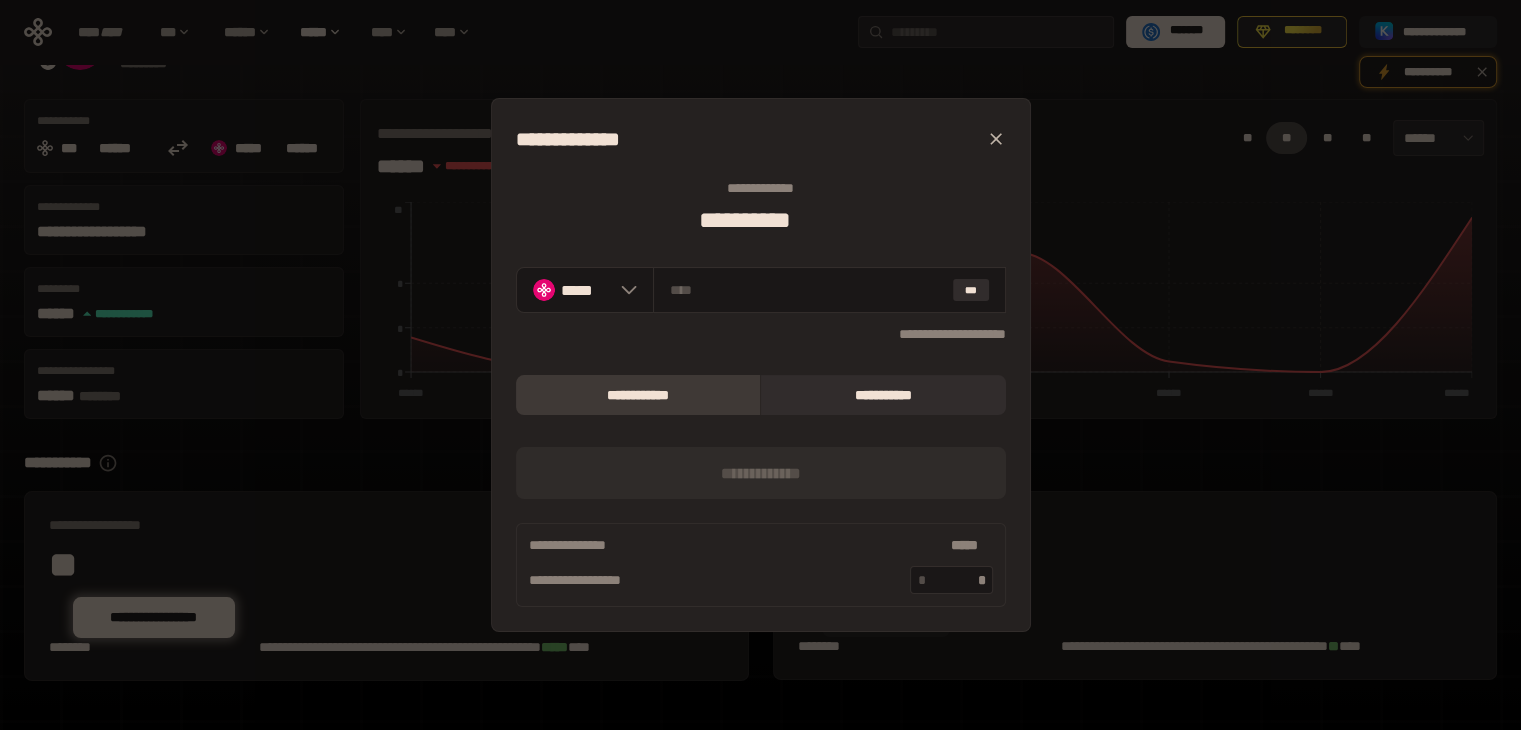 click 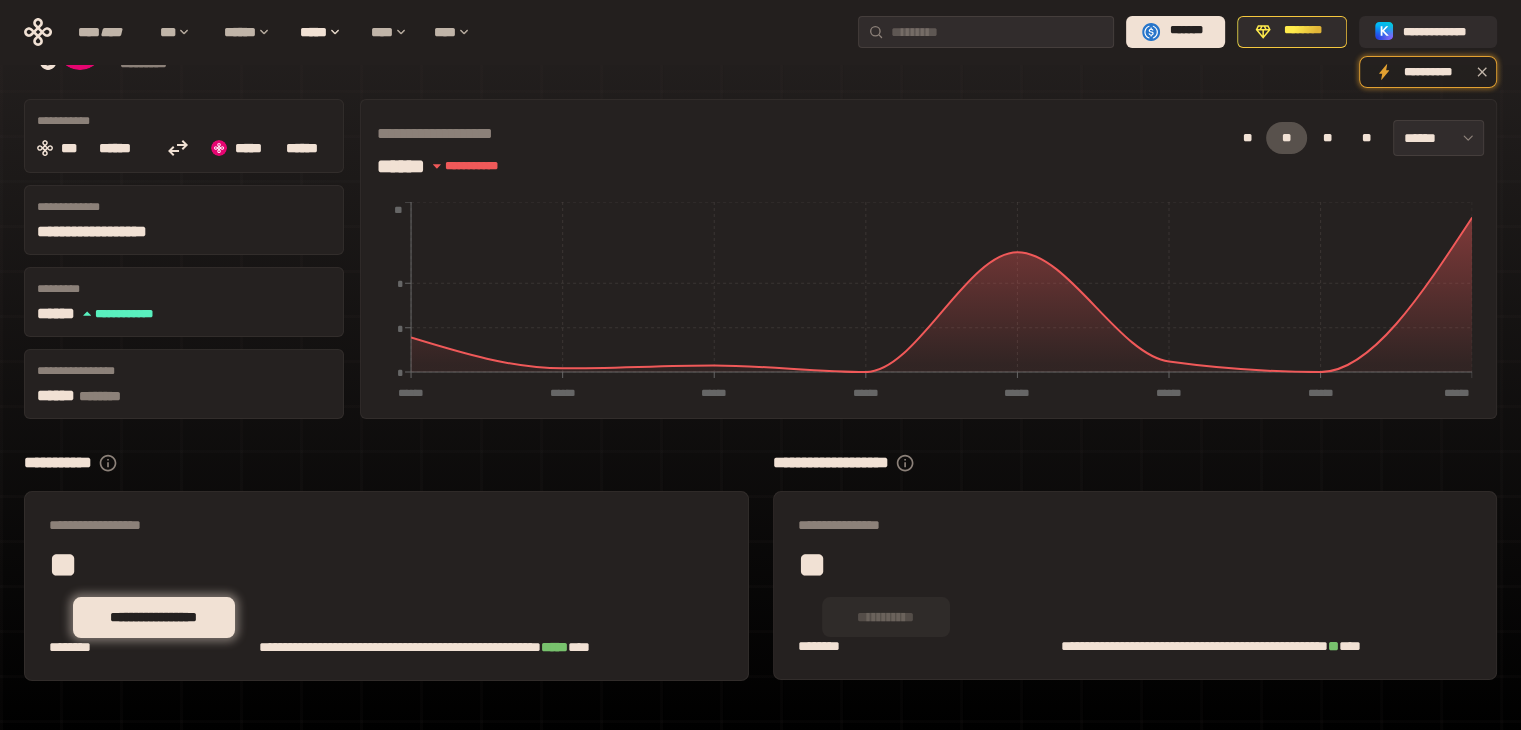 scroll, scrollTop: 0, scrollLeft: 0, axis: both 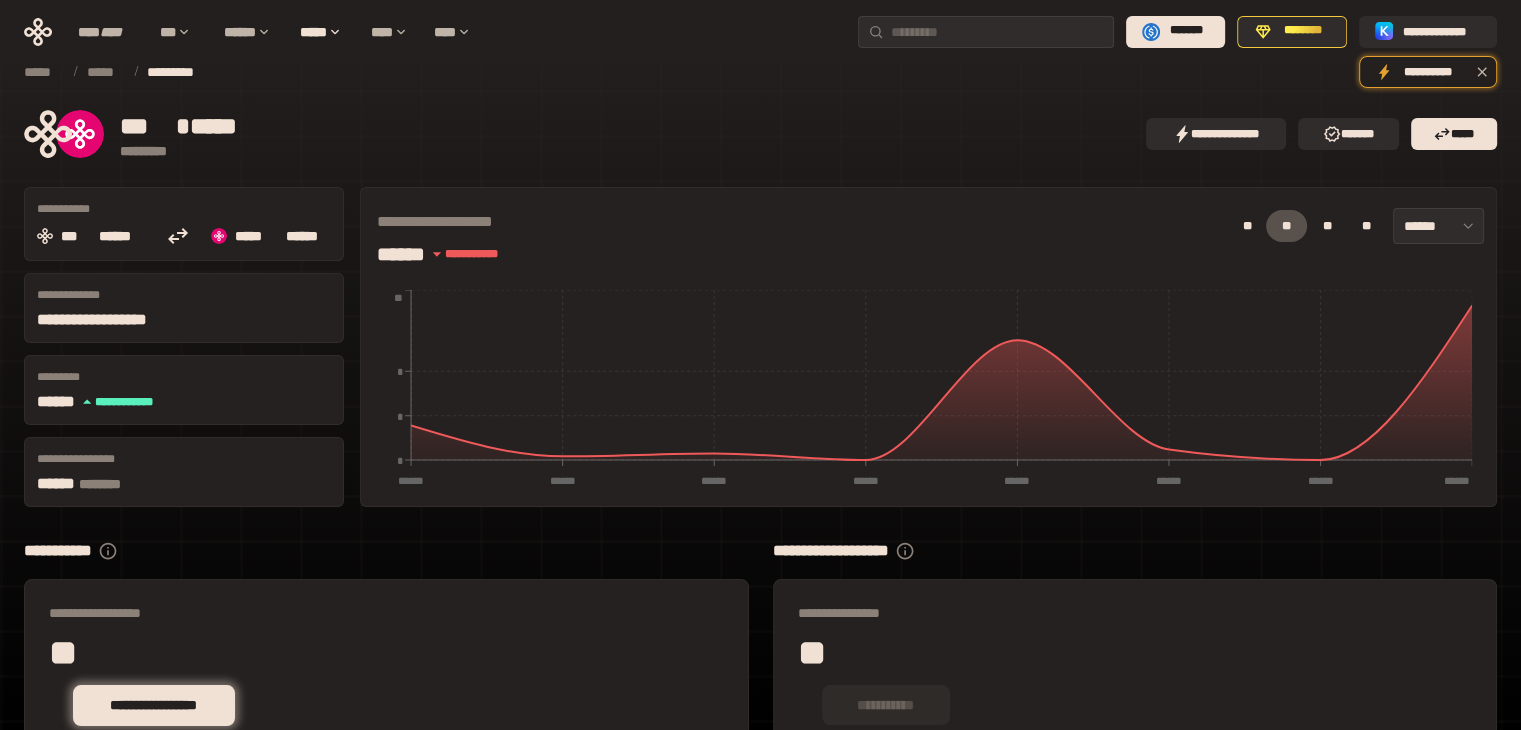 click 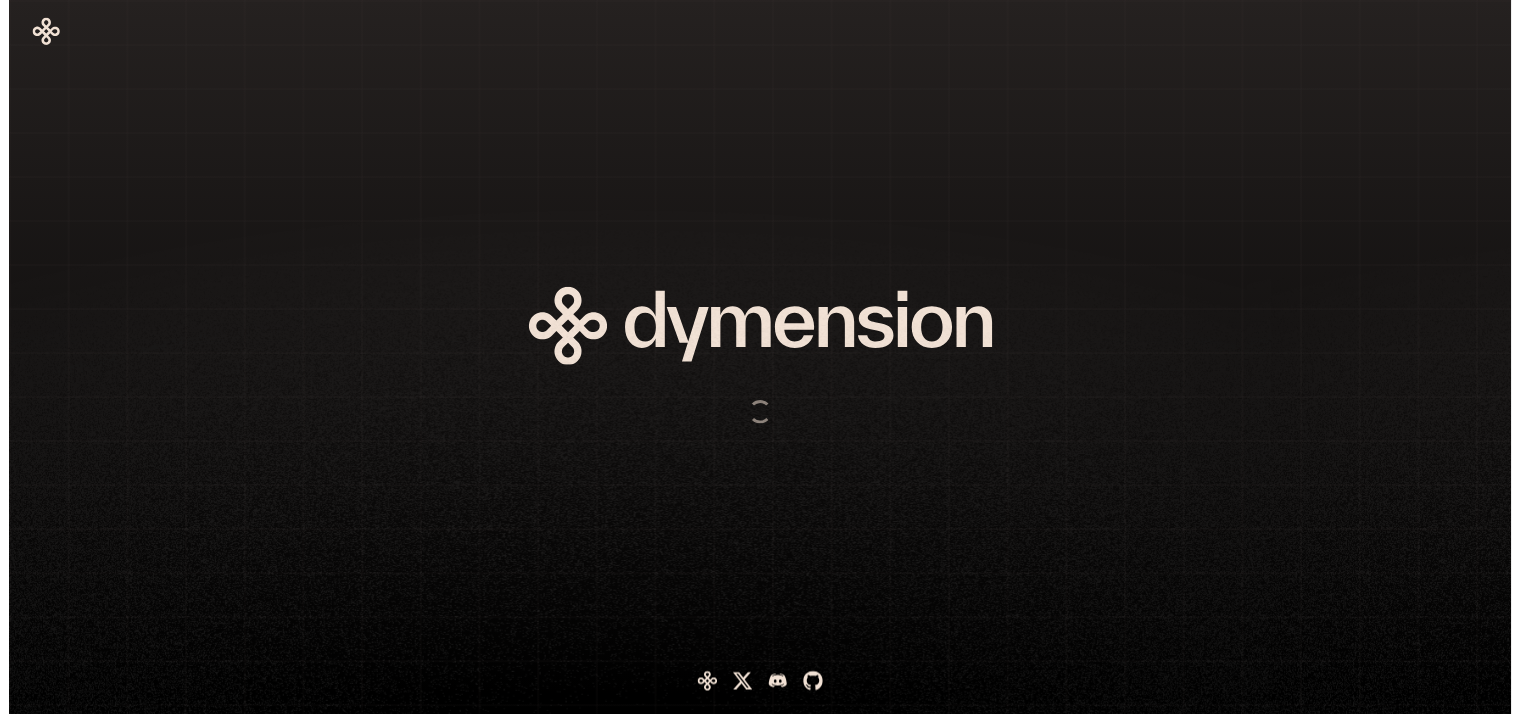 scroll, scrollTop: 0, scrollLeft: 0, axis: both 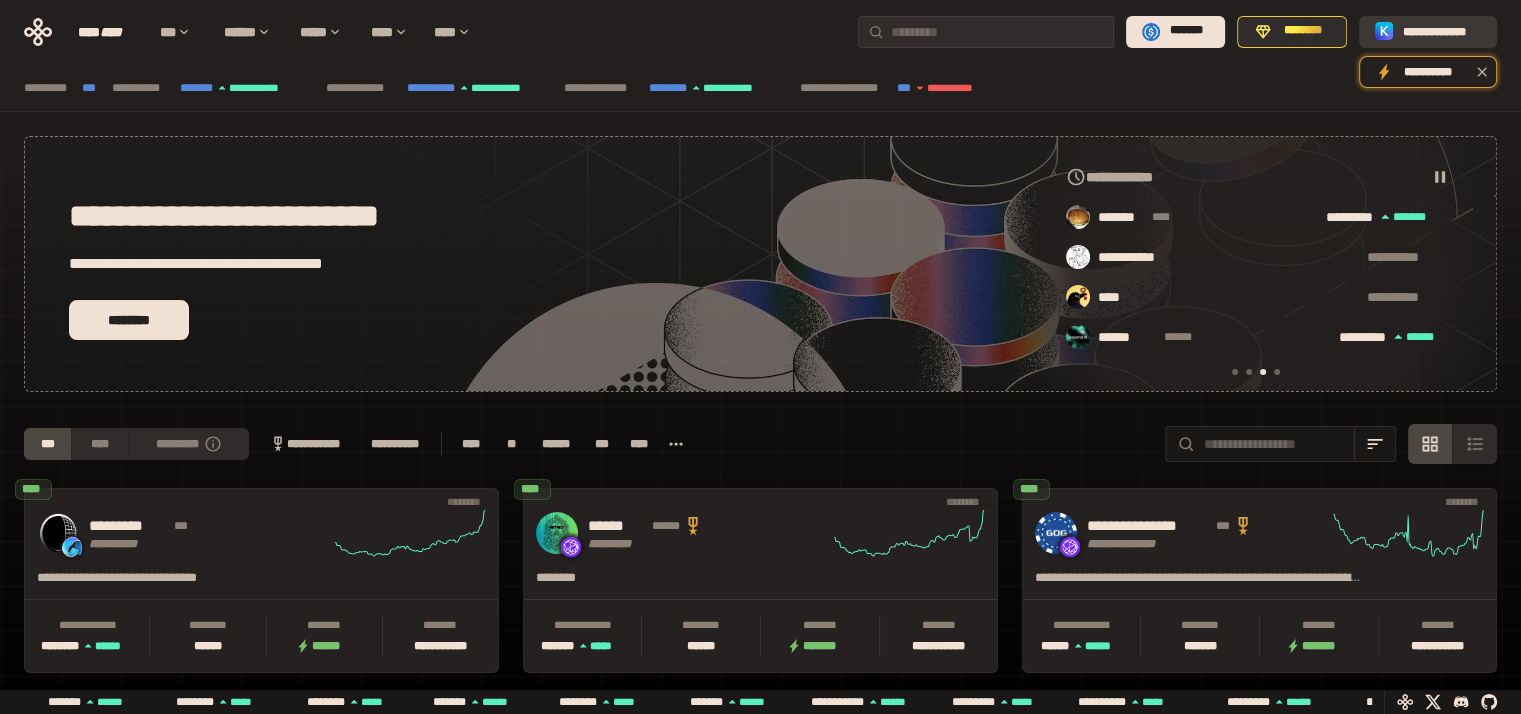 click on "**********" at bounding box center [1428, 32] 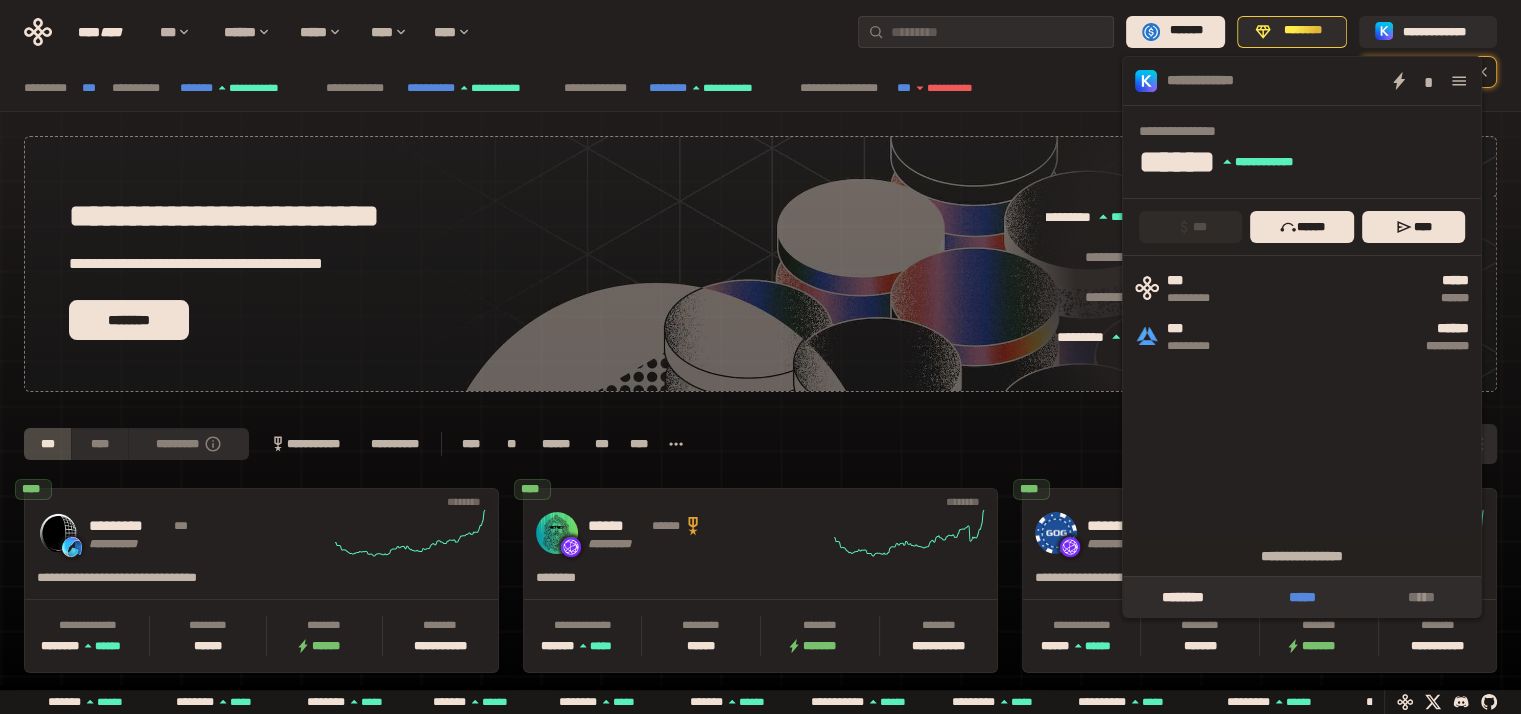 click on "*****" at bounding box center (1301, 597) 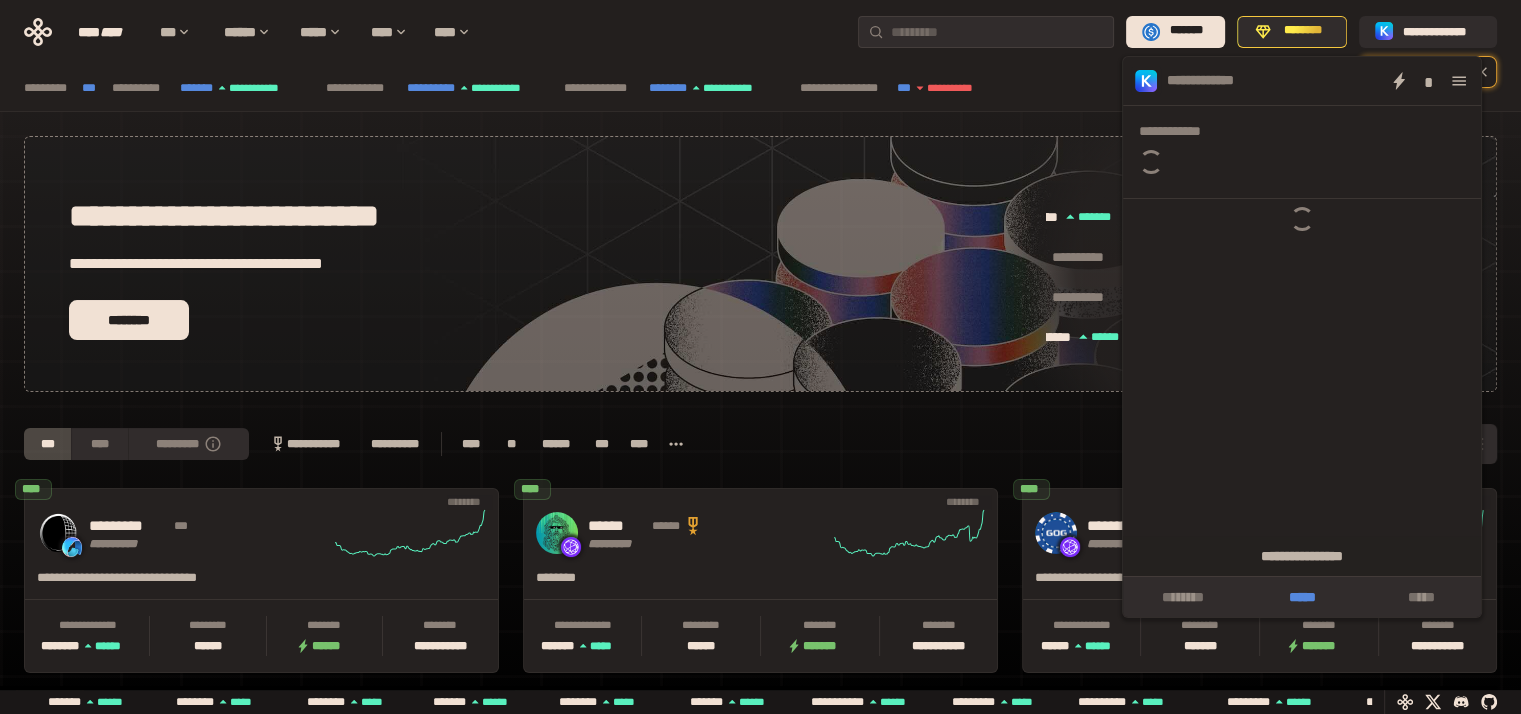 scroll, scrollTop: 0, scrollLeft: 1276, axis: horizontal 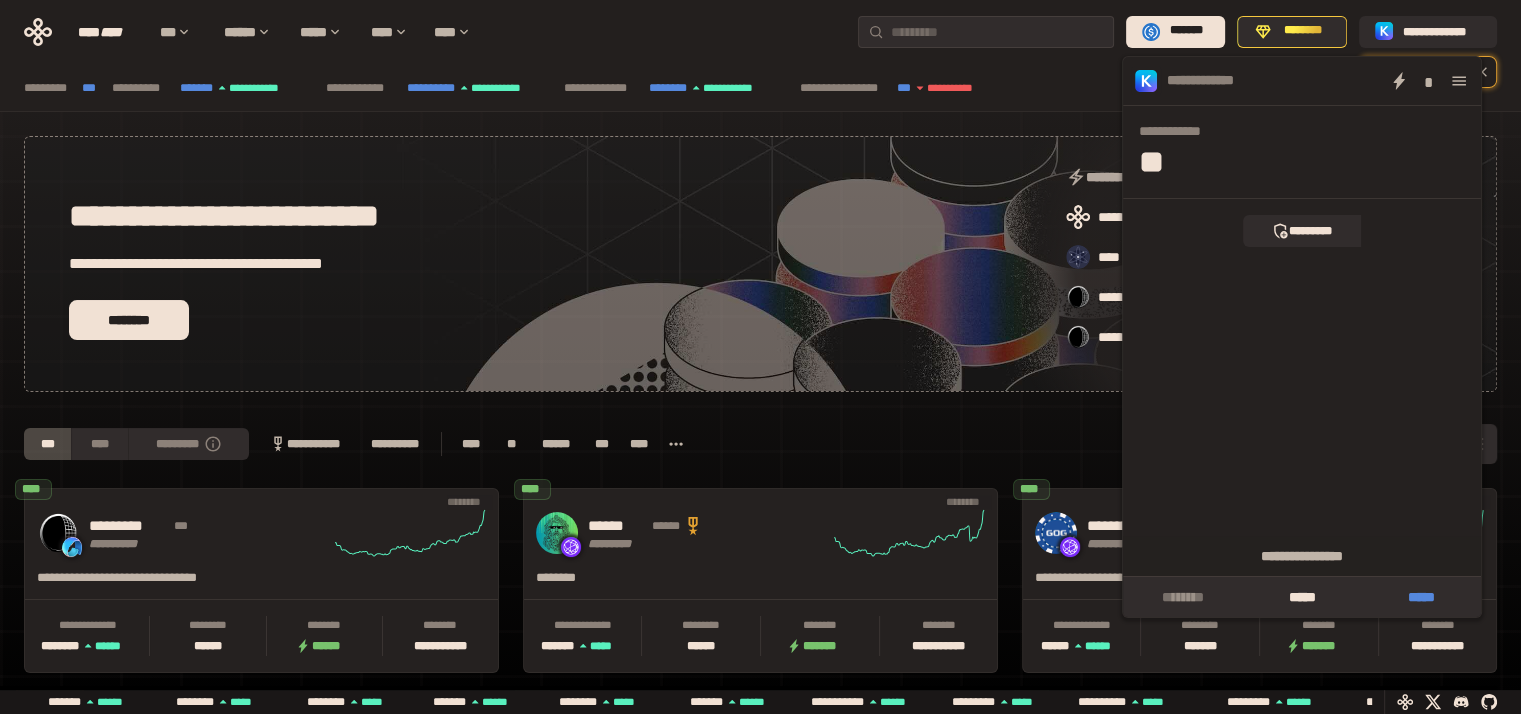 click on "*****" at bounding box center (1421, 597) 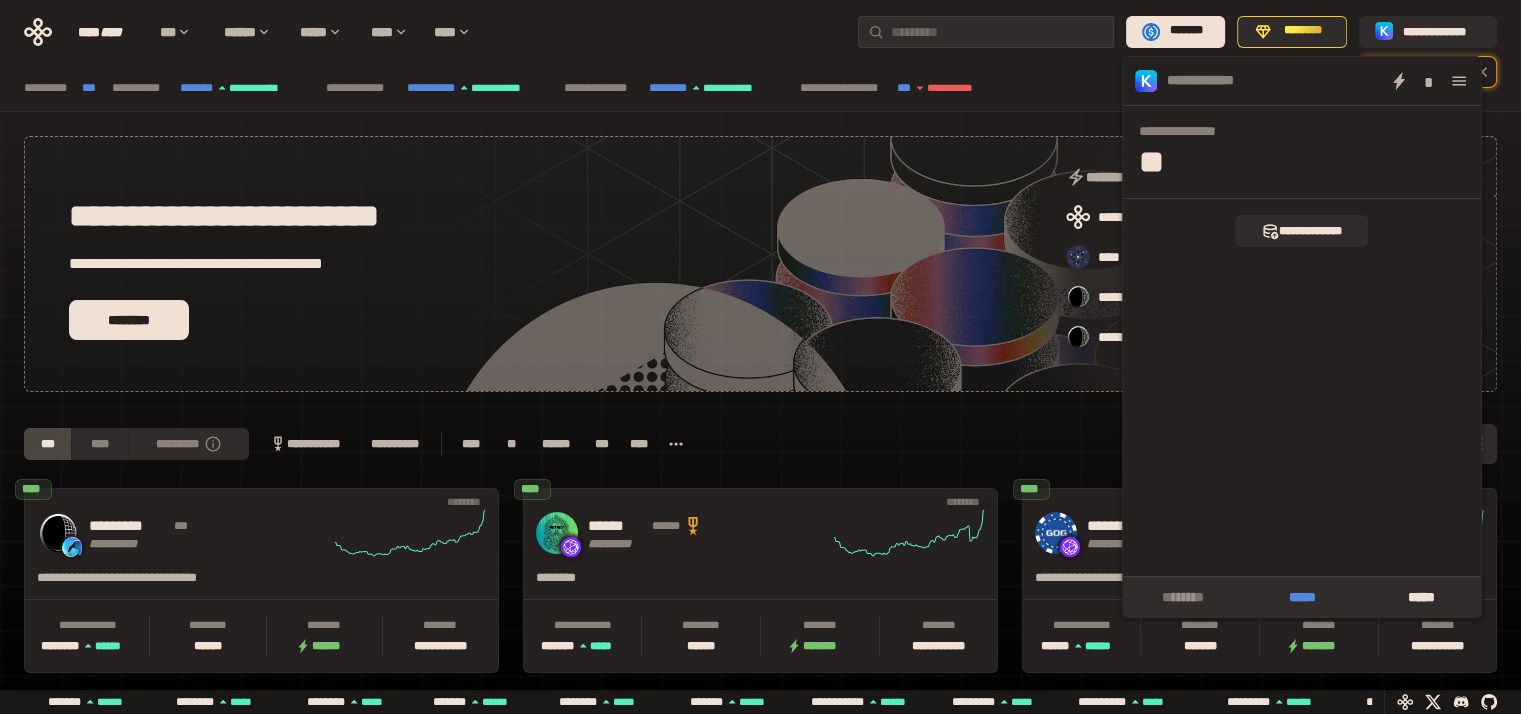 click on "*****" at bounding box center (1301, 597) 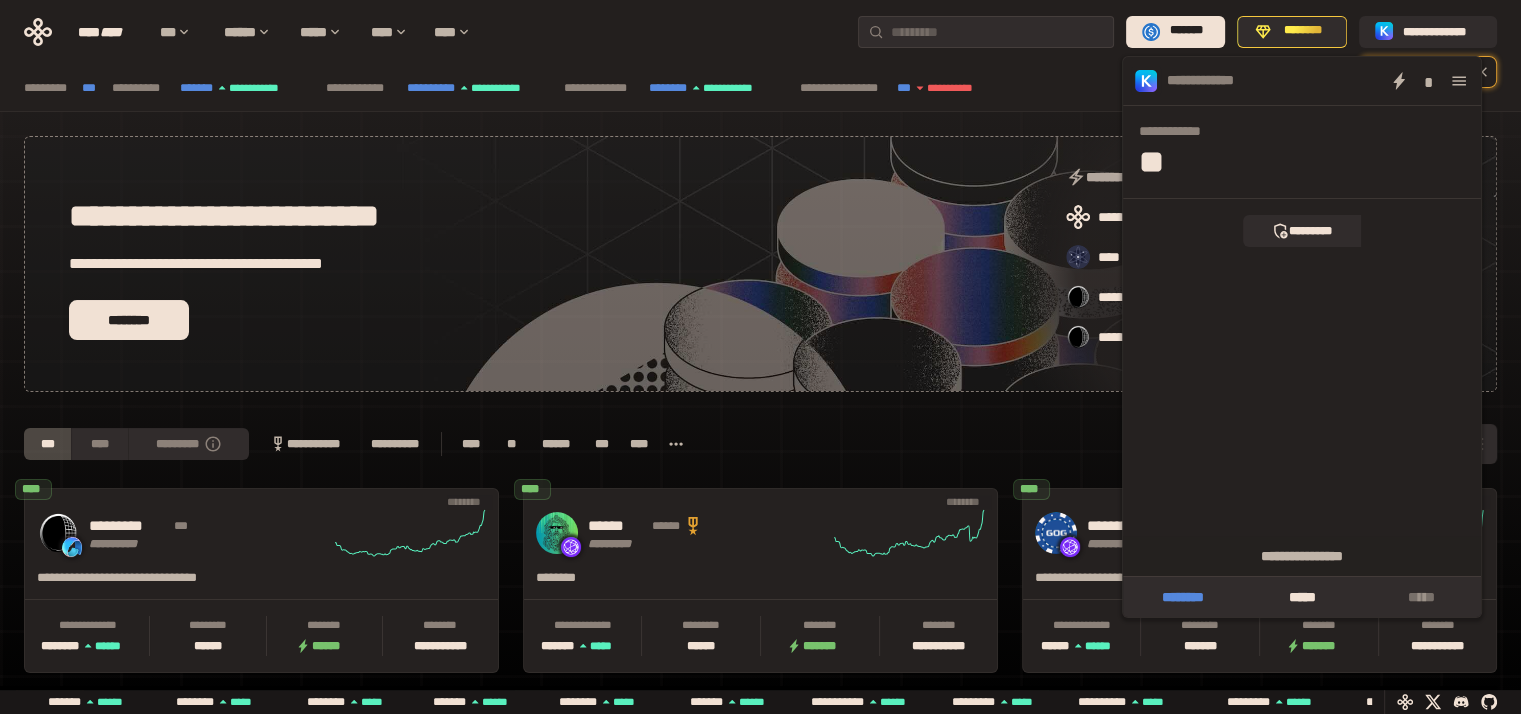 click on "********" at bounding box center (1182, 597) 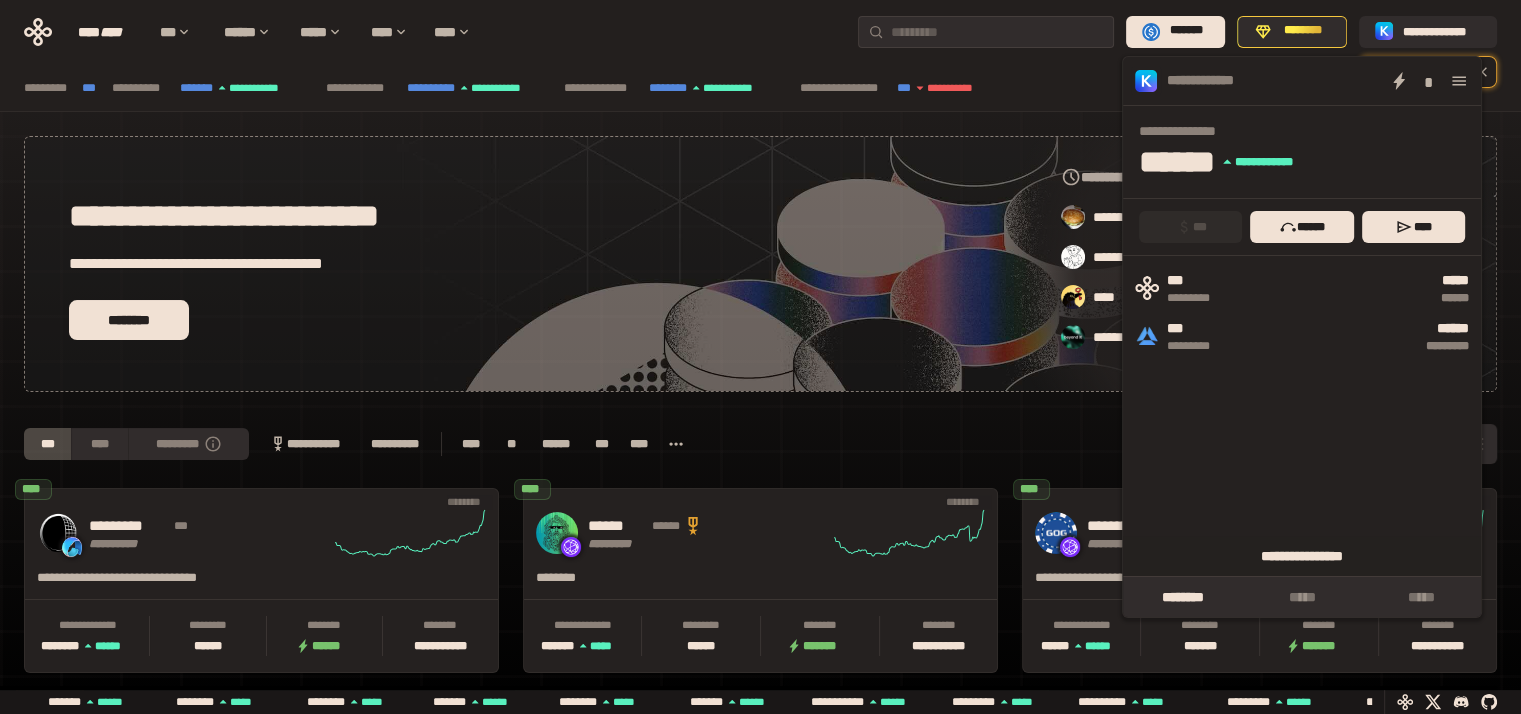 scroll, scrollTop: 0, scrollLeft: 856, axis: horizontal 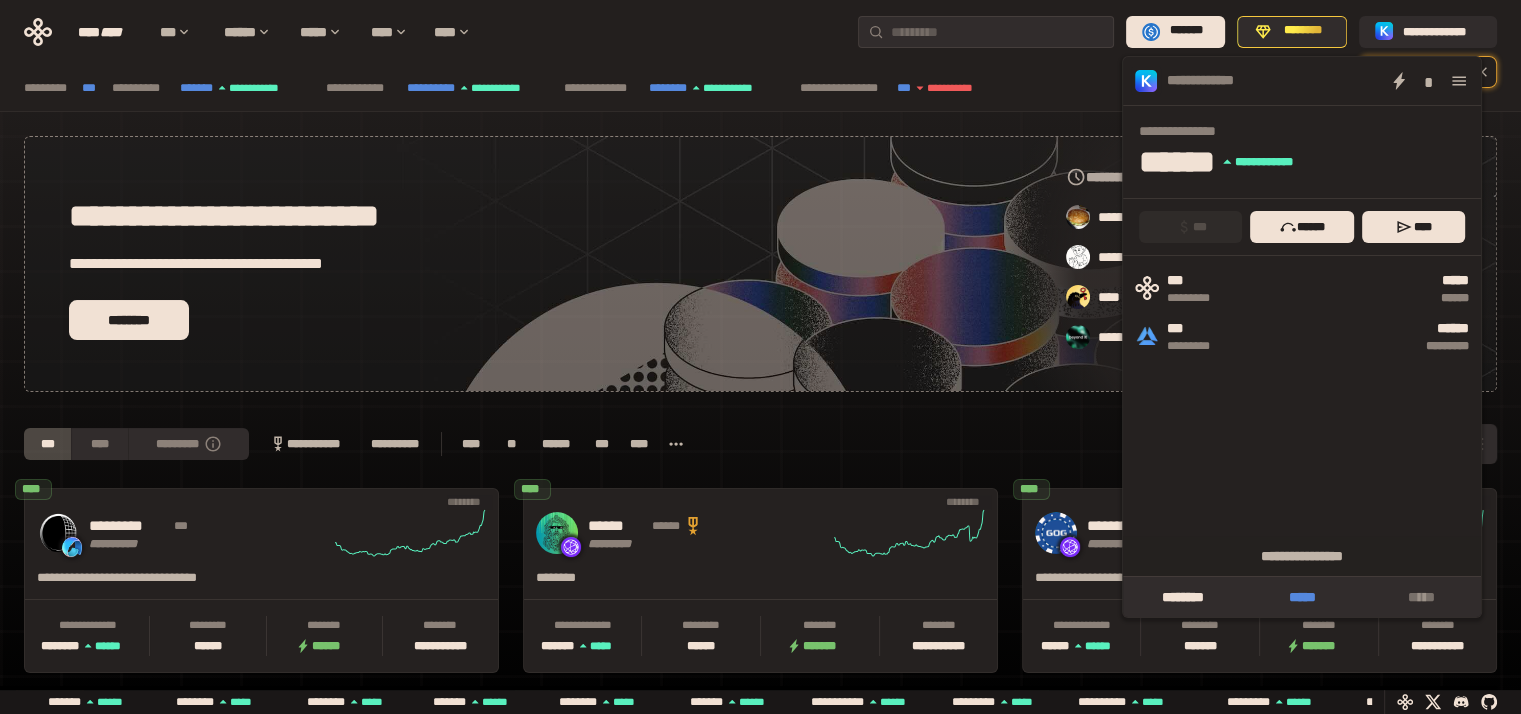 click on "*****" at bounding box center (1301, 597) 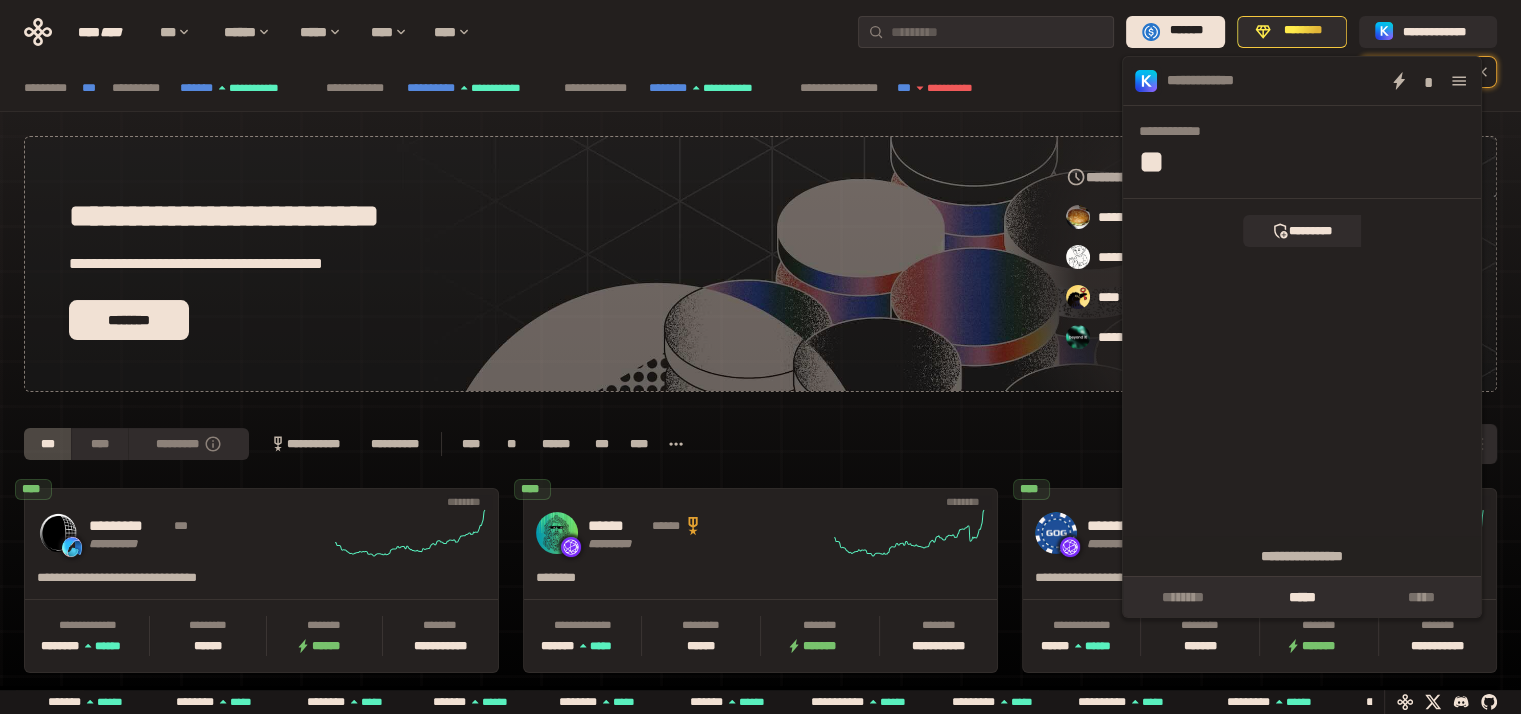 click on "**********" at bounding box center [760, 444] 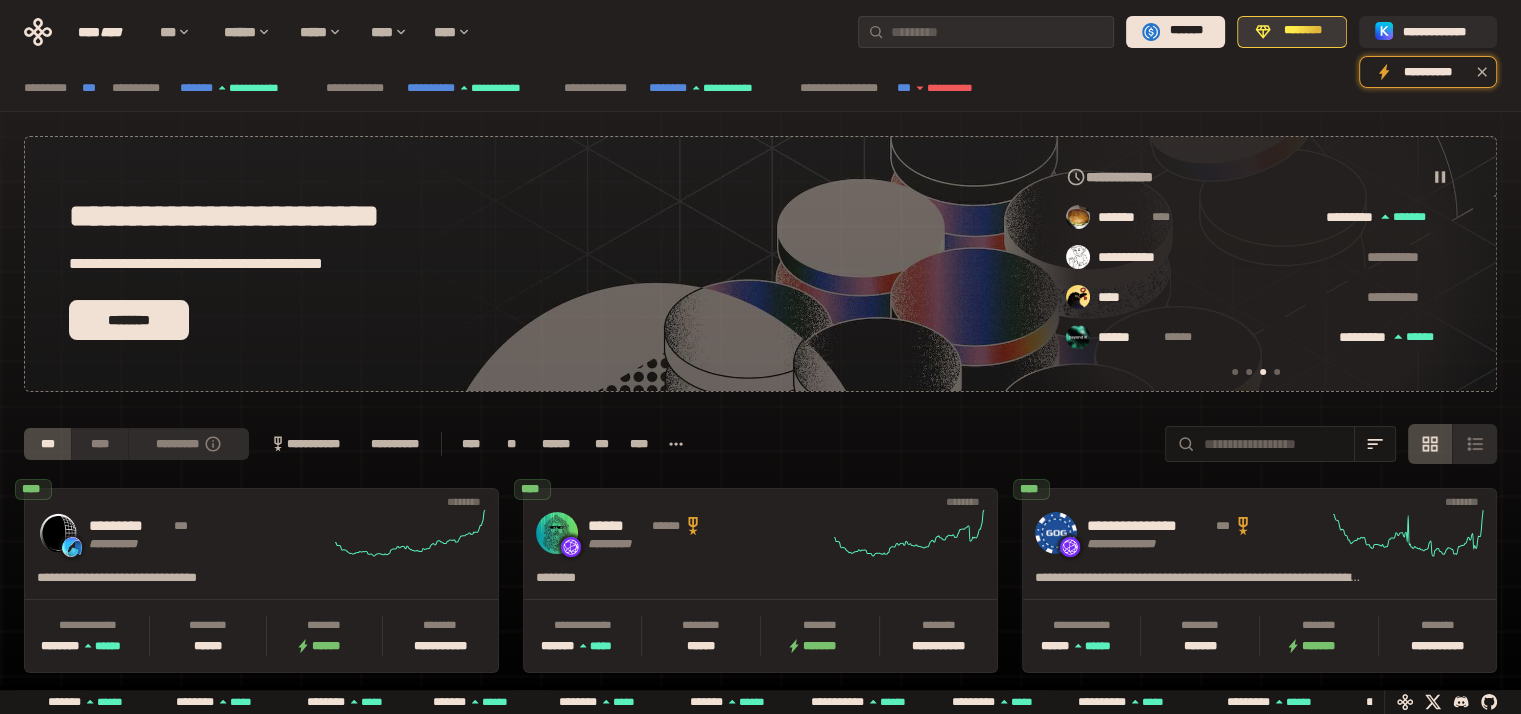 click on "********" at bounding box center (1303, 31) 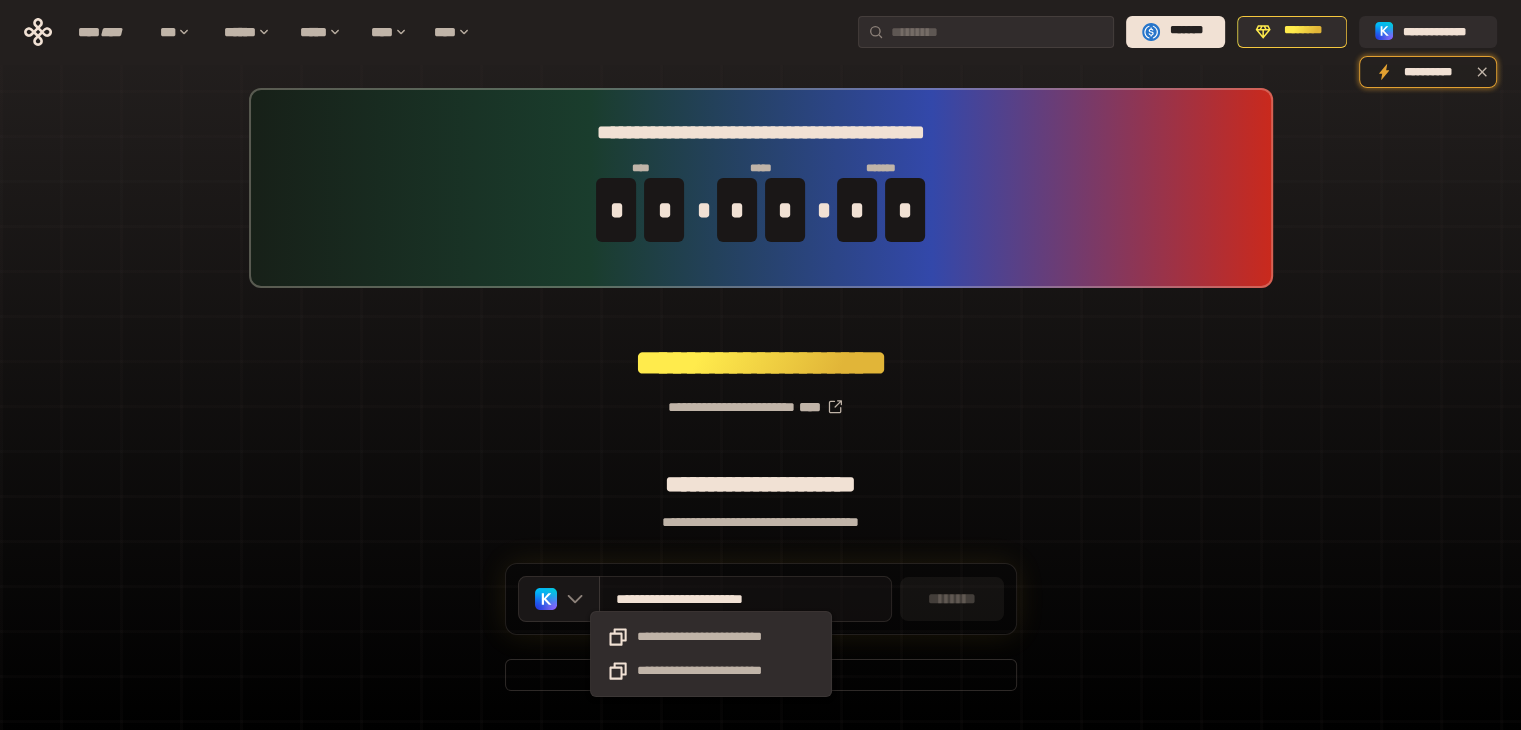 click on "**********" at bounding box center (712, 599) 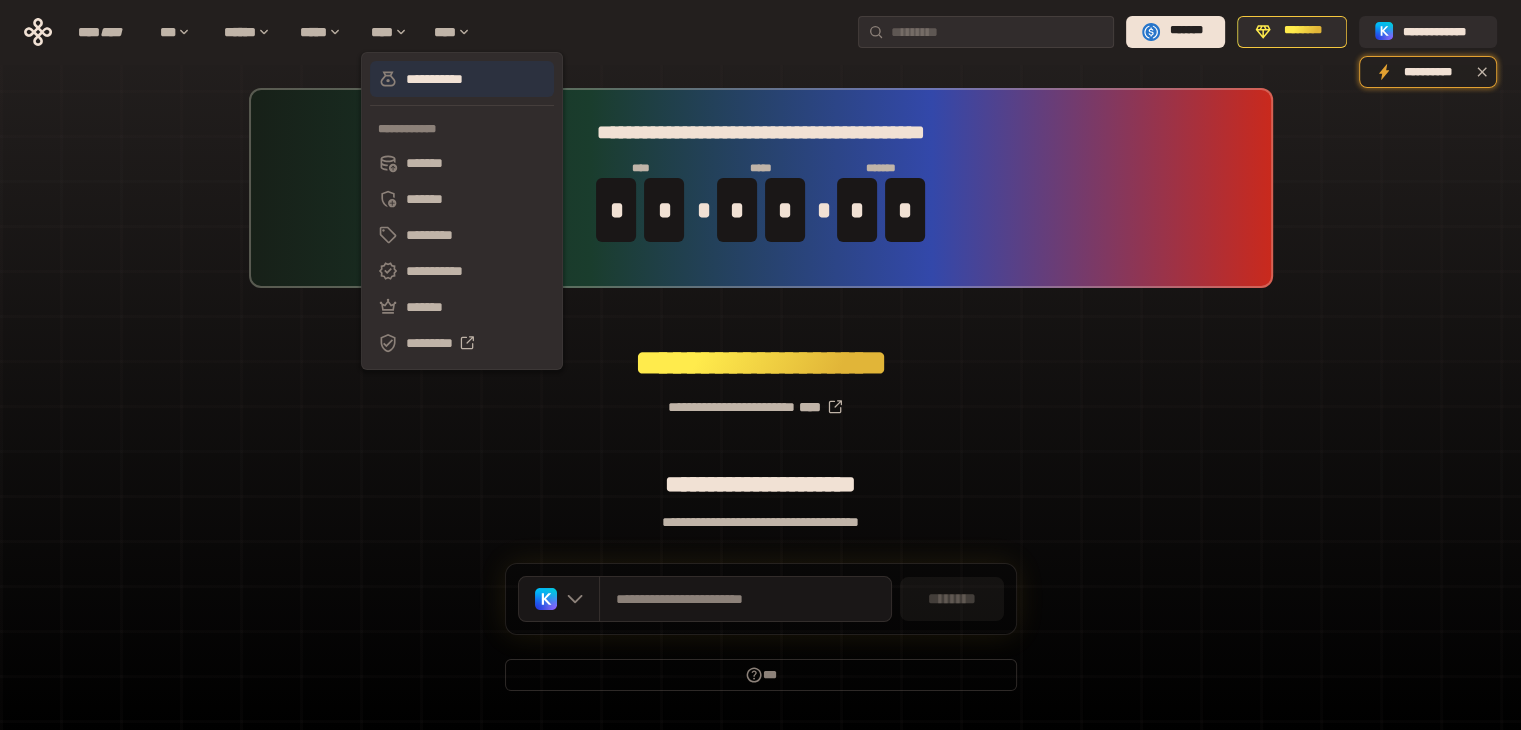 click on "**********" at bounding box center [462, 79] 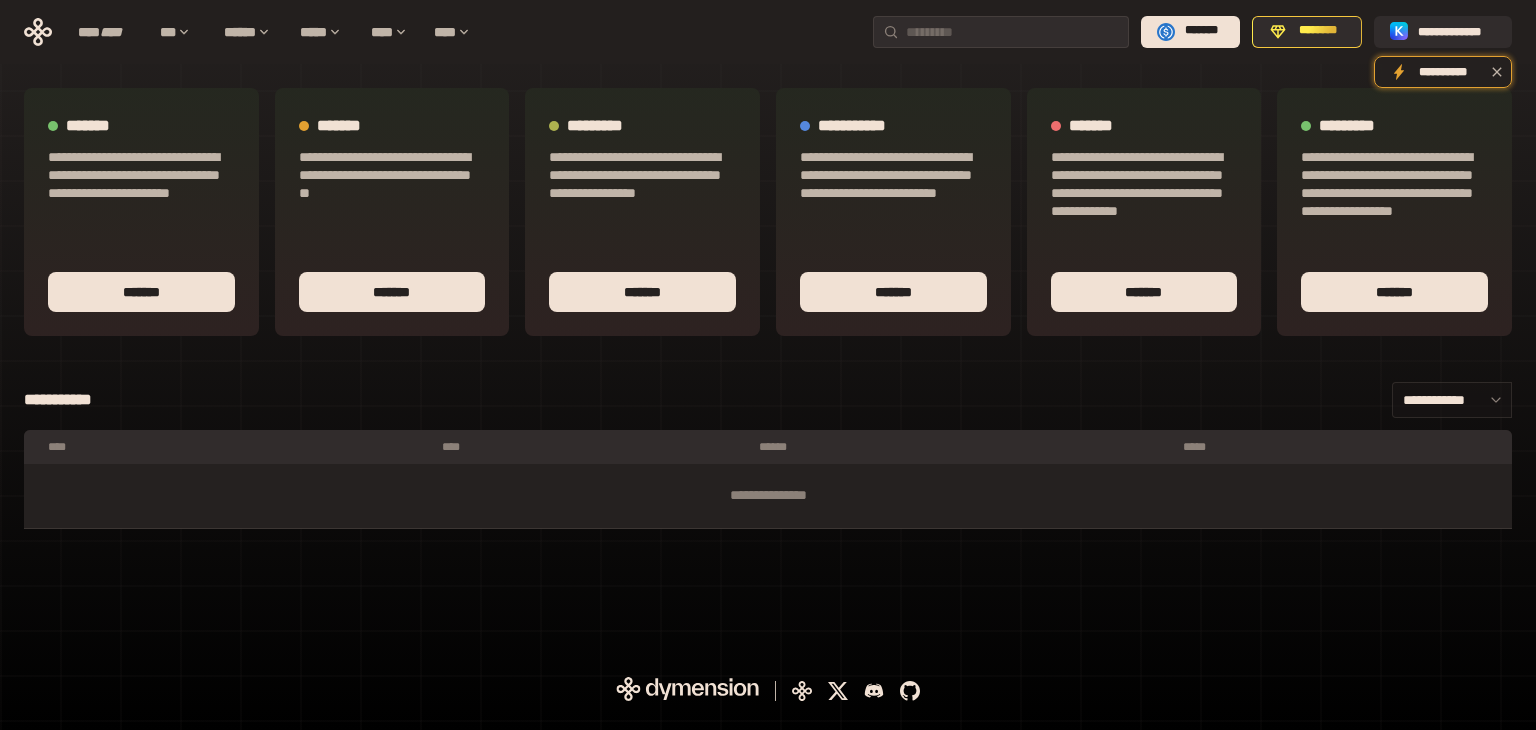 click on "**********" at bounding box center (1452, 400) 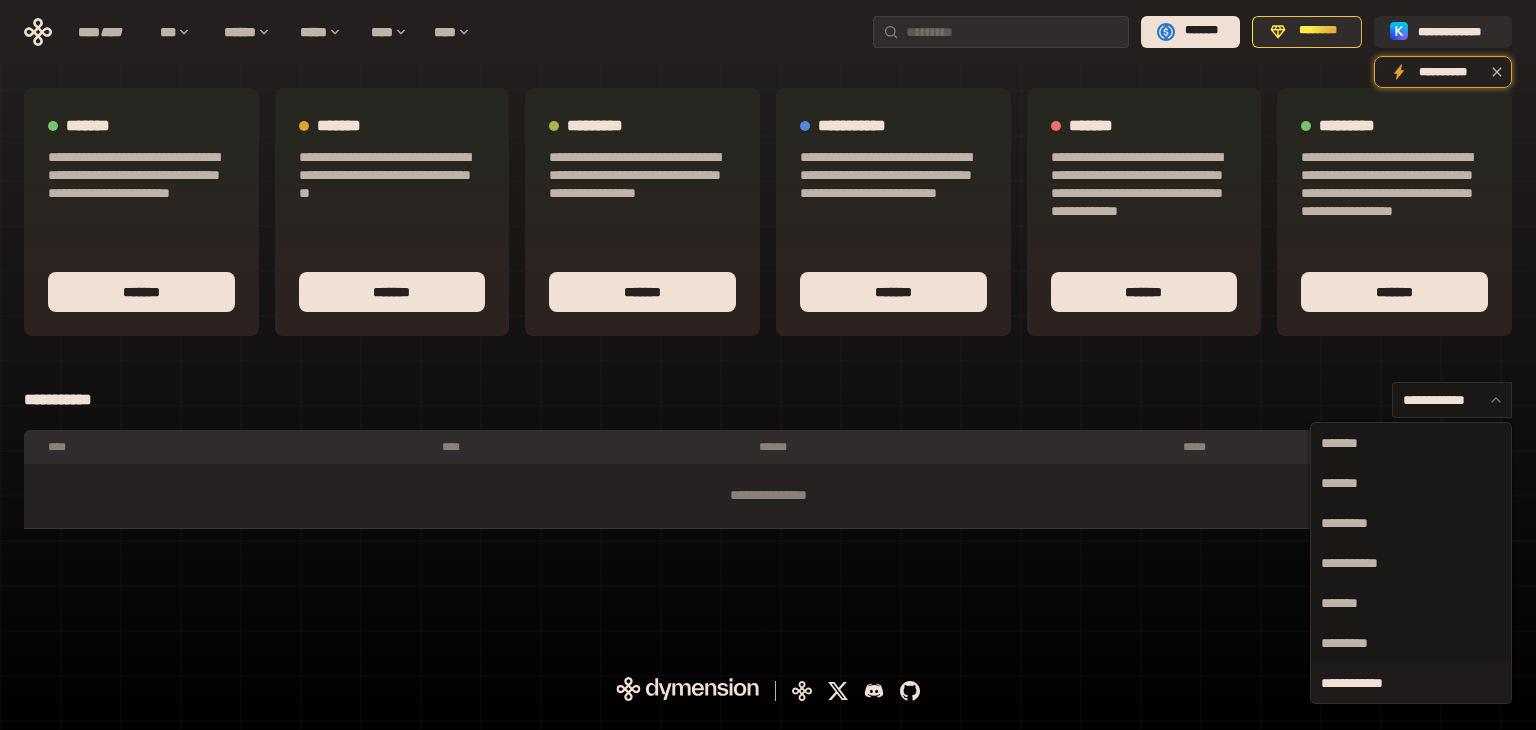 click on "**********" at bounding box center [768, 400] 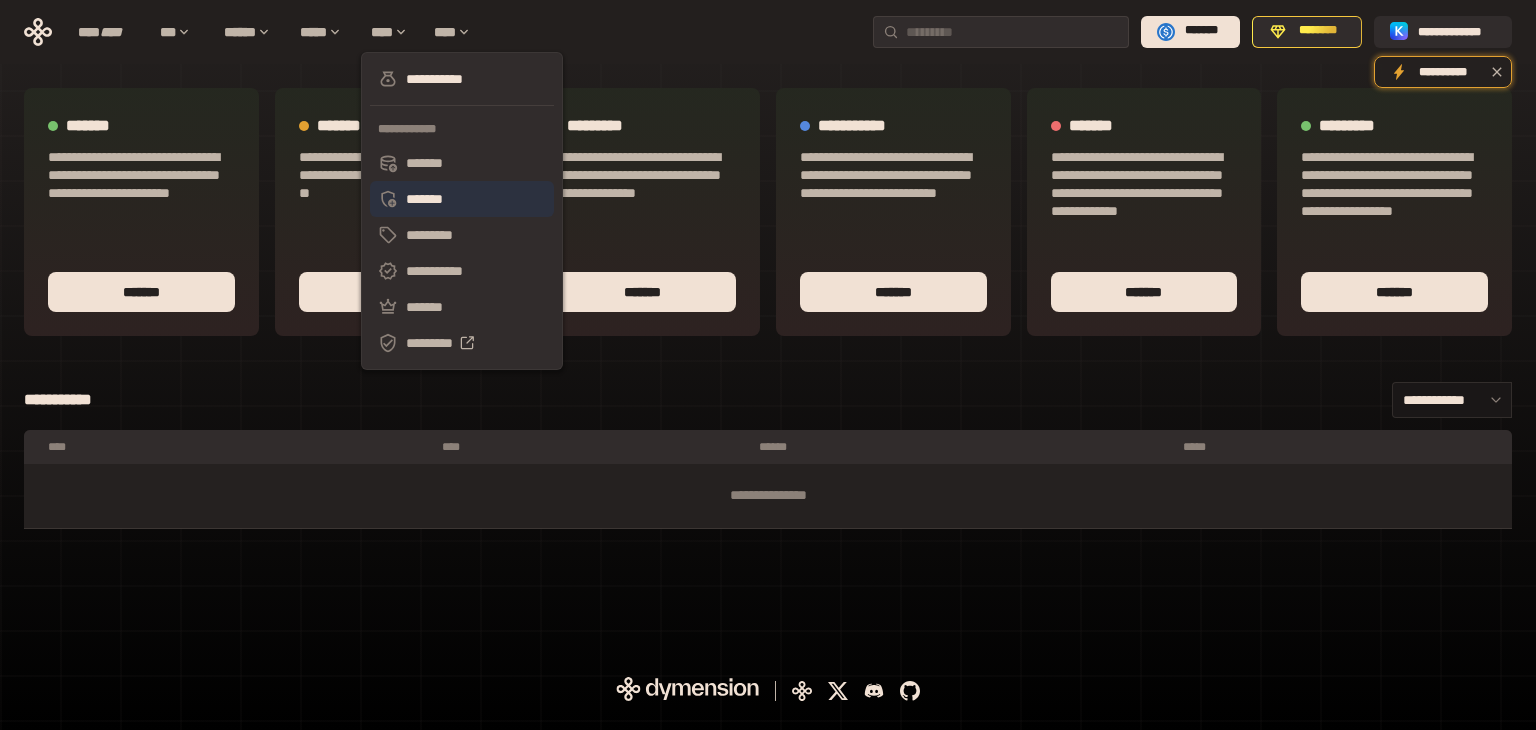 click on "*******" at bounding box center (462, 199) 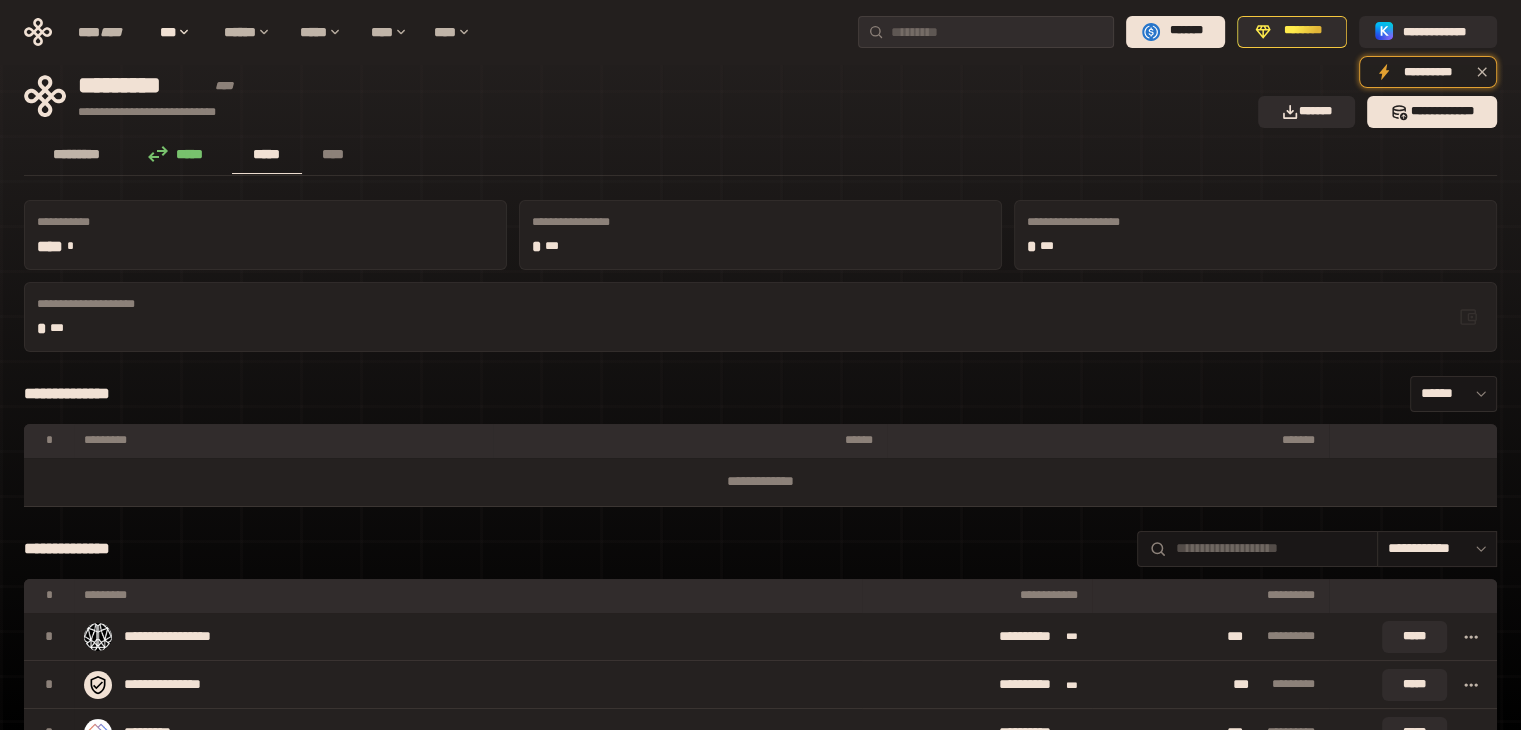 click on "*********" at bounding box center [77, 154] 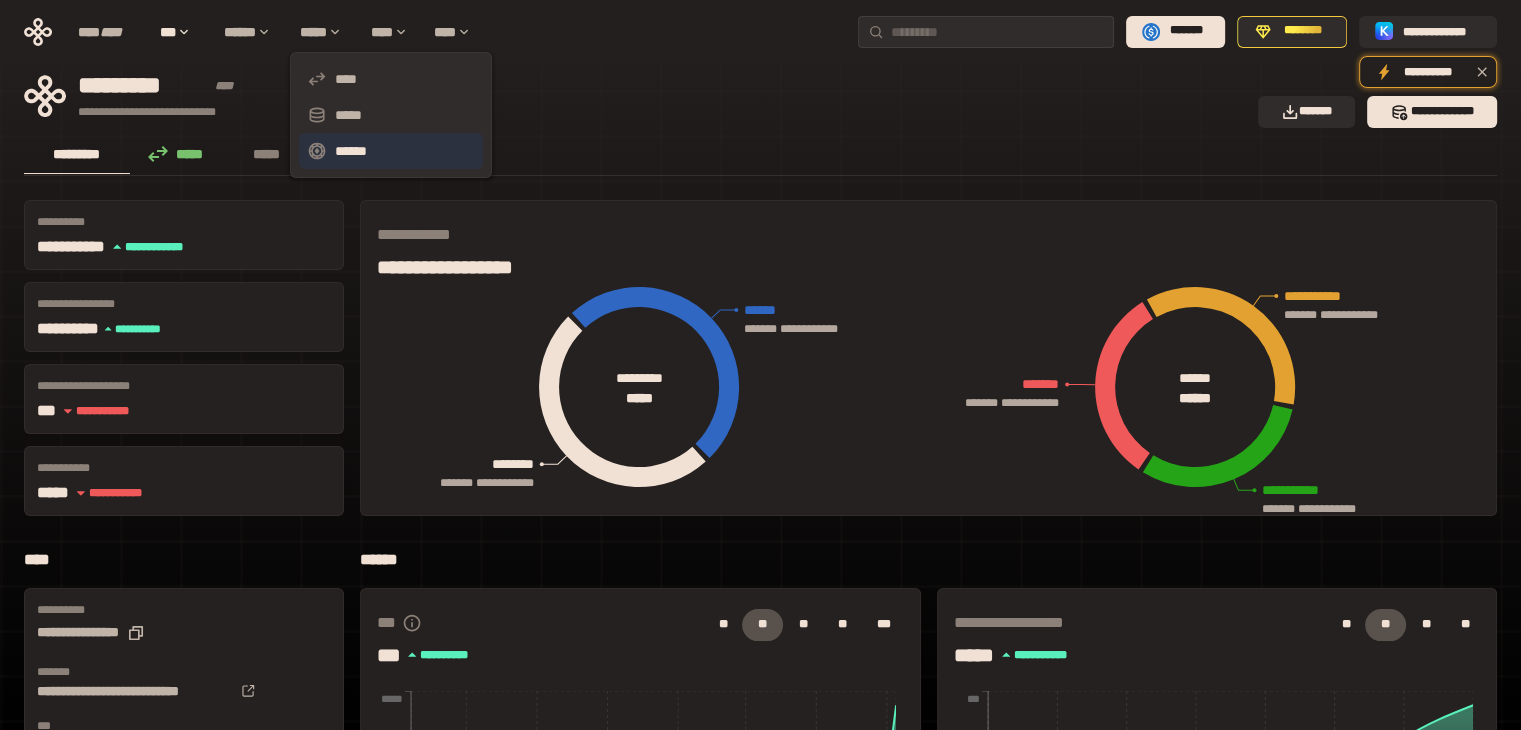 click on "******" at bounding box center [391, 151] 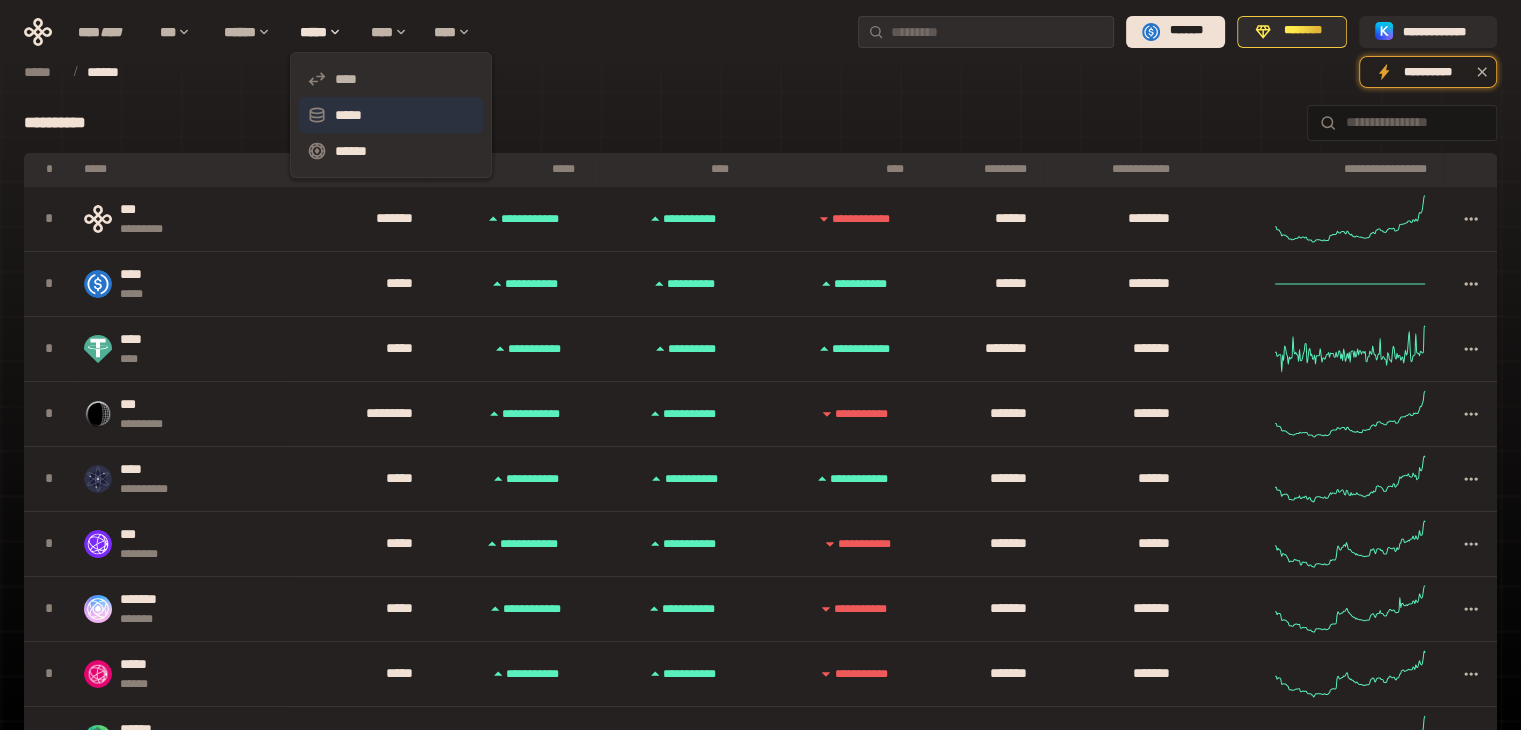 click on "*****" at bounding box center [391, 115] 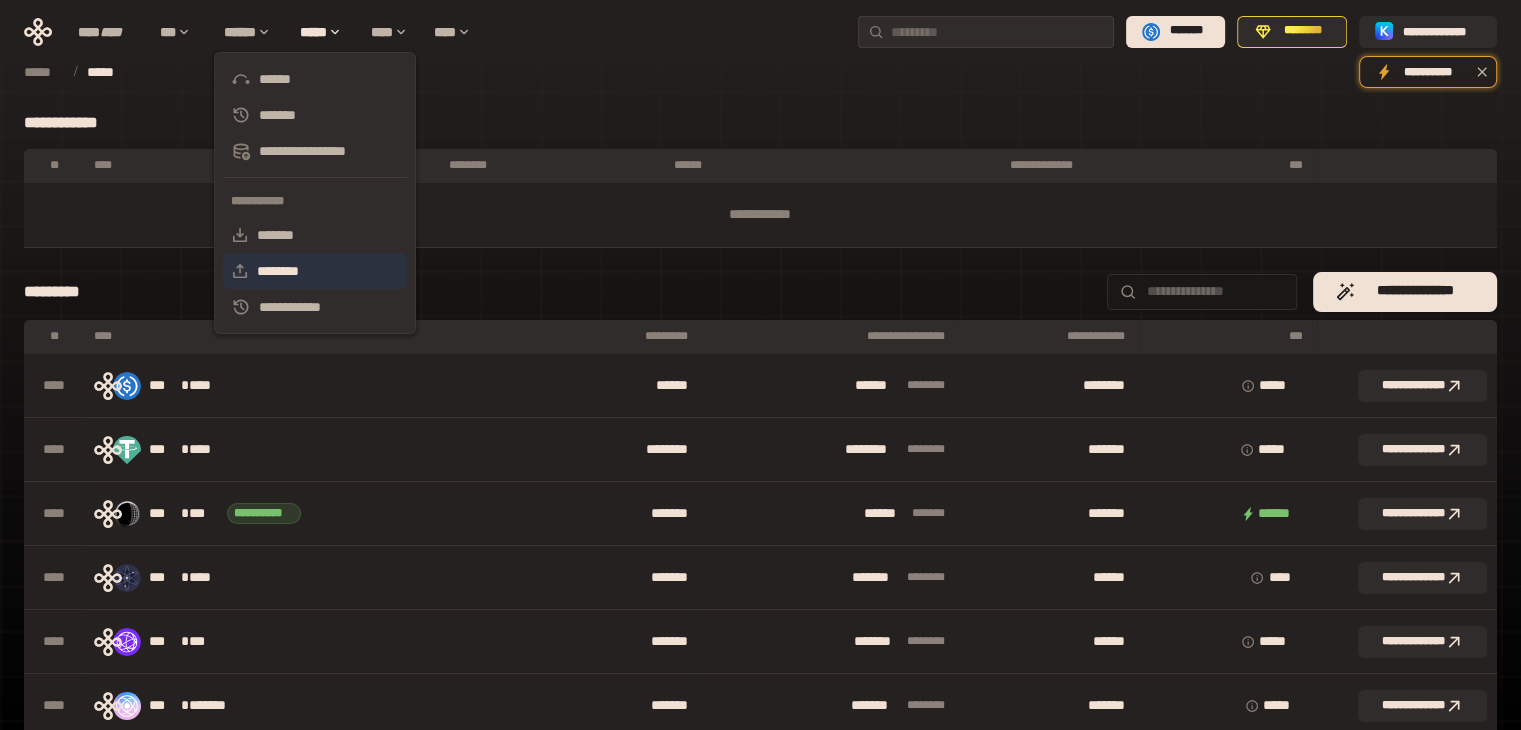 click on "********" at bounding box center (315, 271) 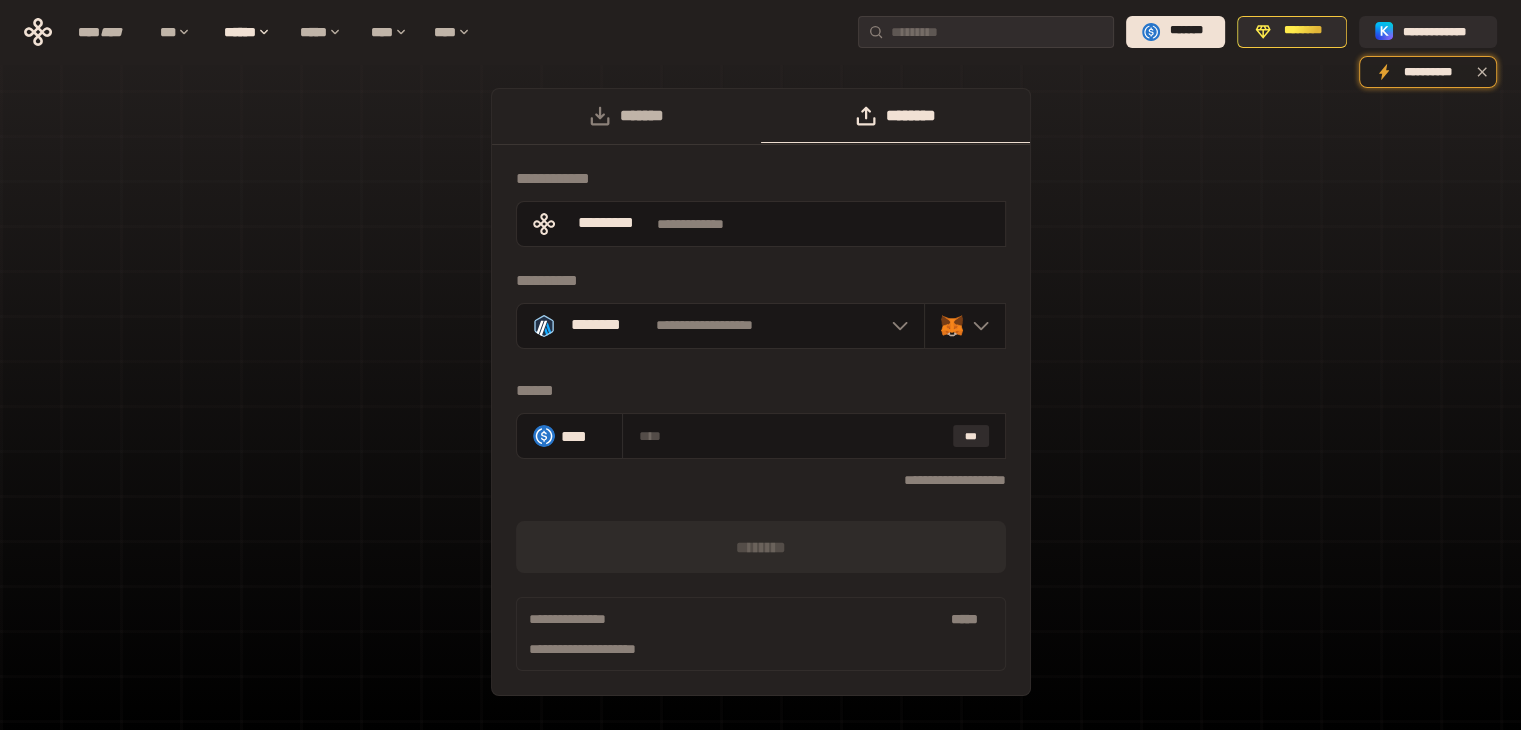 click on "*******" at bounding box center (626, 116) 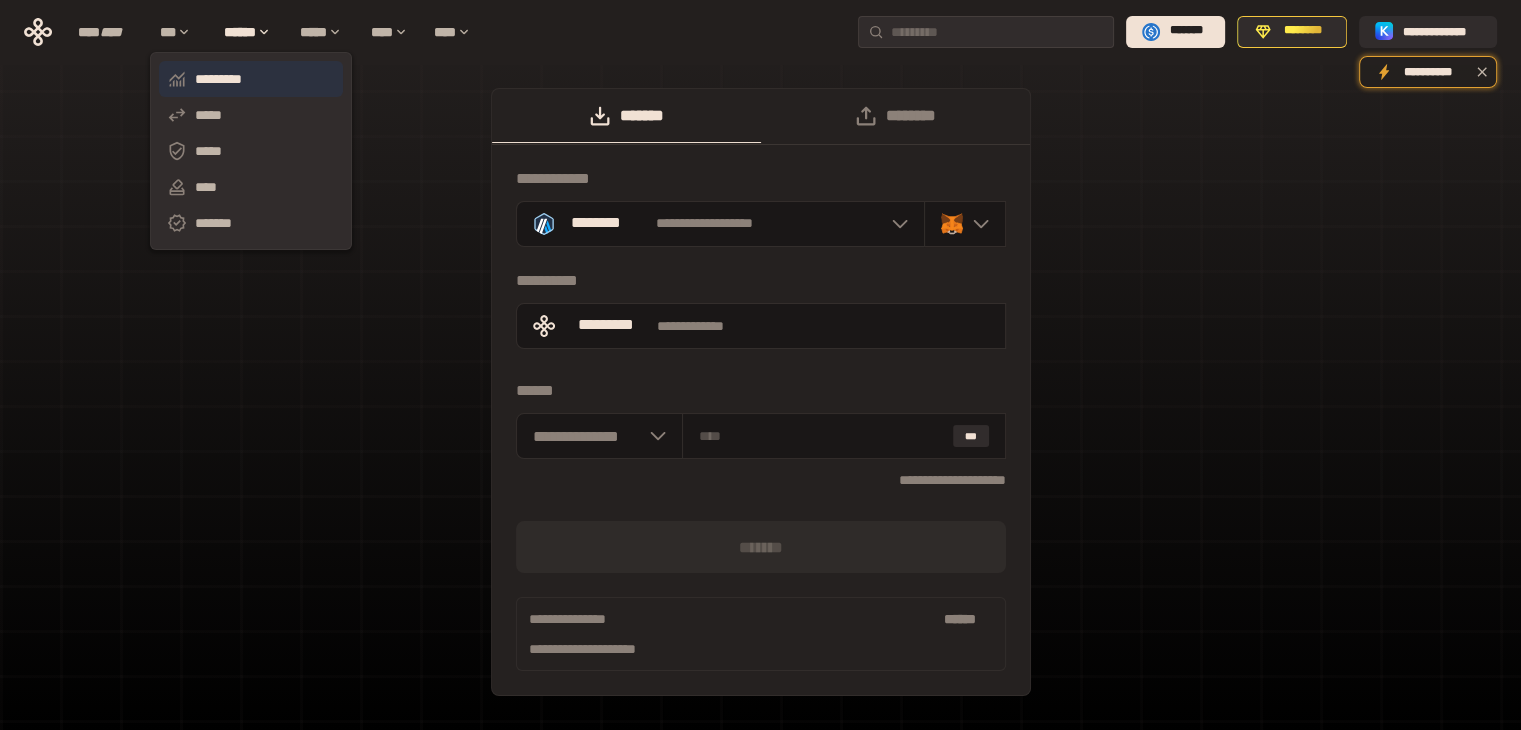 click on "*********" at bounding box center (251, 79) 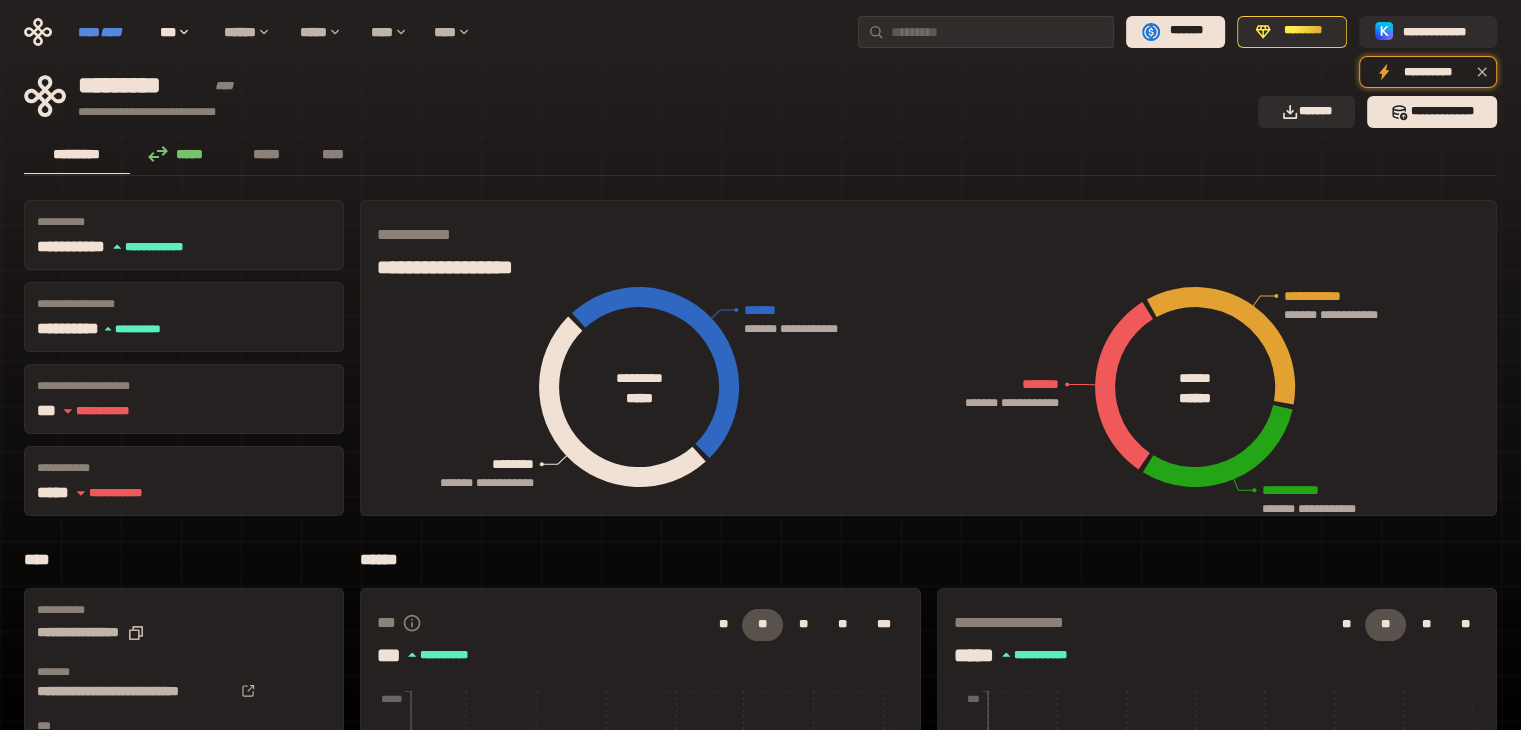 click on "****" at bounding box center (111, 32) 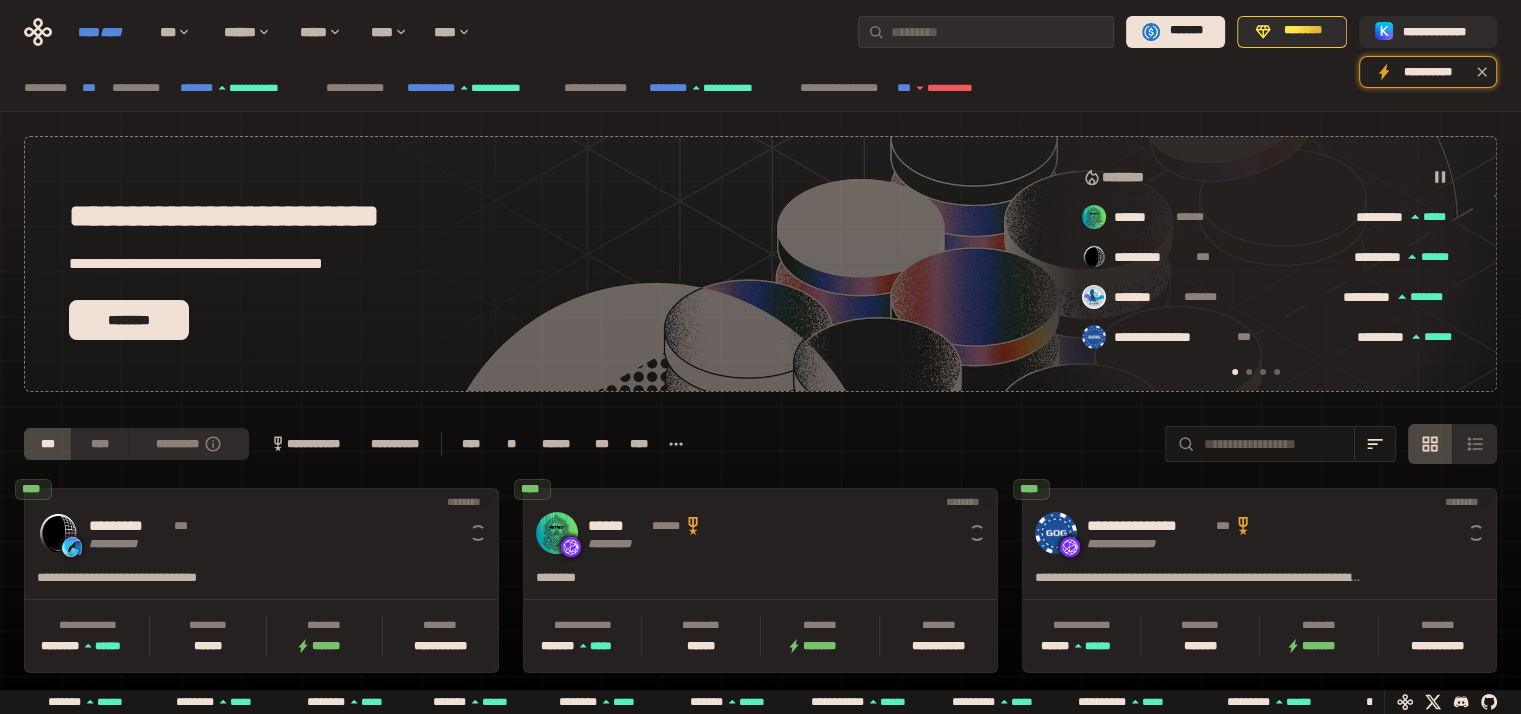 scroll, scrollTop: 0, scrollLeft: 16, axis: horizontal 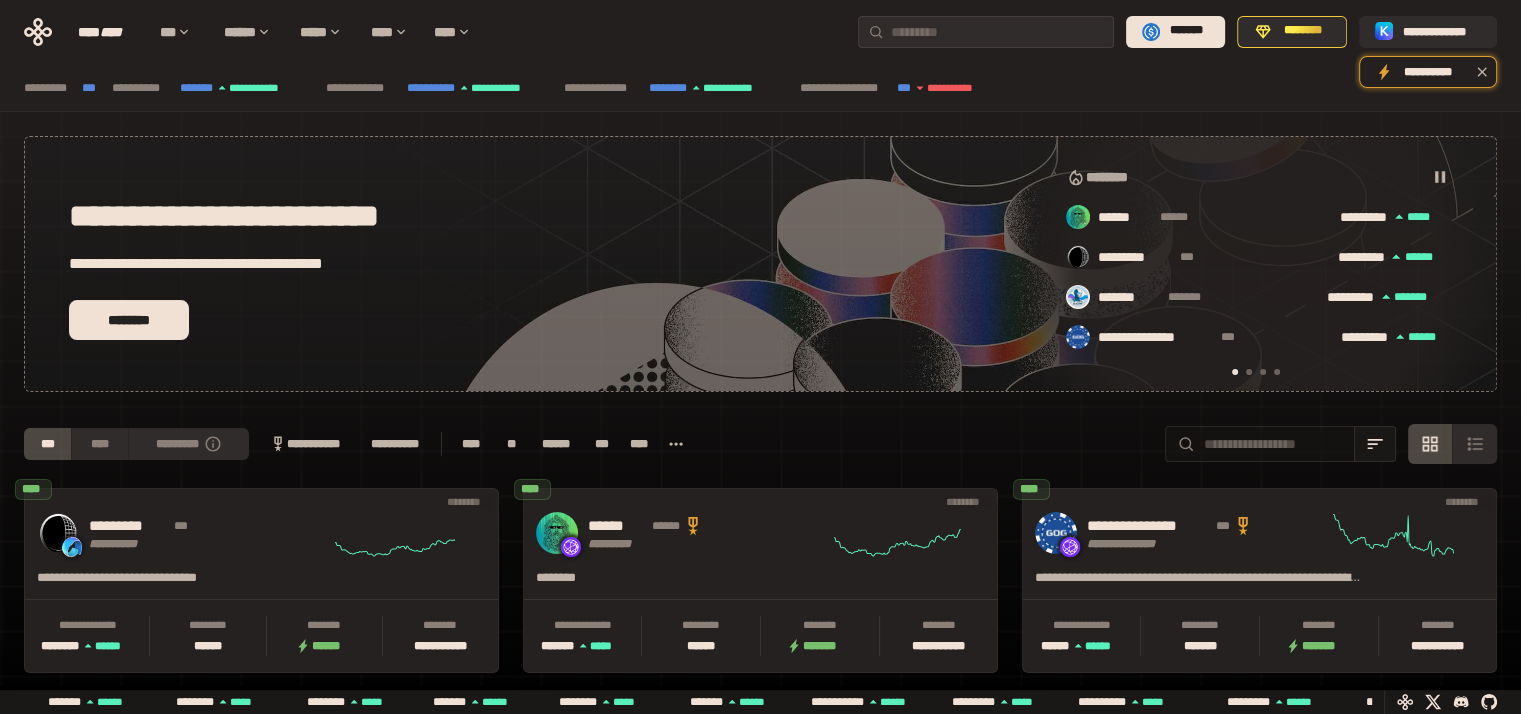 click at bounding box center [1274, 444] 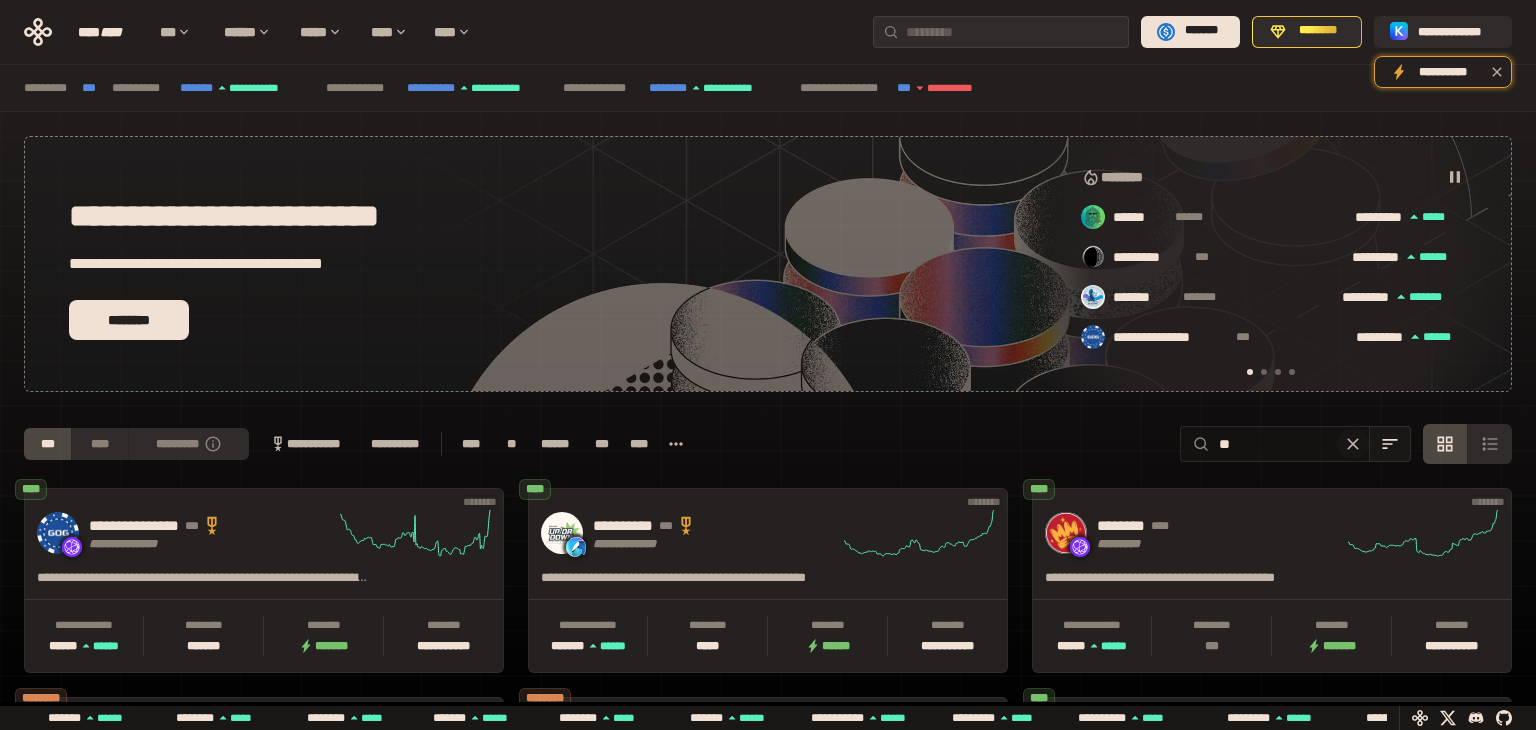 type on "*" 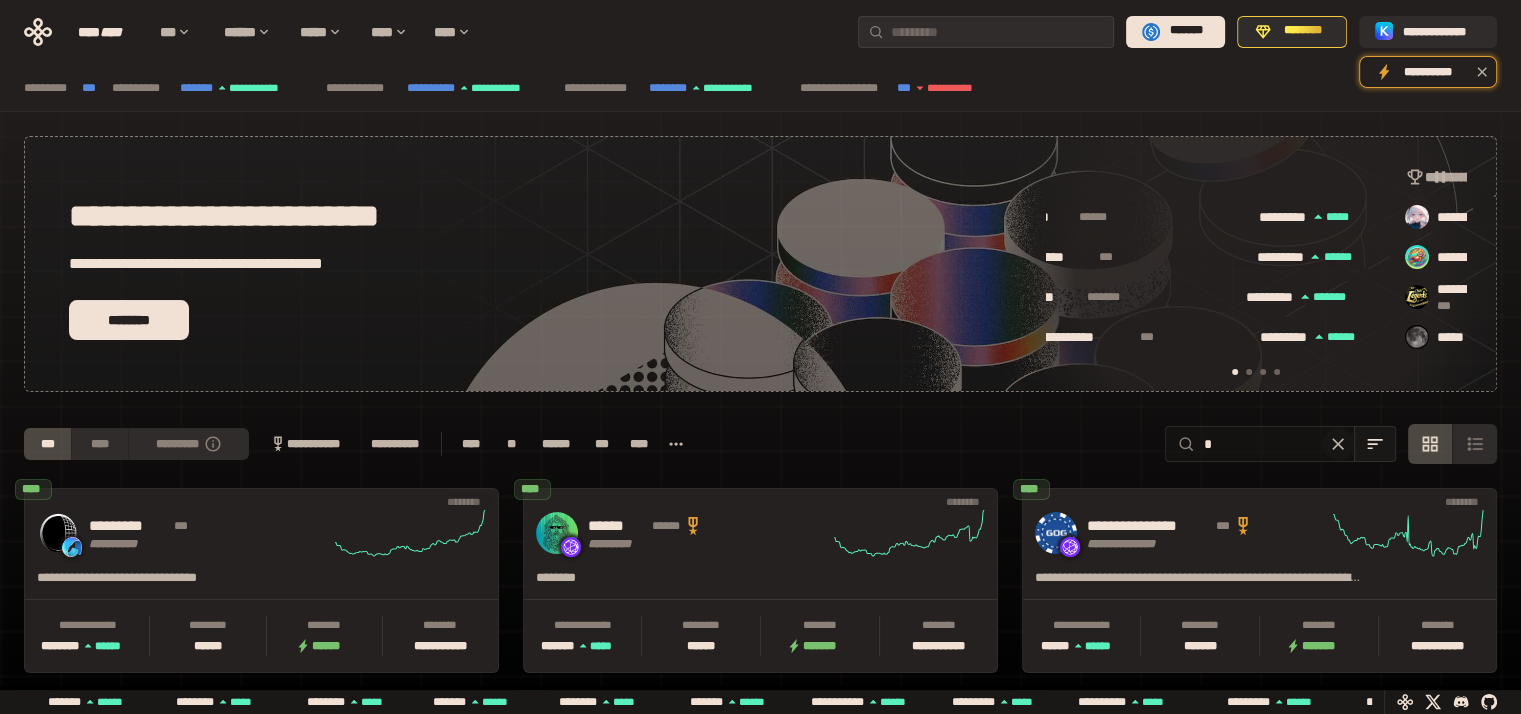 type 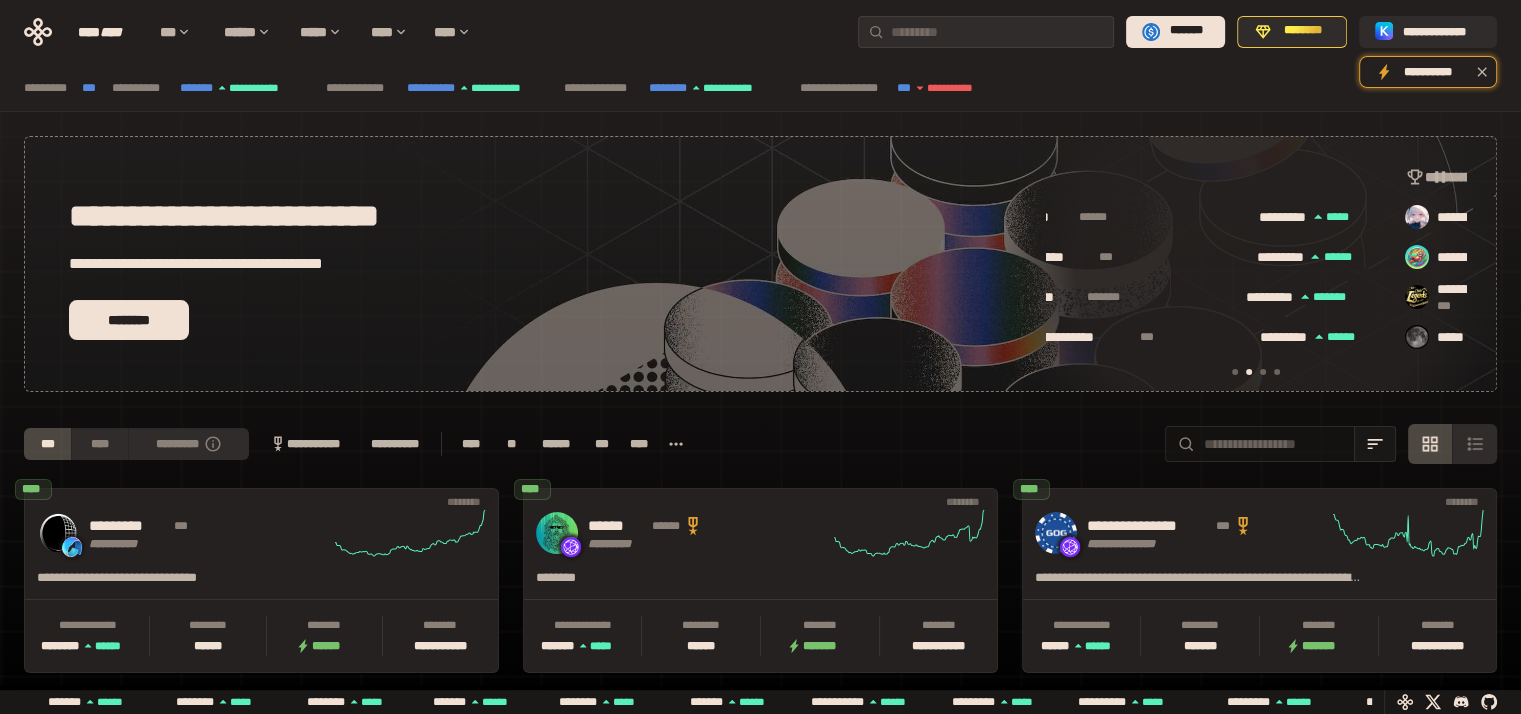 scroll, scrollTop: 0, scrollLeft: 436, axis: horizontal 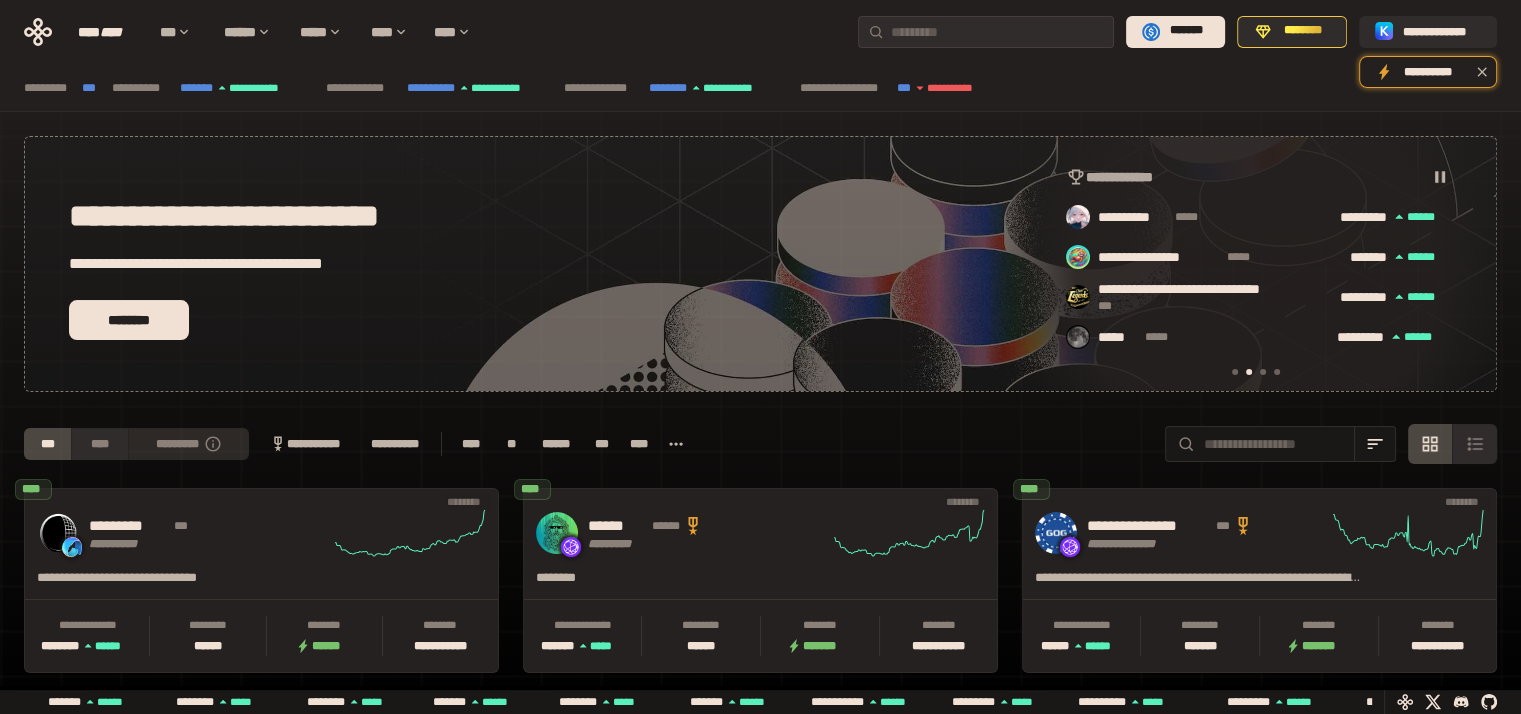 click on "*********" at bounding box center [188, 444] 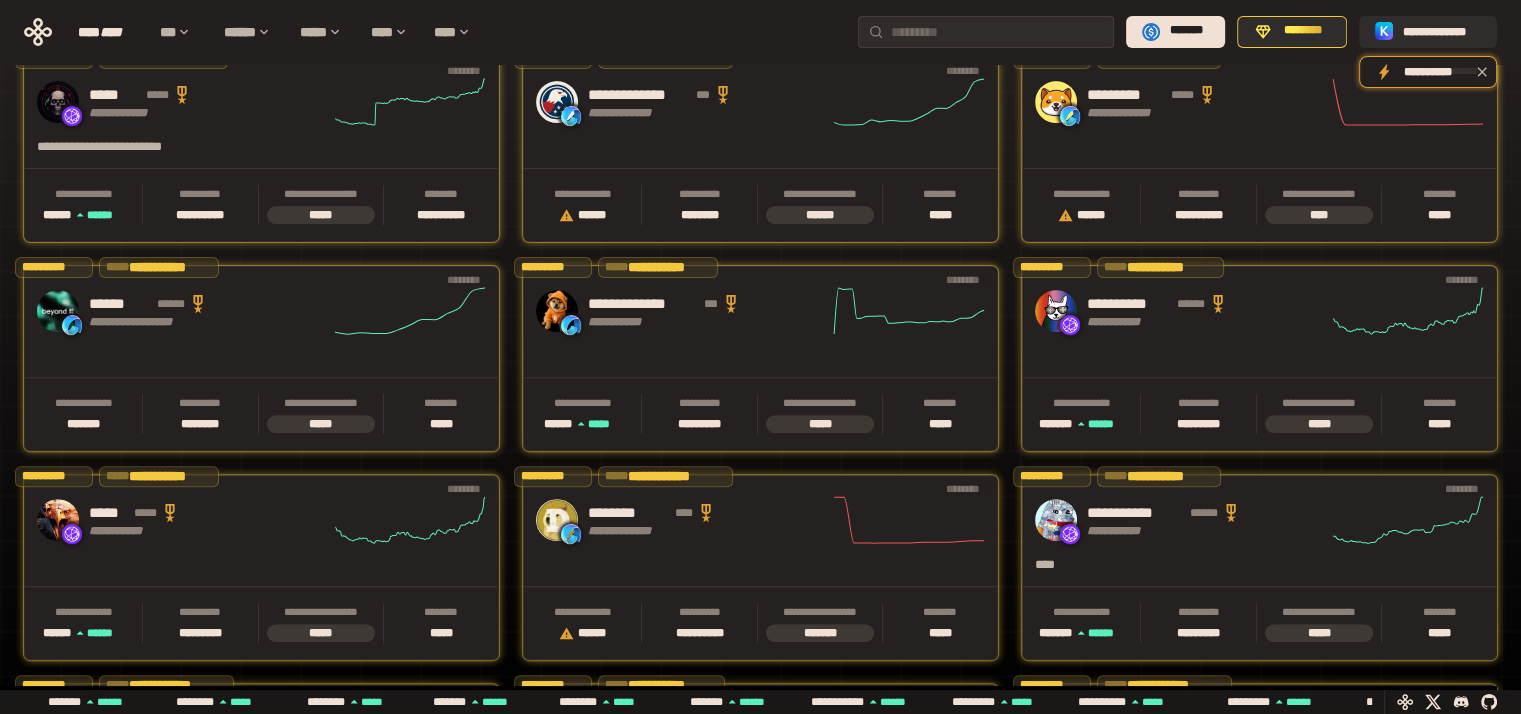 scroll, scrollTop: 678, scrollLeft: 0, axis: vertical 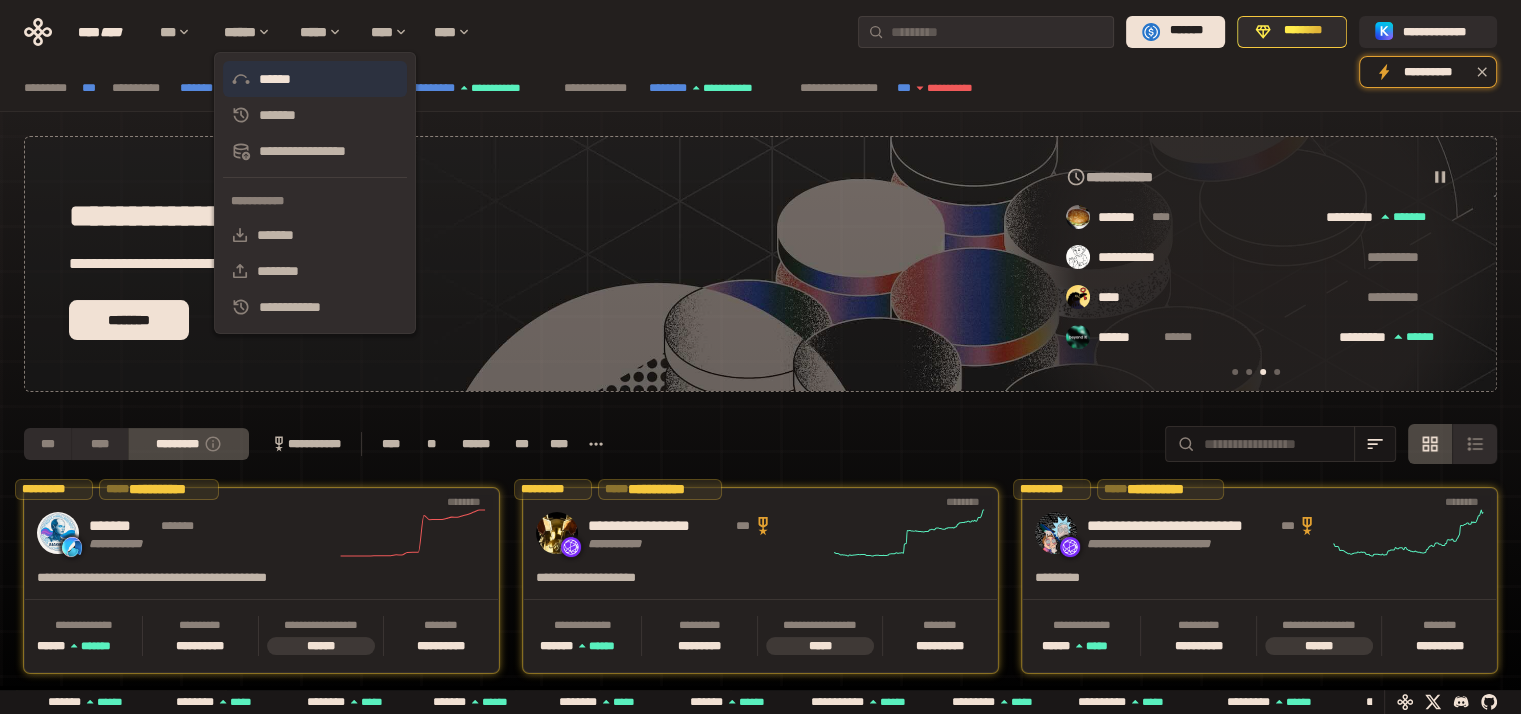 click on "******" at bounding box center [315, 79] 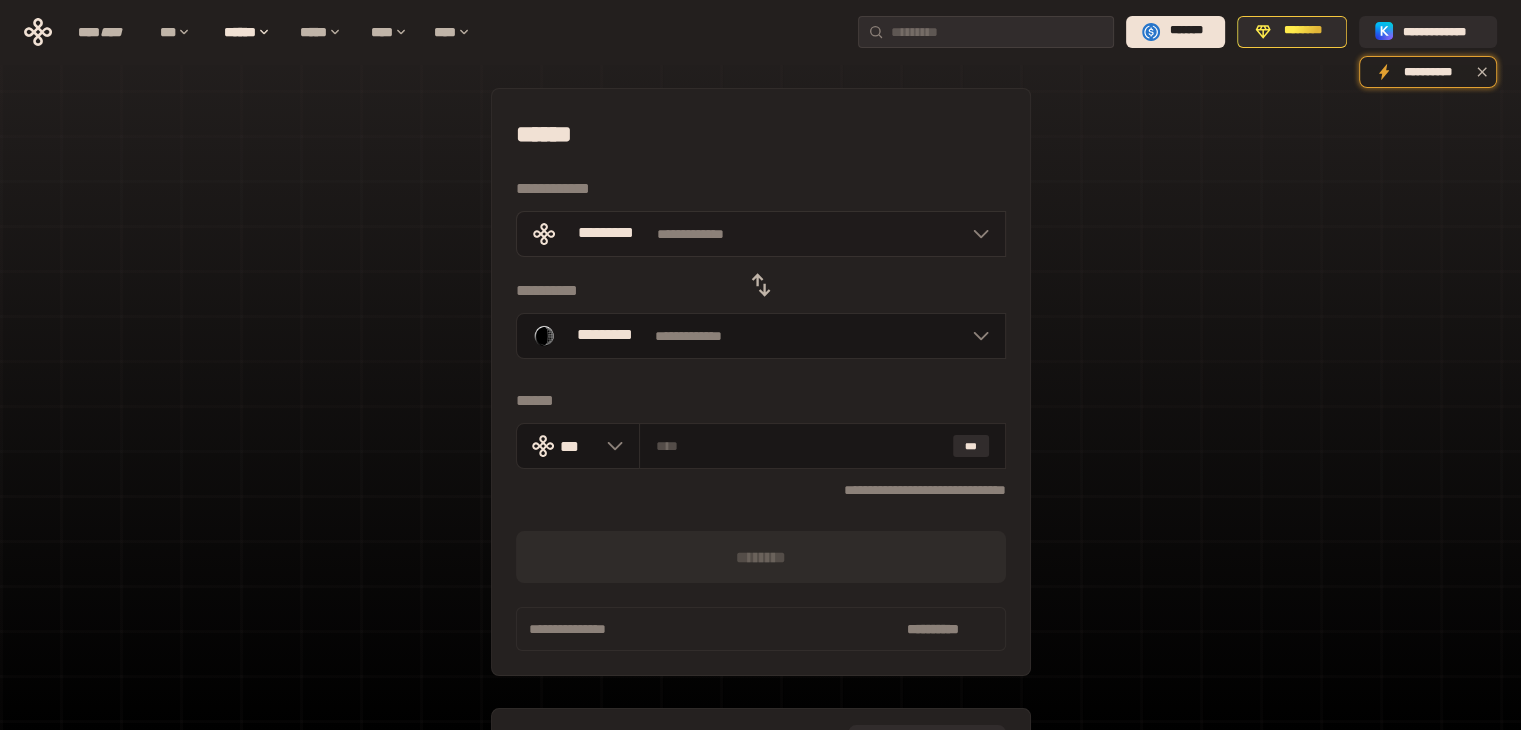 click on "**********" at bounding box center (761, 234) 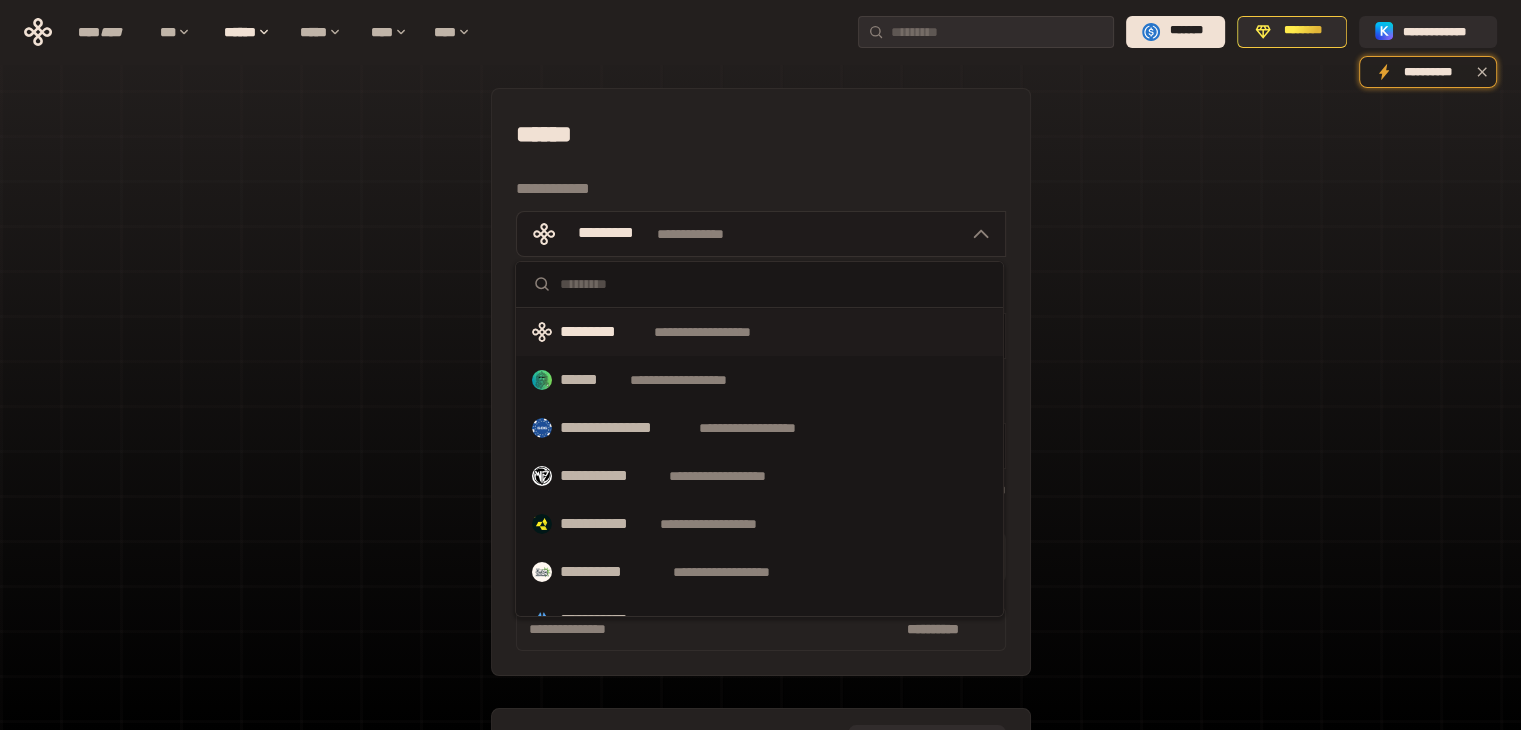 click on "**********" at bounding box center [761, 234] 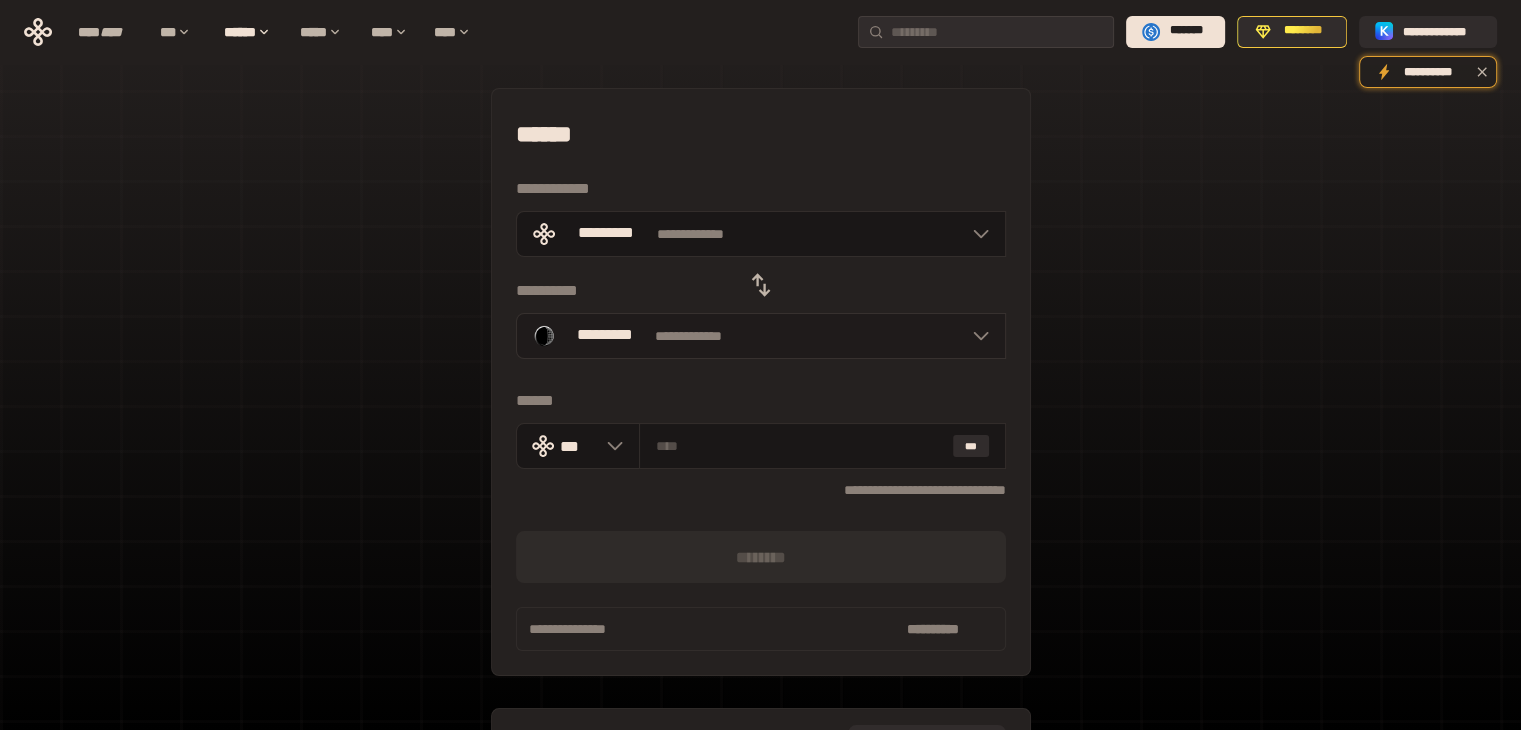 click on "**********" at bounding box center (761, 336) 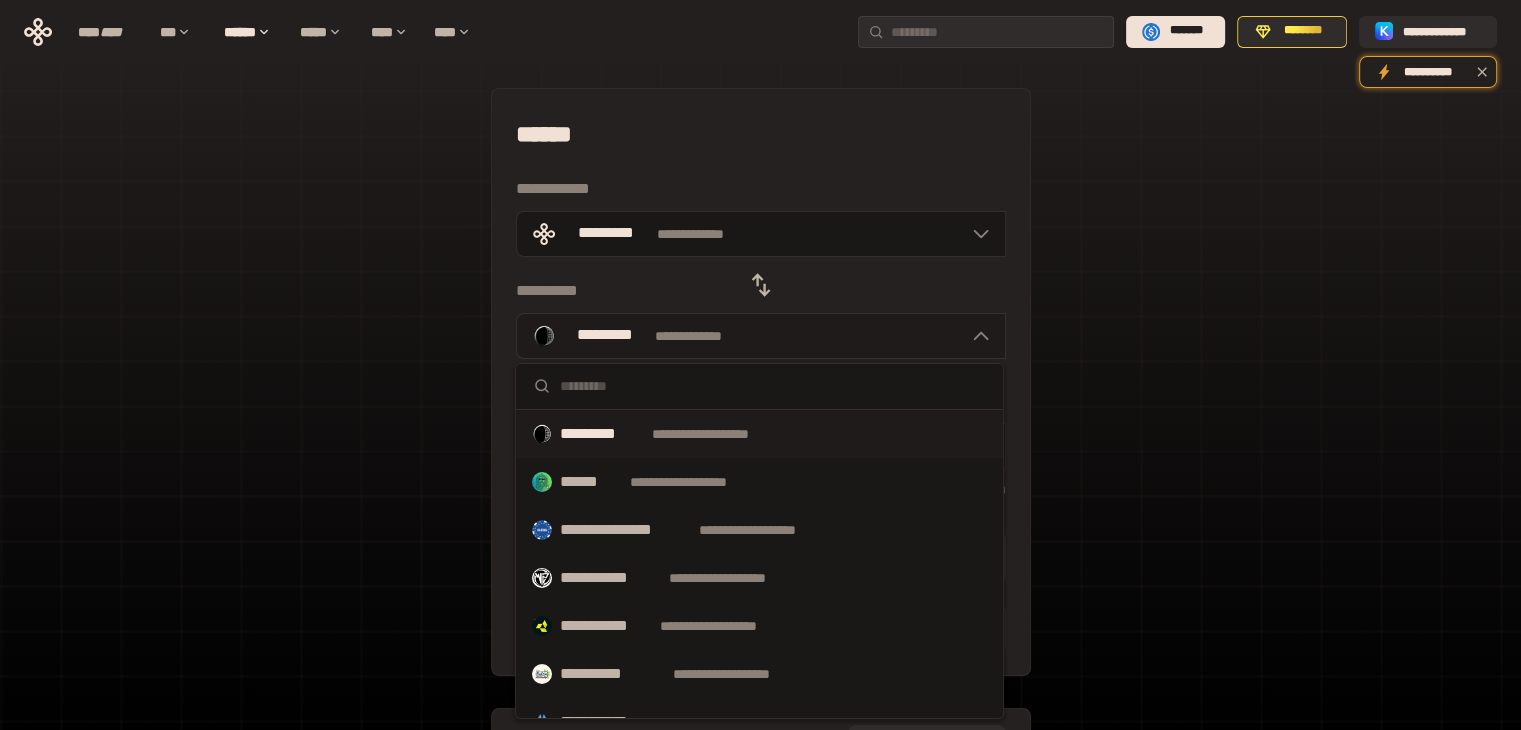 click on "**********" at bounding box center (761, 336) 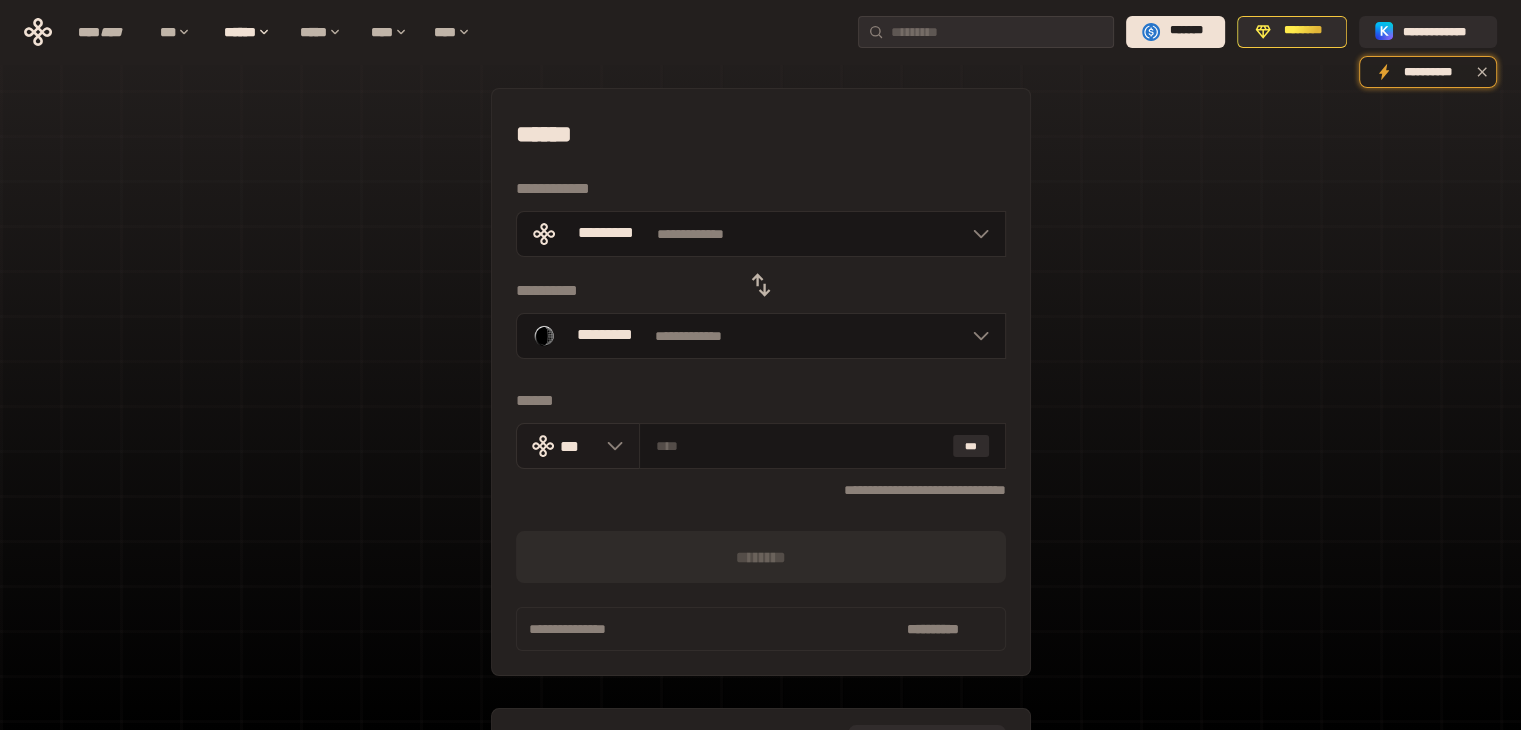 click 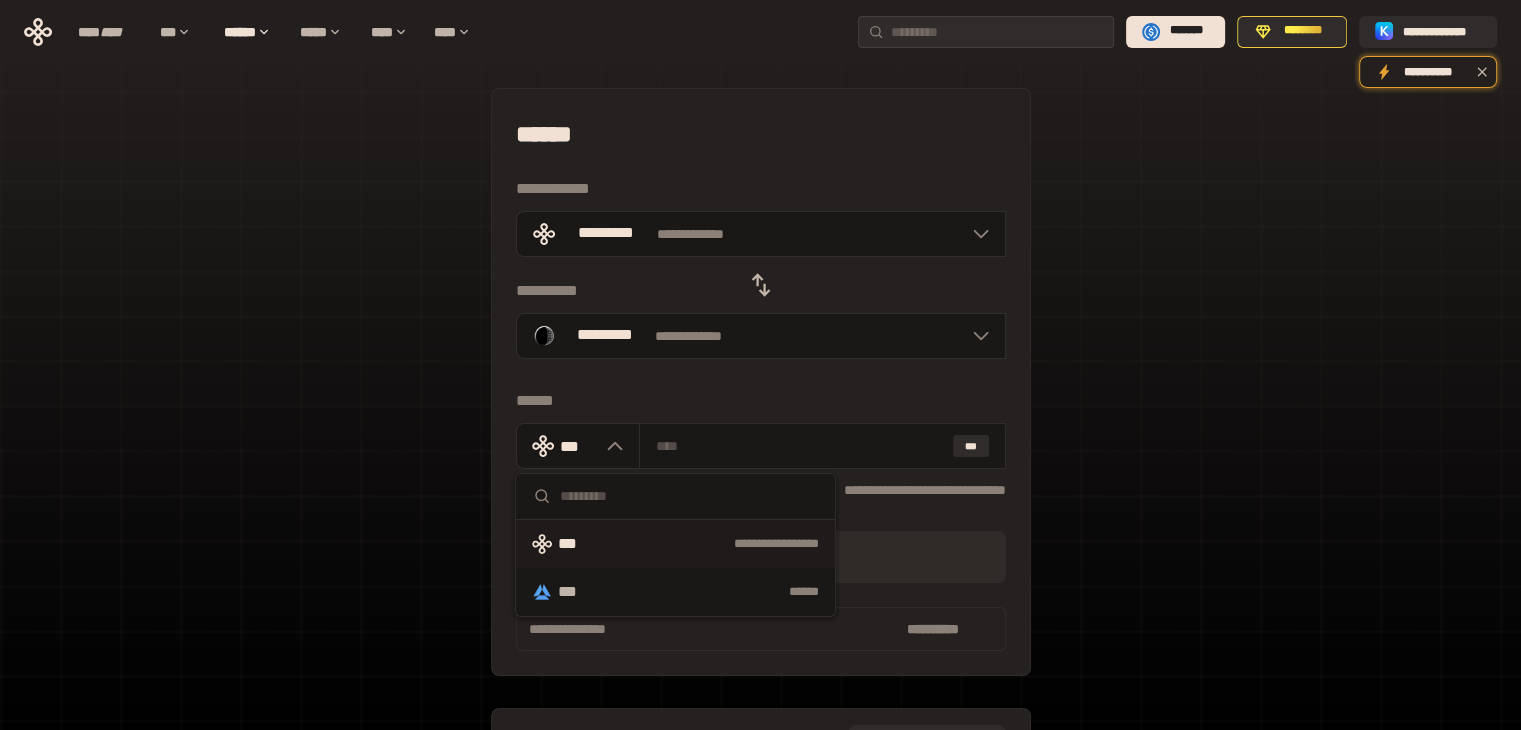 click on "**********" at bounding box center (761, 382) 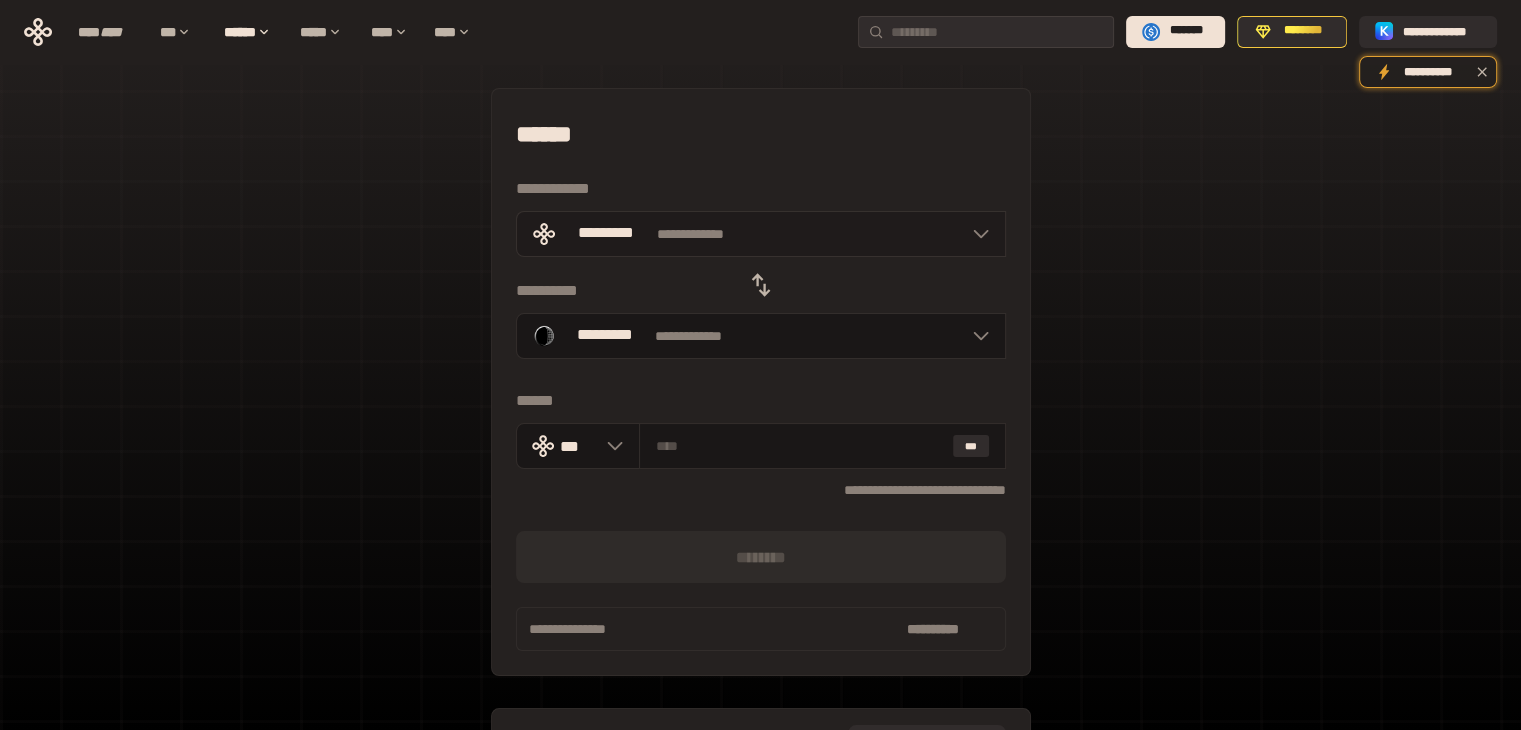 click on "**********" at bounding box center (761, 234) 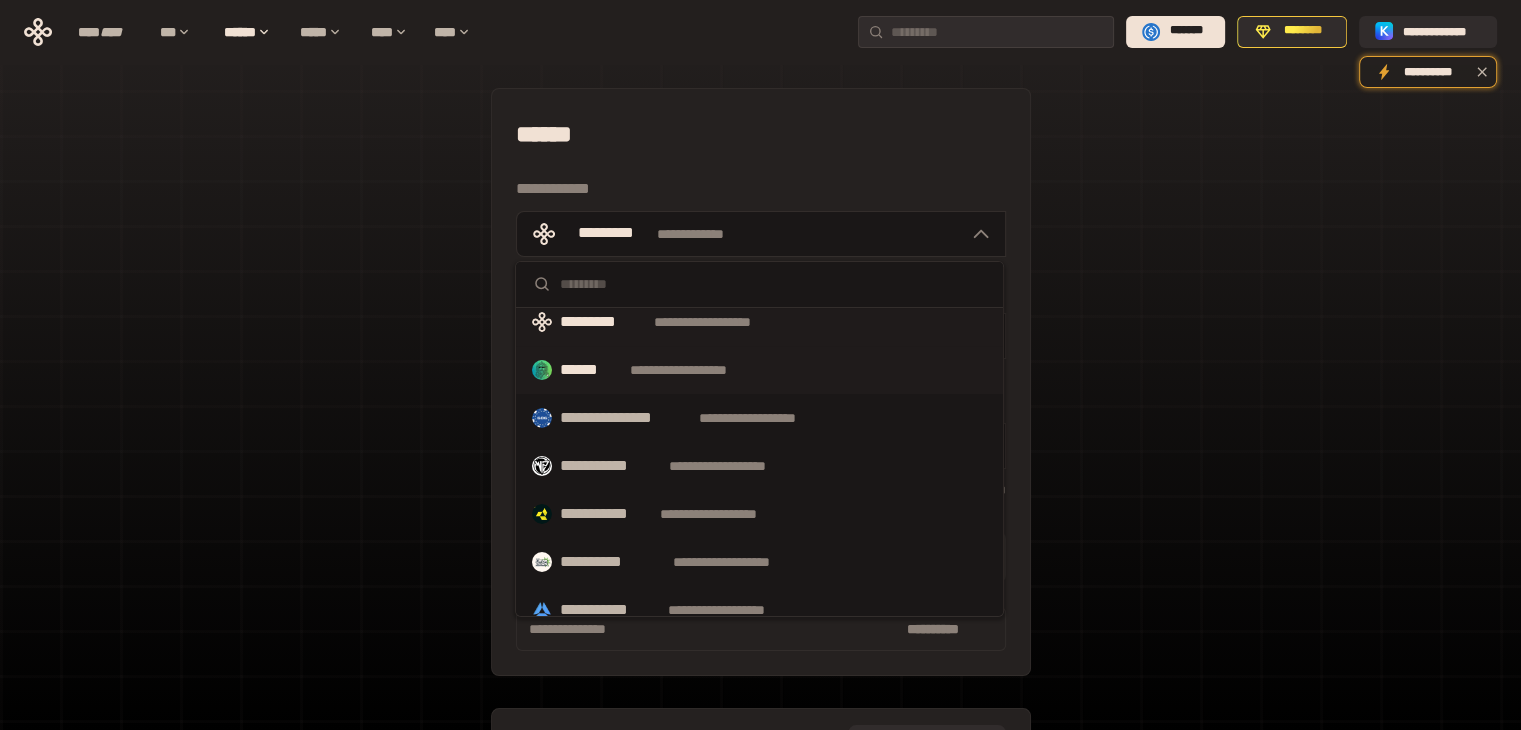 scroll, scrollTop: 0, scrollLeft: 0, axis: both 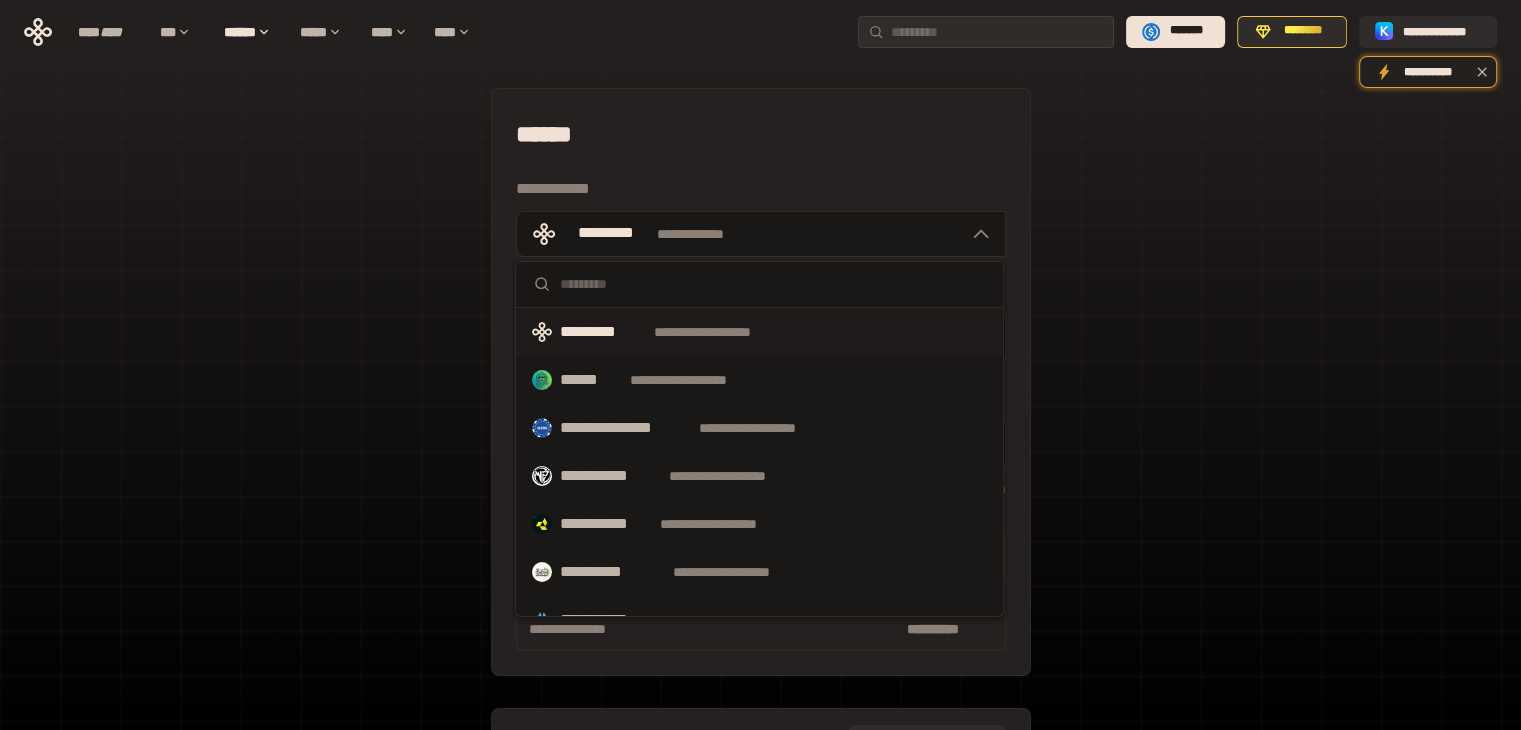click on "*********" at bounding box center (603, 332) 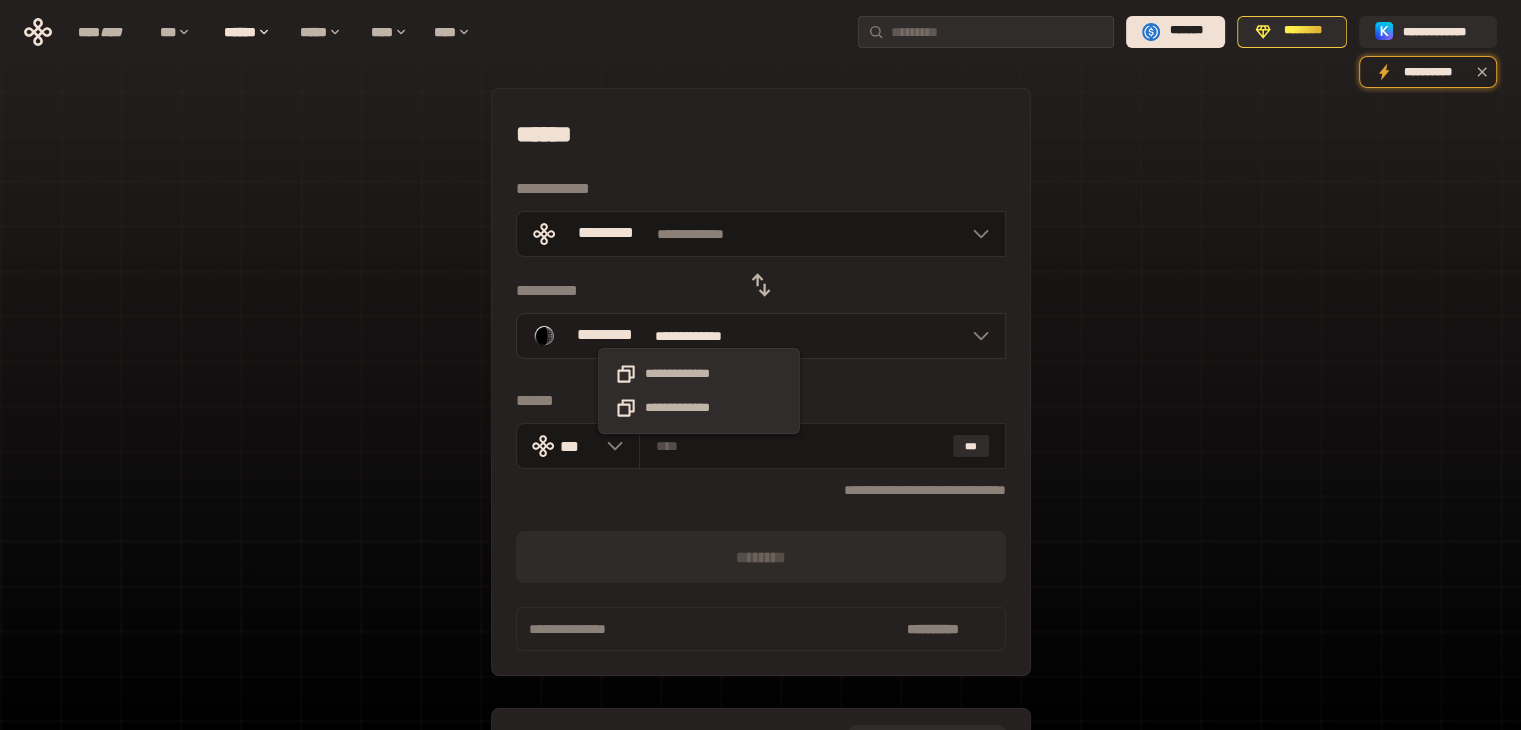 click on "**********" at bounding box center (700, 336) 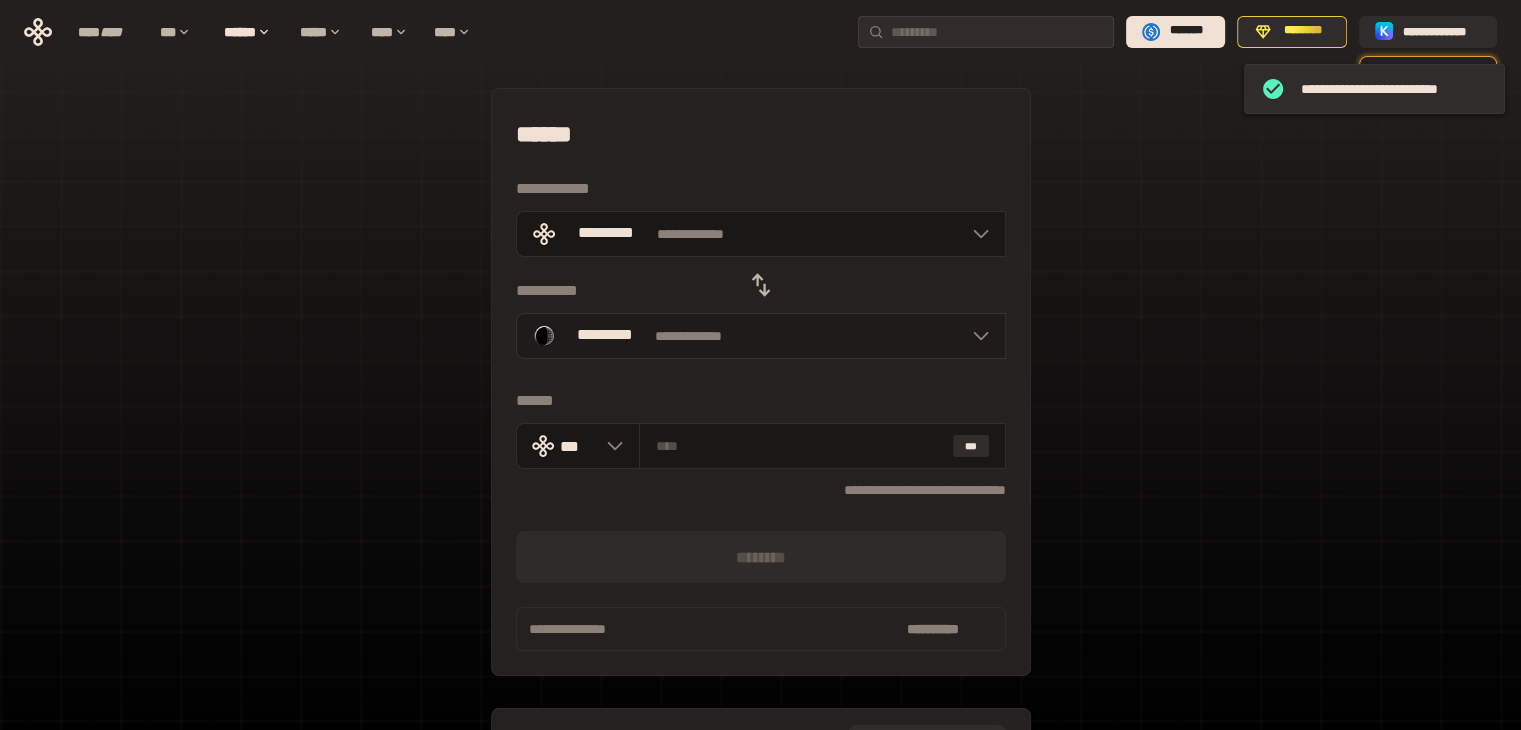 click on "**********" at bounding box center (761, 336) 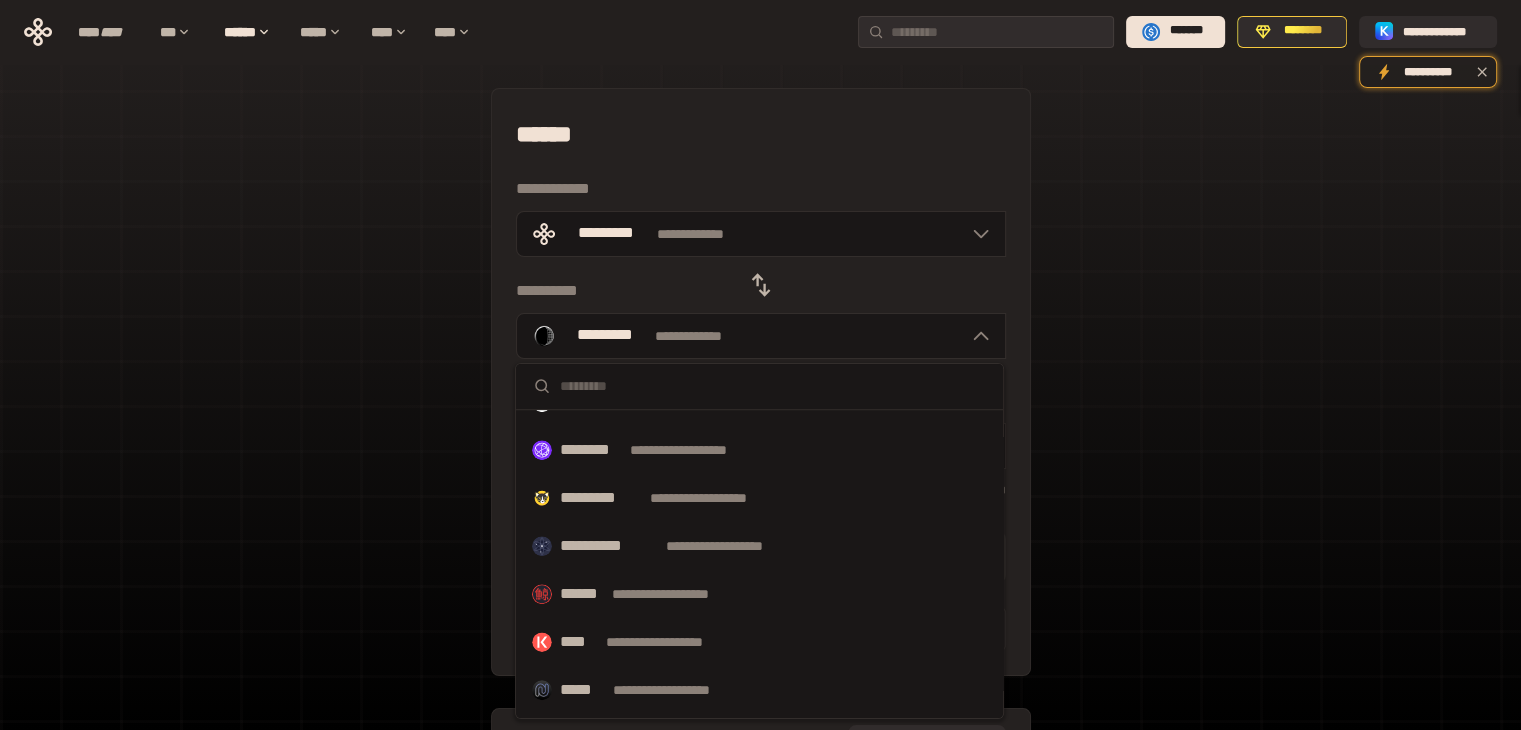 scroll, scrollTop: 1035, scrollLeft: 0, axis: vertical 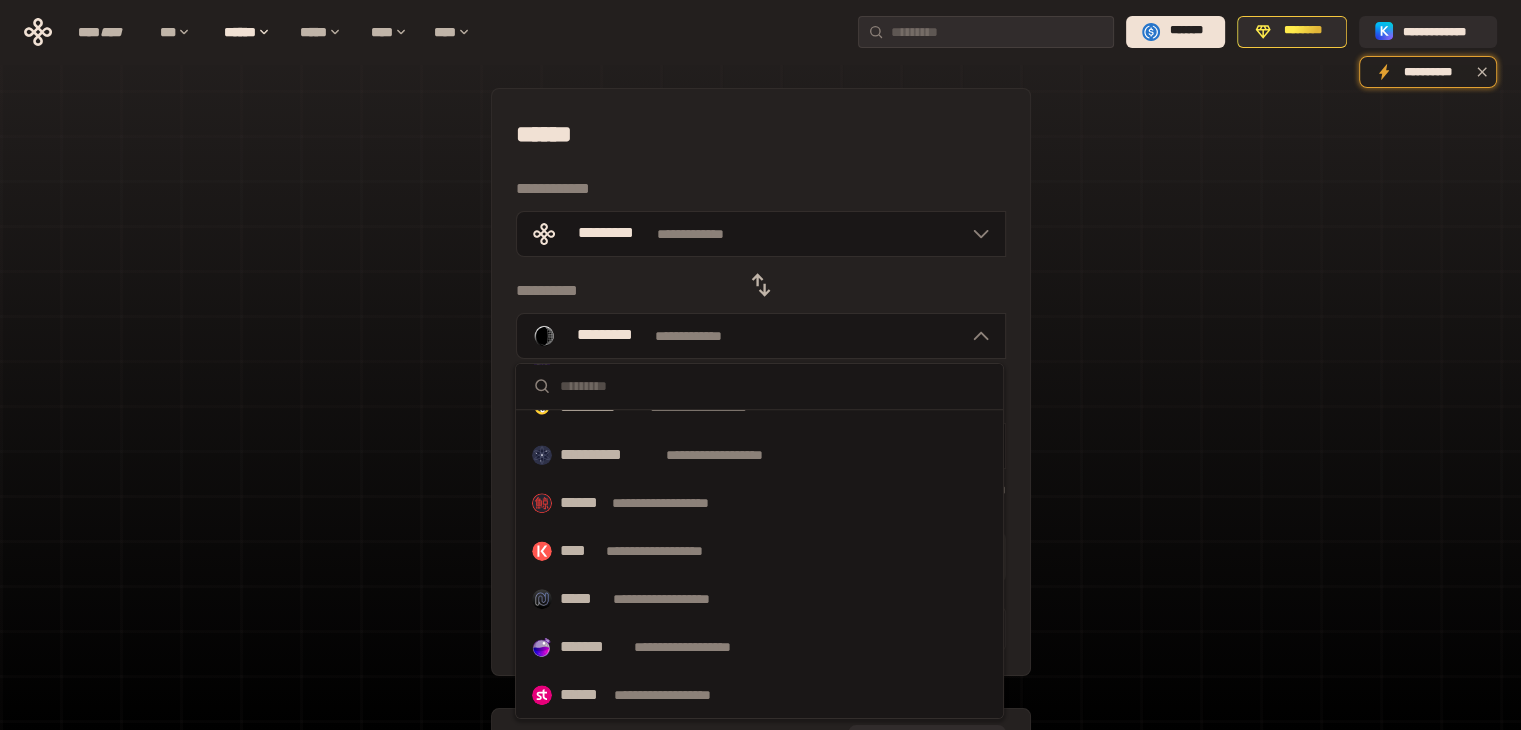 click at bounding box center (773, 386) 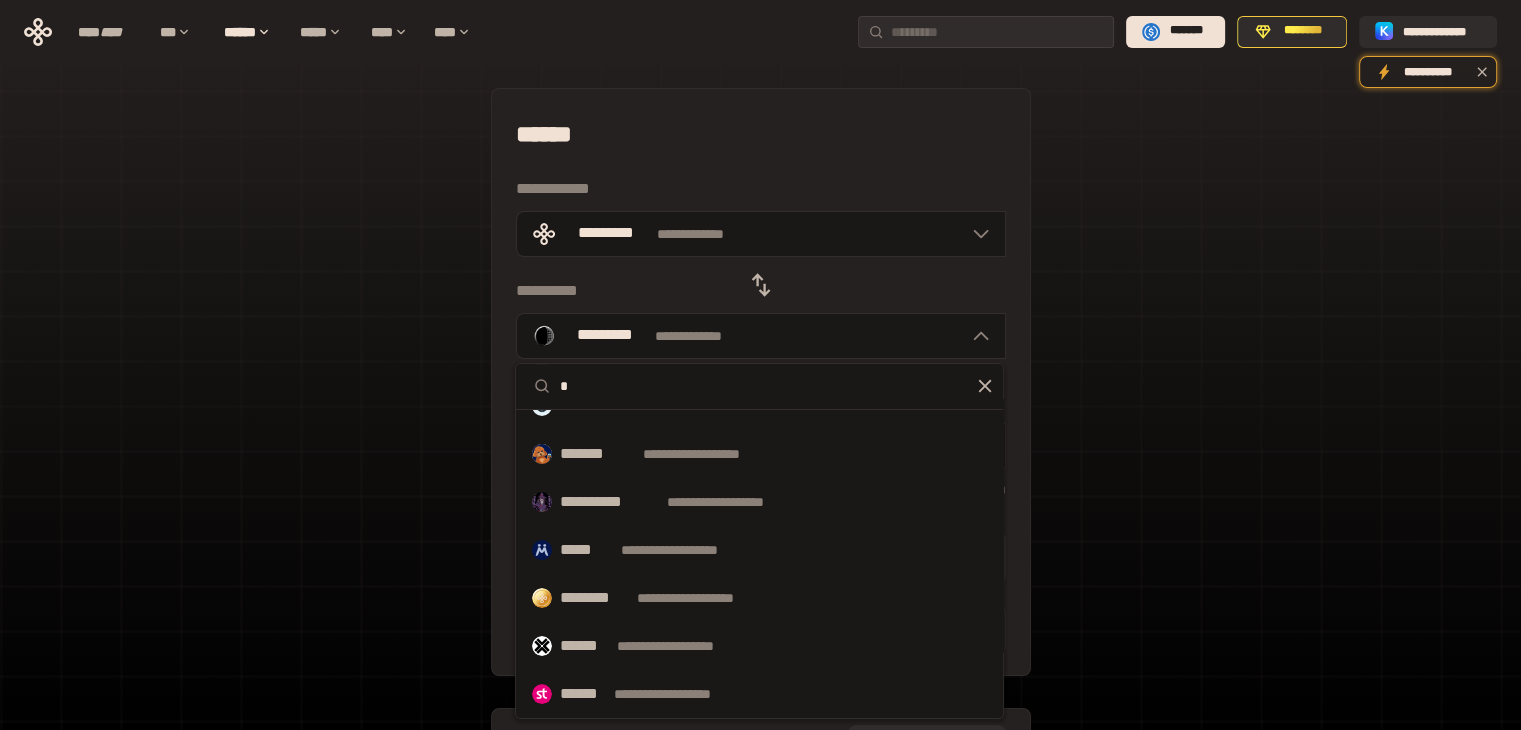 scroll, scrollTop: 0, scrollLeft: 0, axis: both 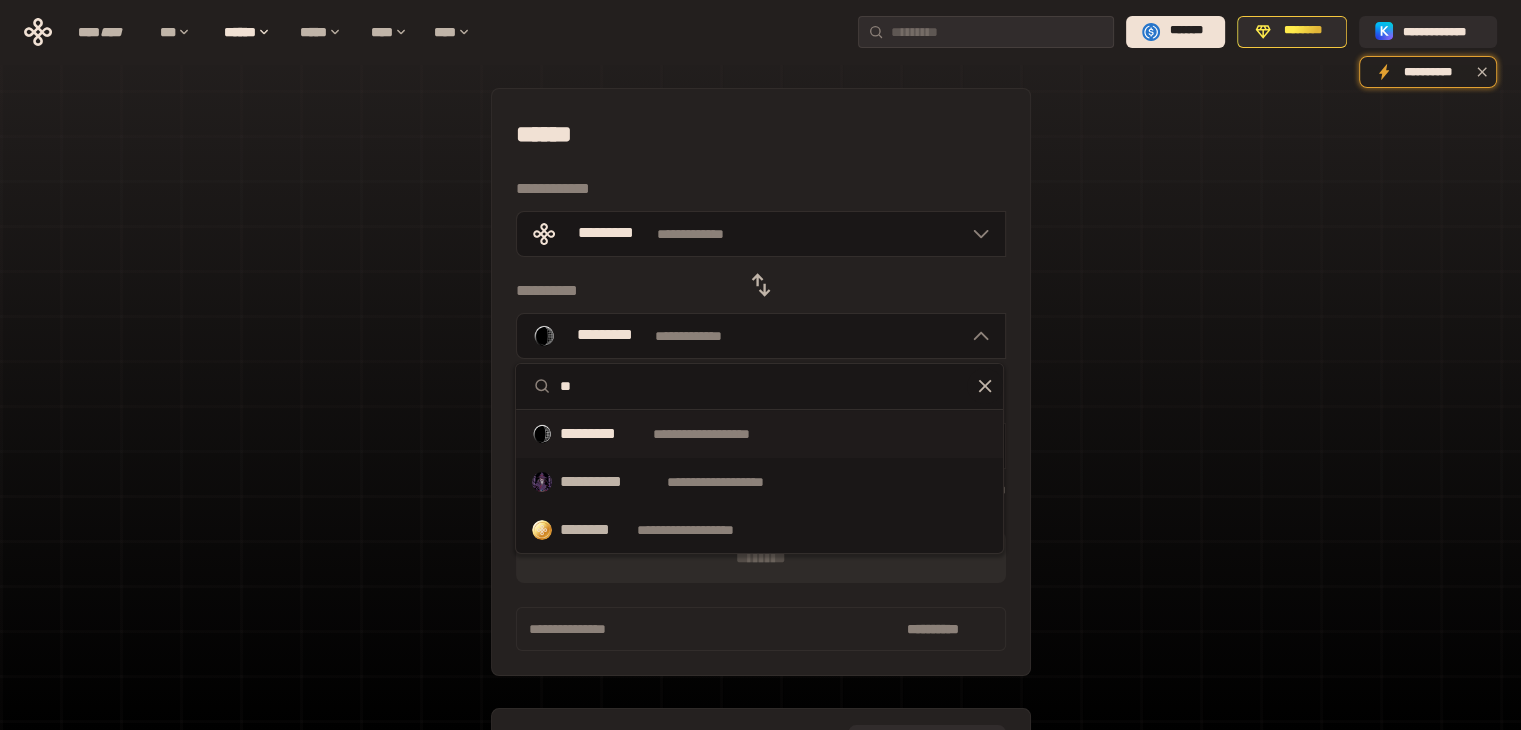type on "***" 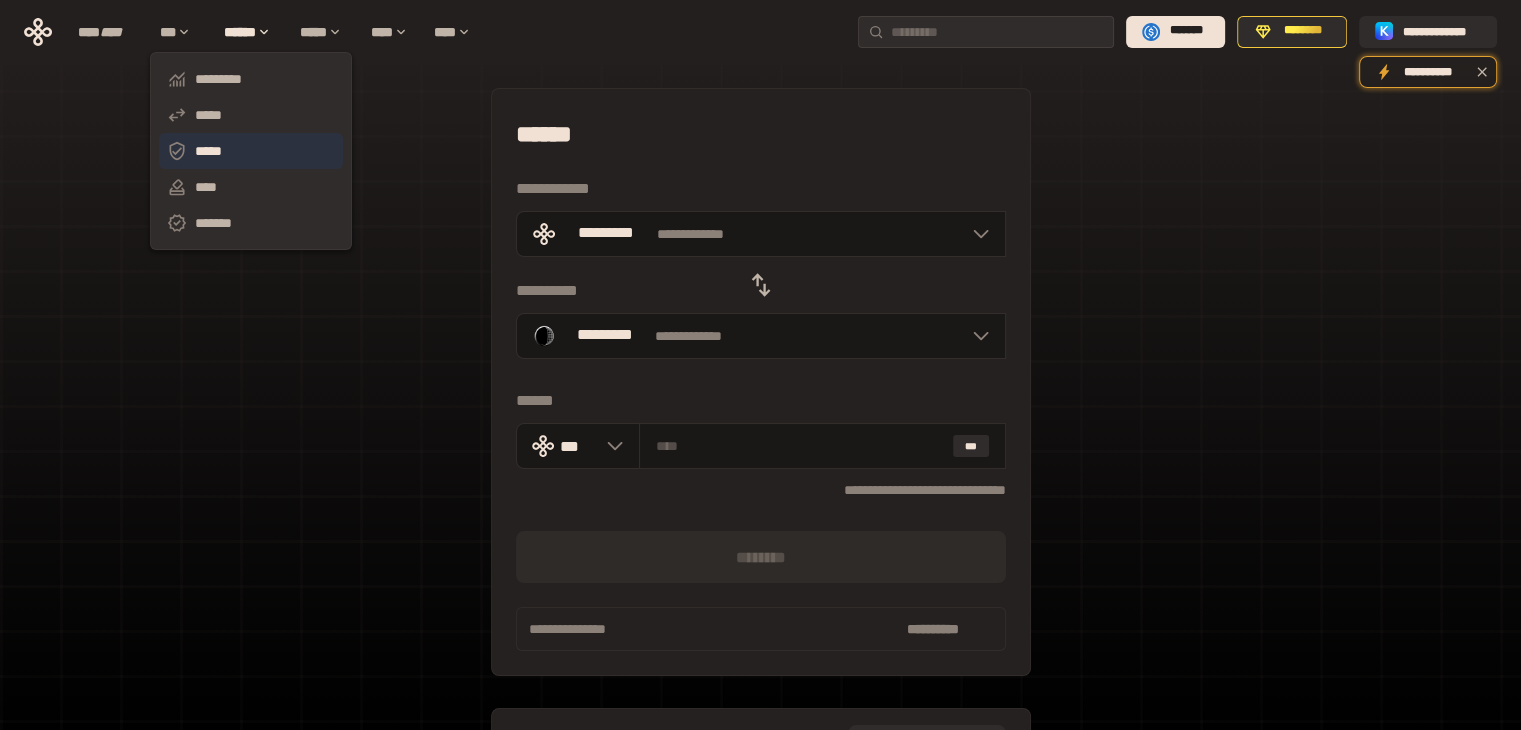click on "*****" at bounding box center [251, 151] 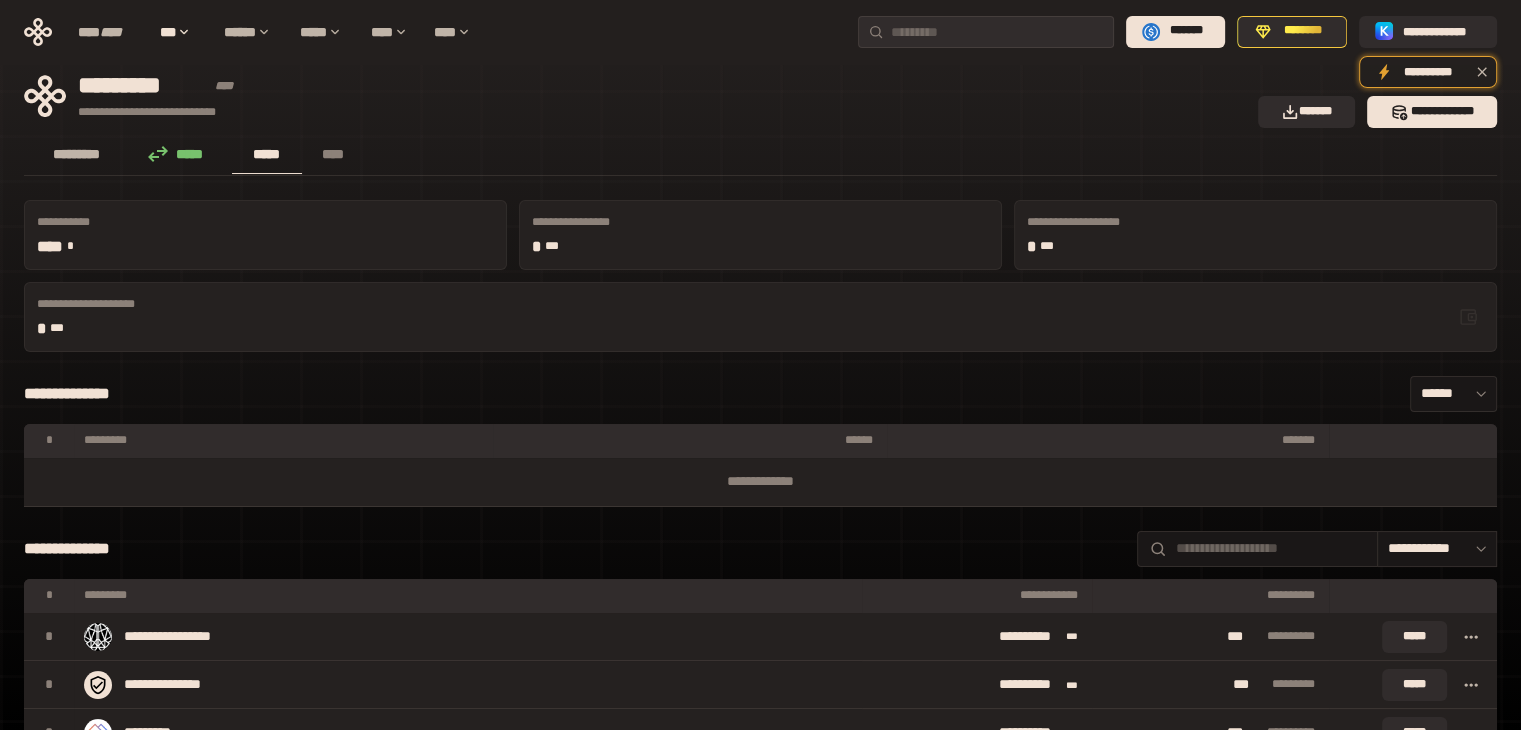 click on "*********" at bounding box center [77, 155] 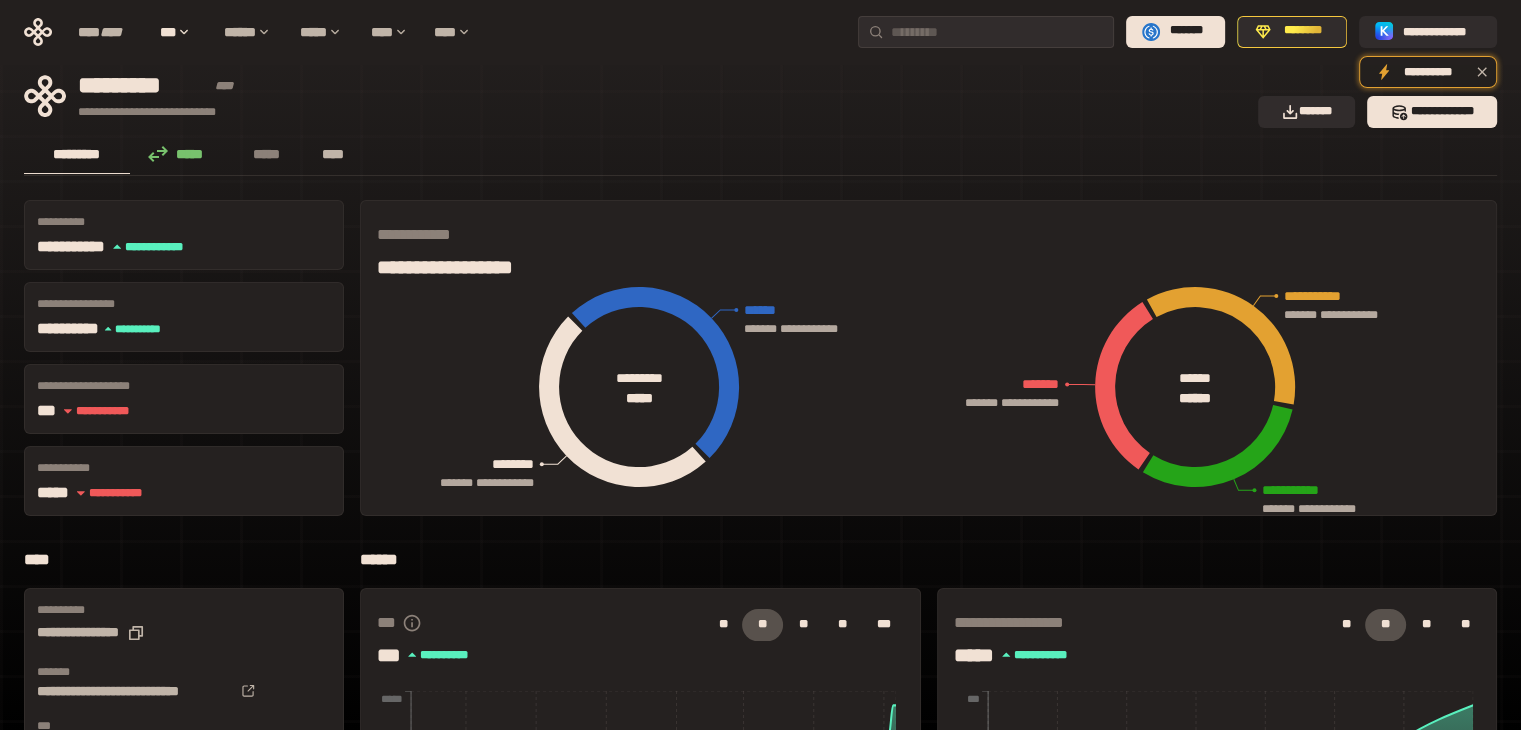 click on "****" at bounding box center [333, 154] 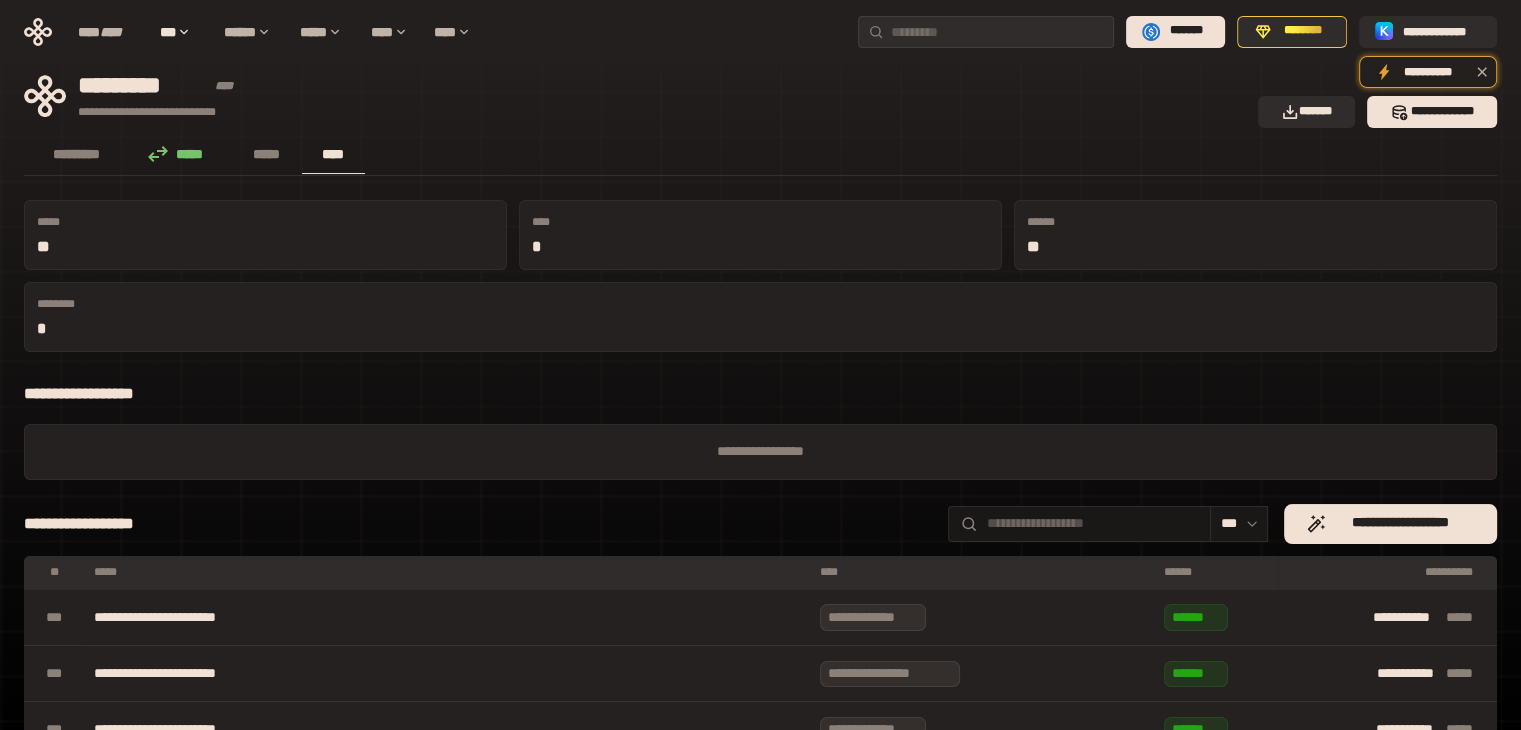 click 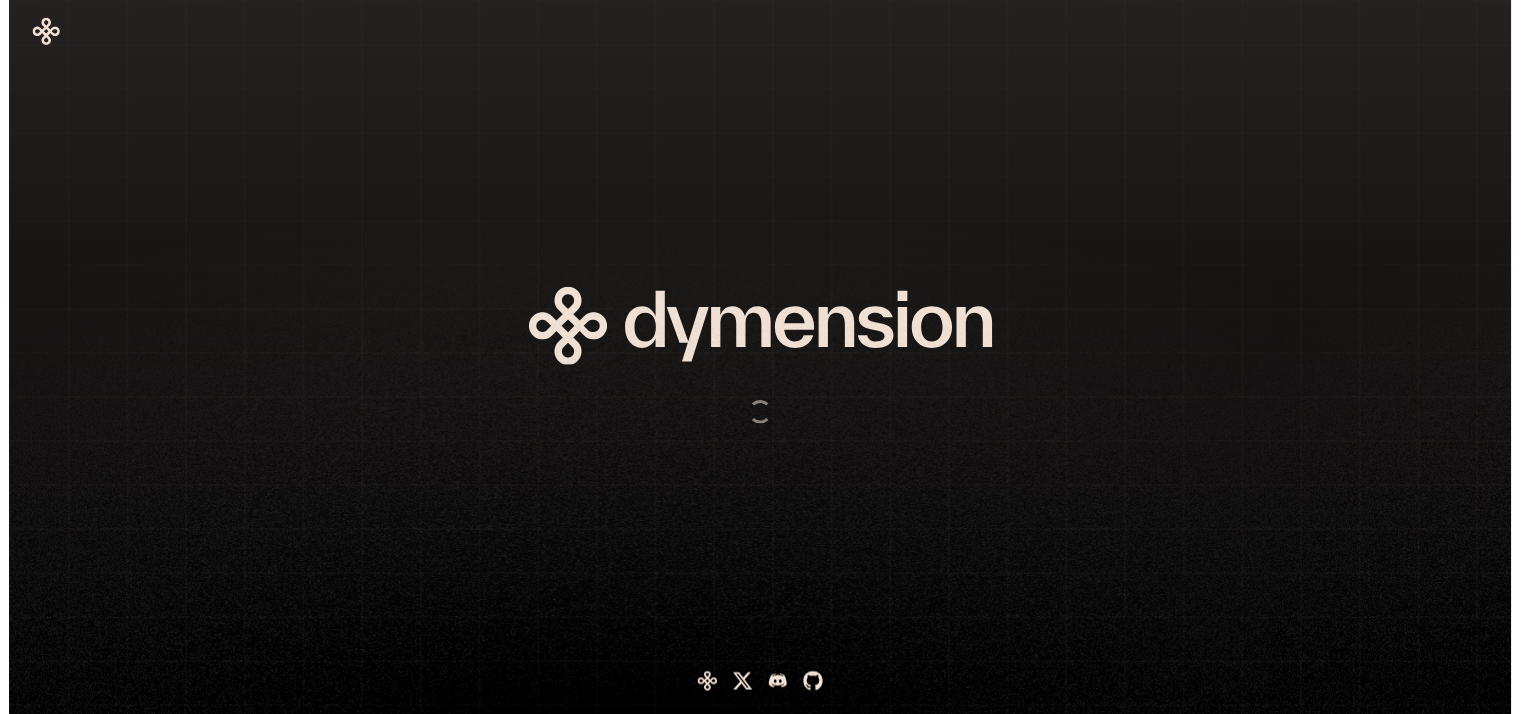 scroll, scrollTop: 0, scrollLeft: 0, axis: both 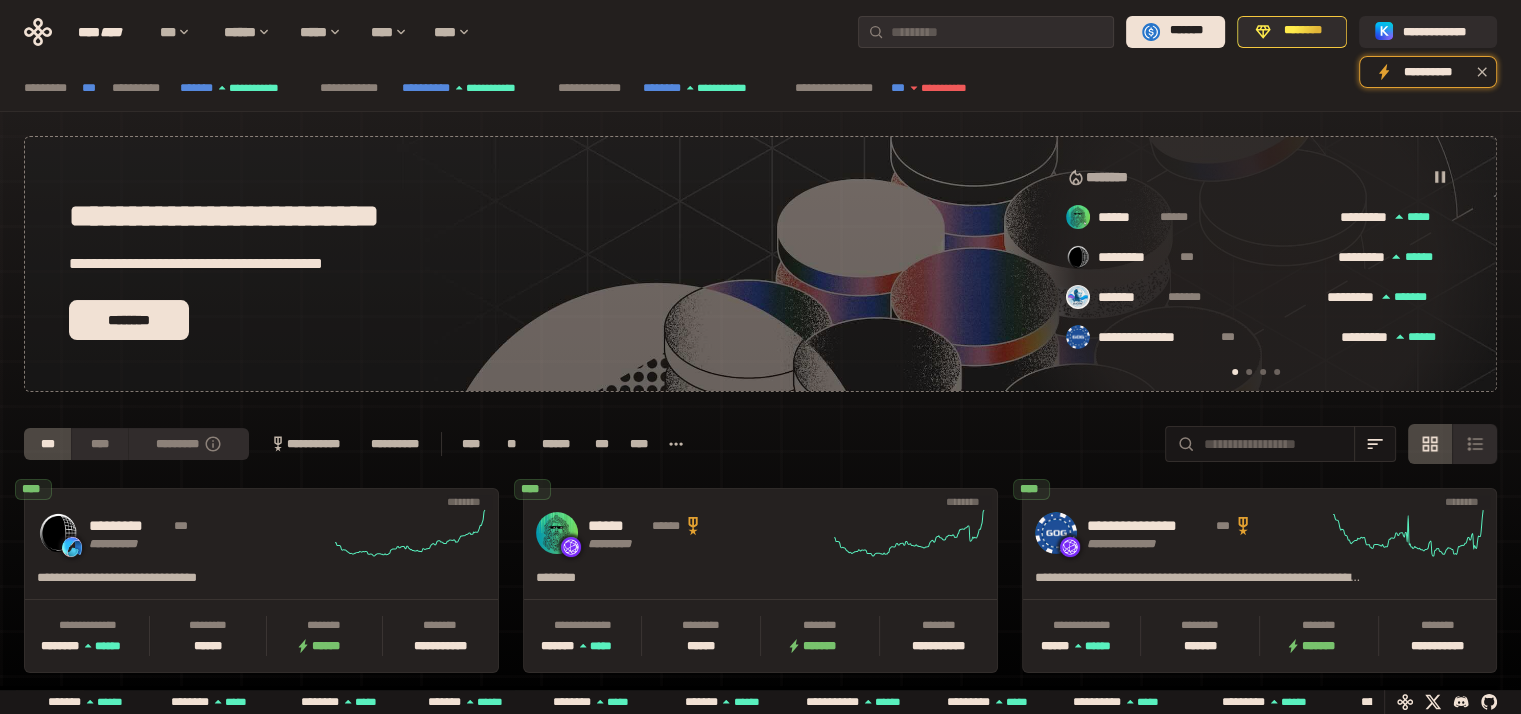 click on "**********" at bounding box center [760, 88] 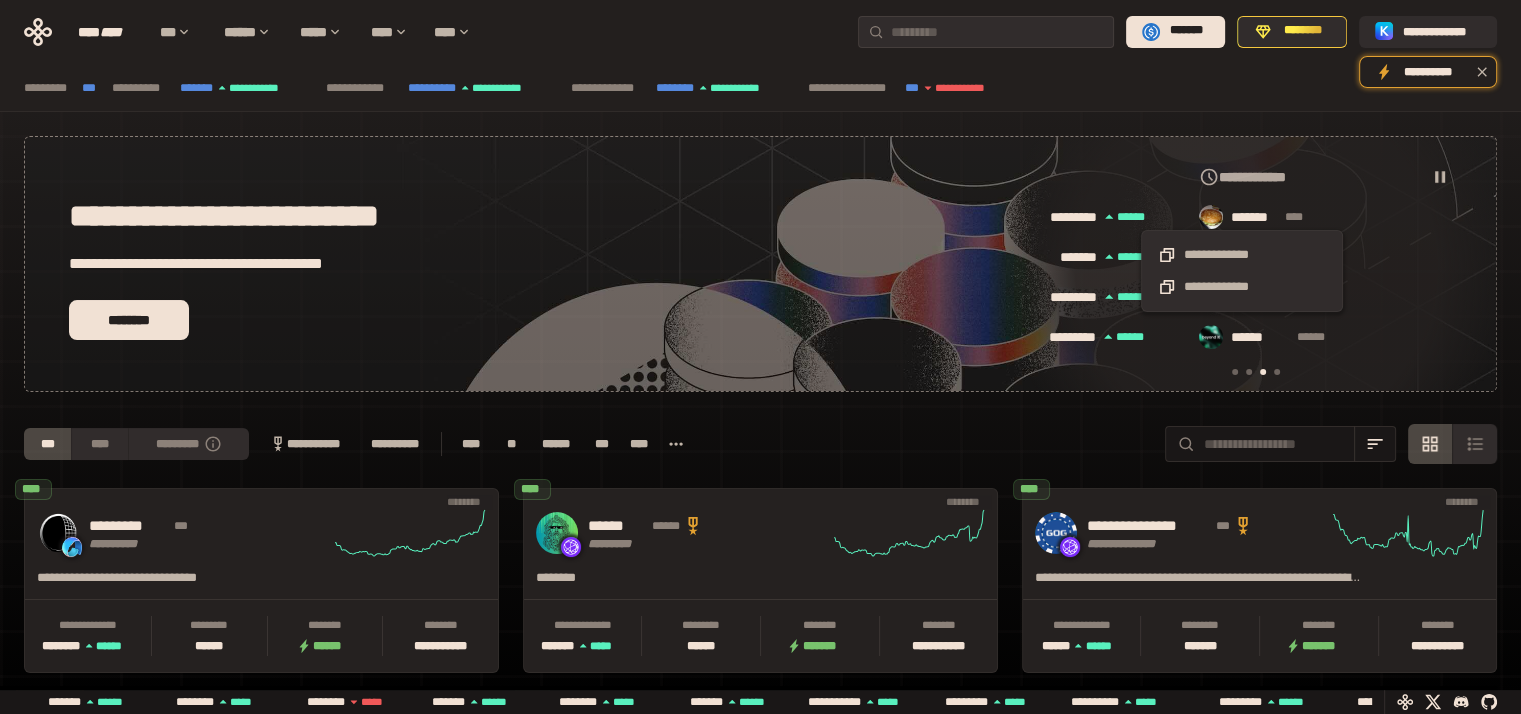 scroll, scrollTop: 0, scrollLeft: 856, axis: horizontal 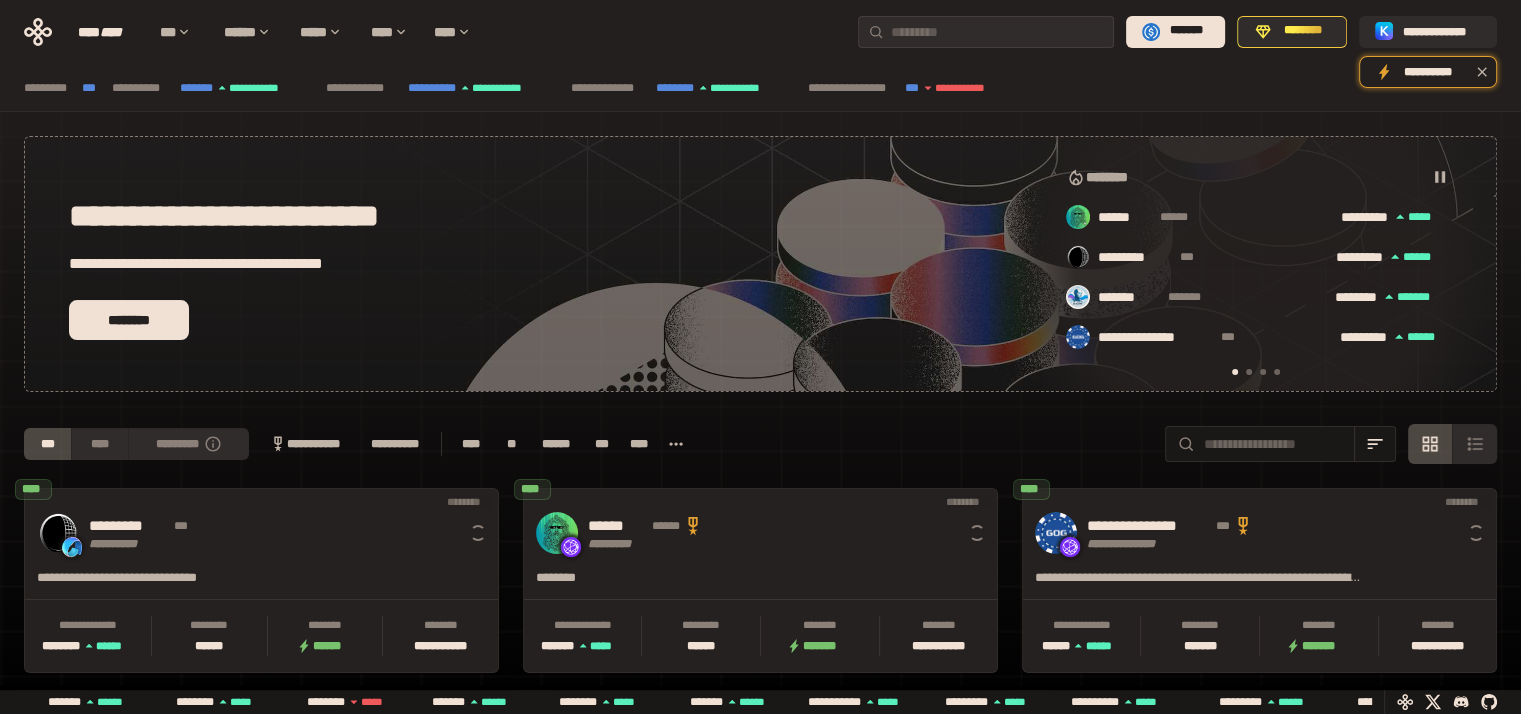 click 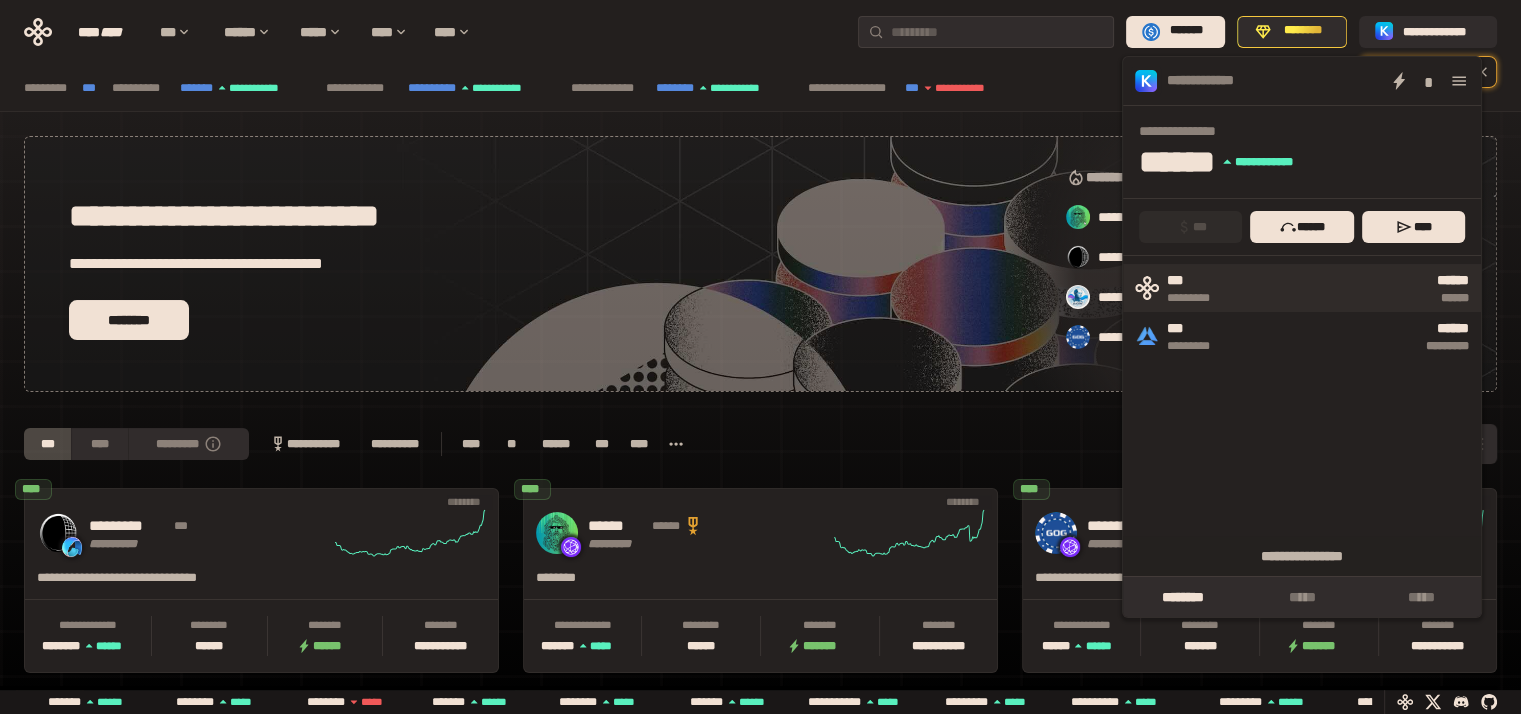 click on "******" at bounding box center [1353, 298] 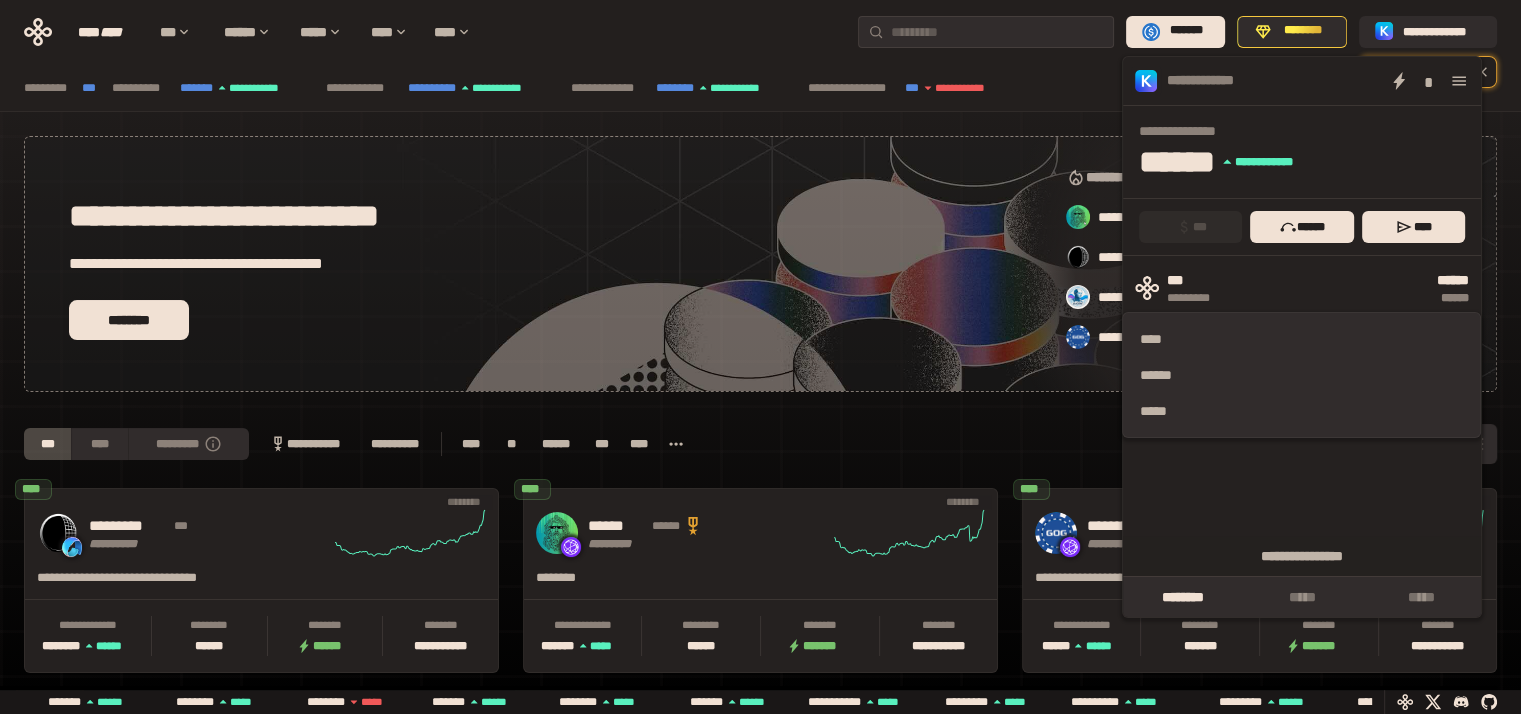 click on "**********" at bounding box center (760, 444) 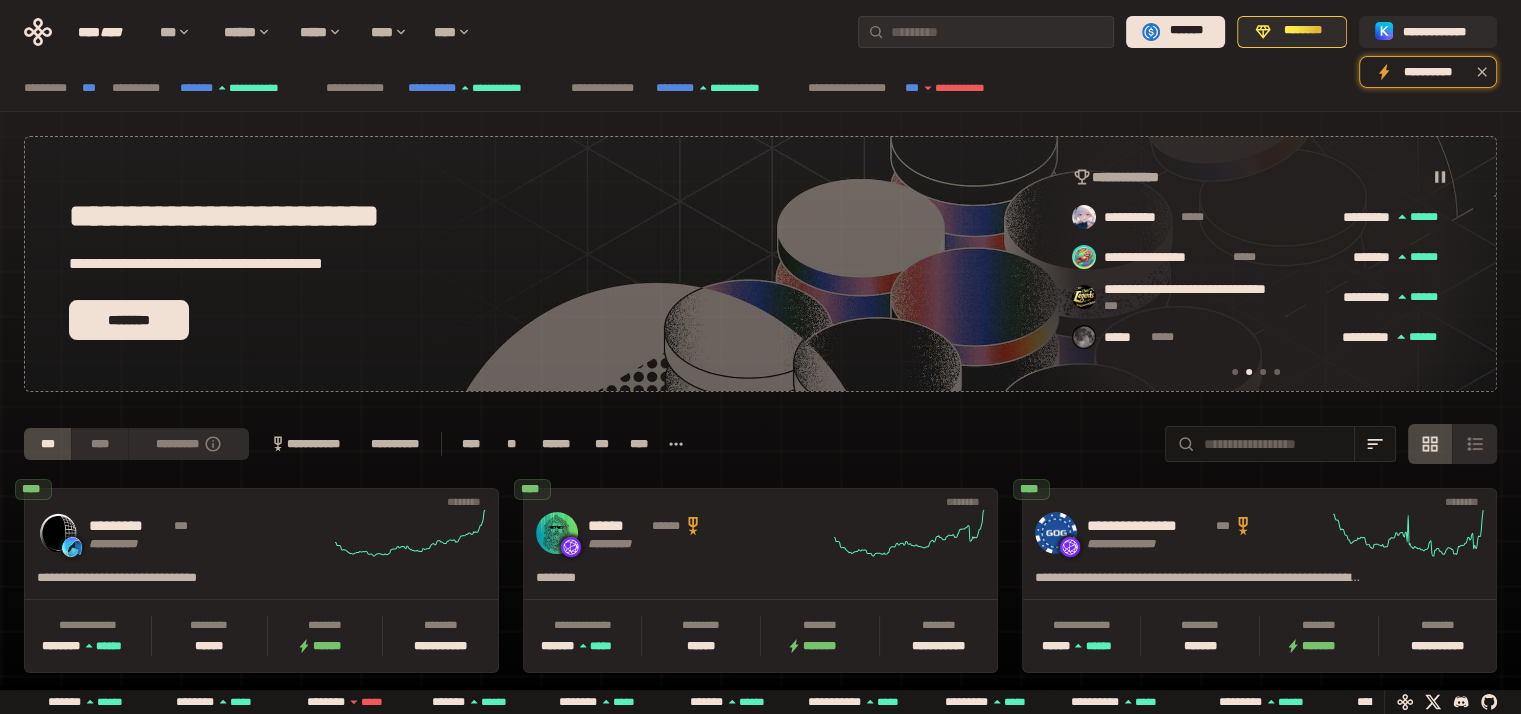 scroll, scrollTop: 0, scrollLeft: 436, axis: horizontal 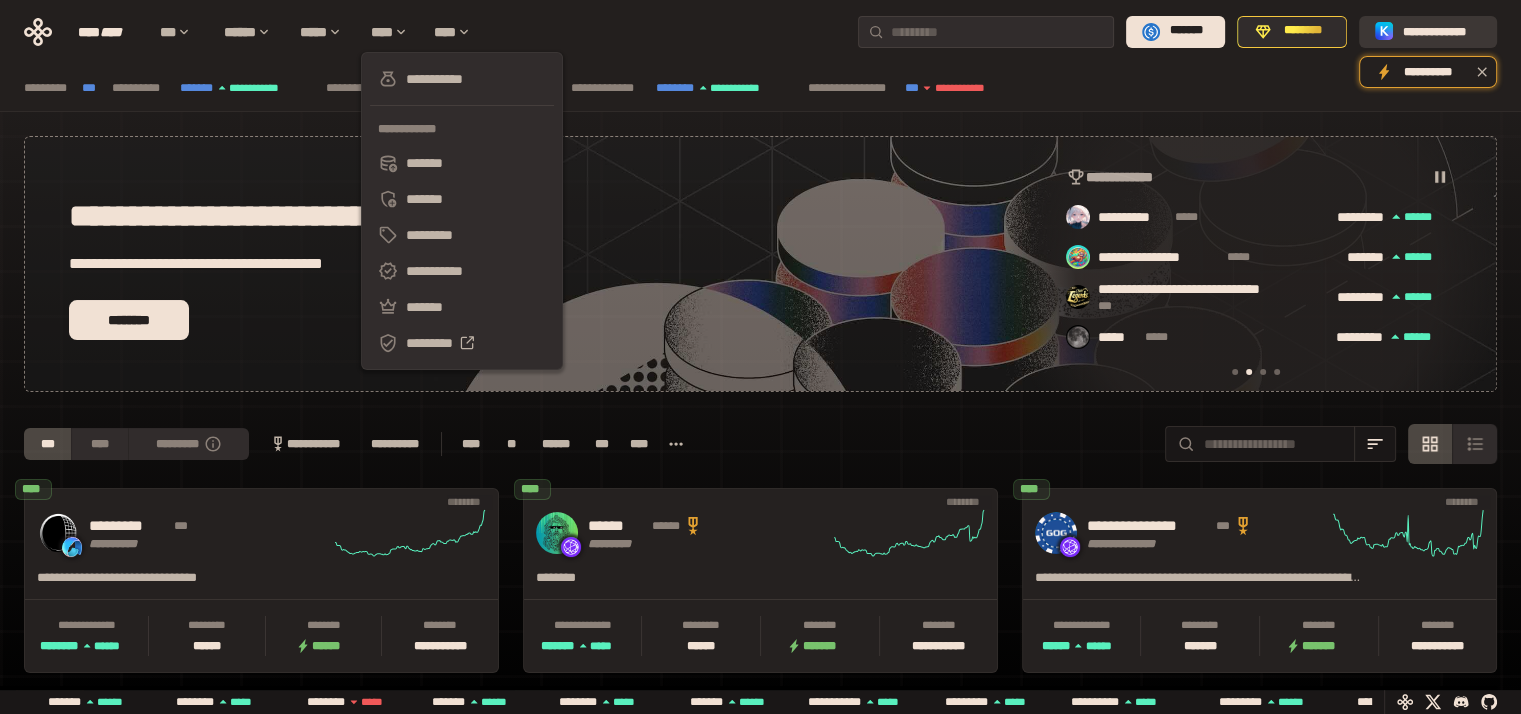 click on "**********" at bounding box center [1428, 32] 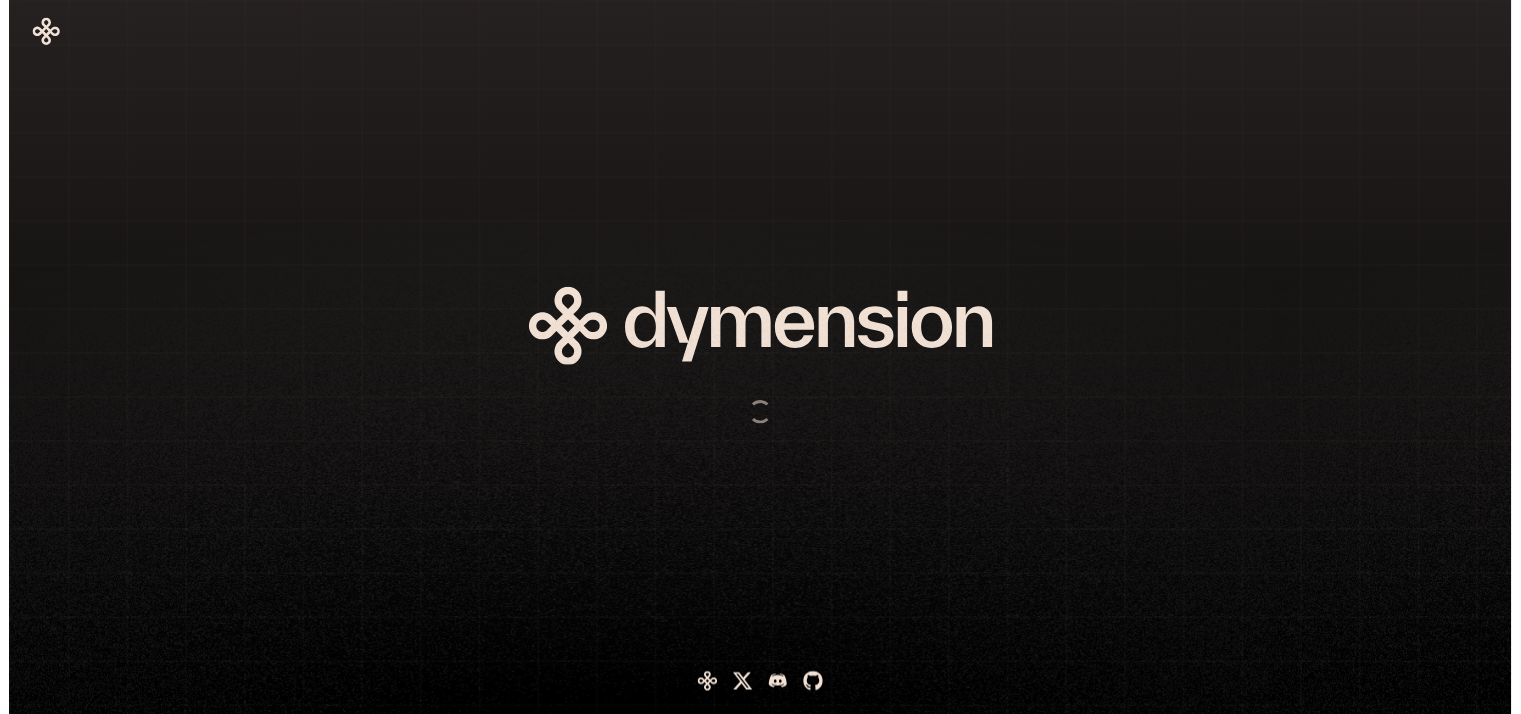 scroll, scrollTop: 0, scrollLeft: 0, axis: both 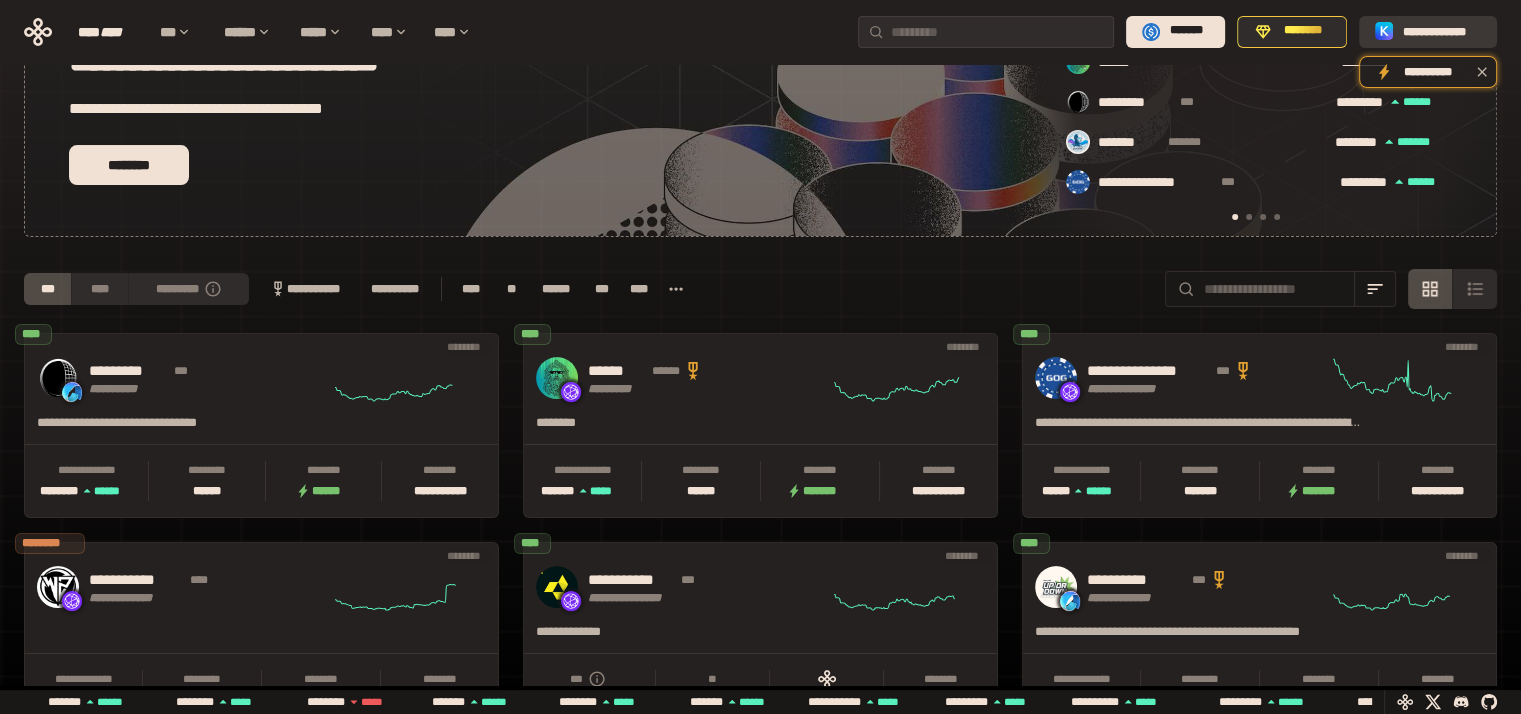 click on "**********" at bounding box center [1428, 32] 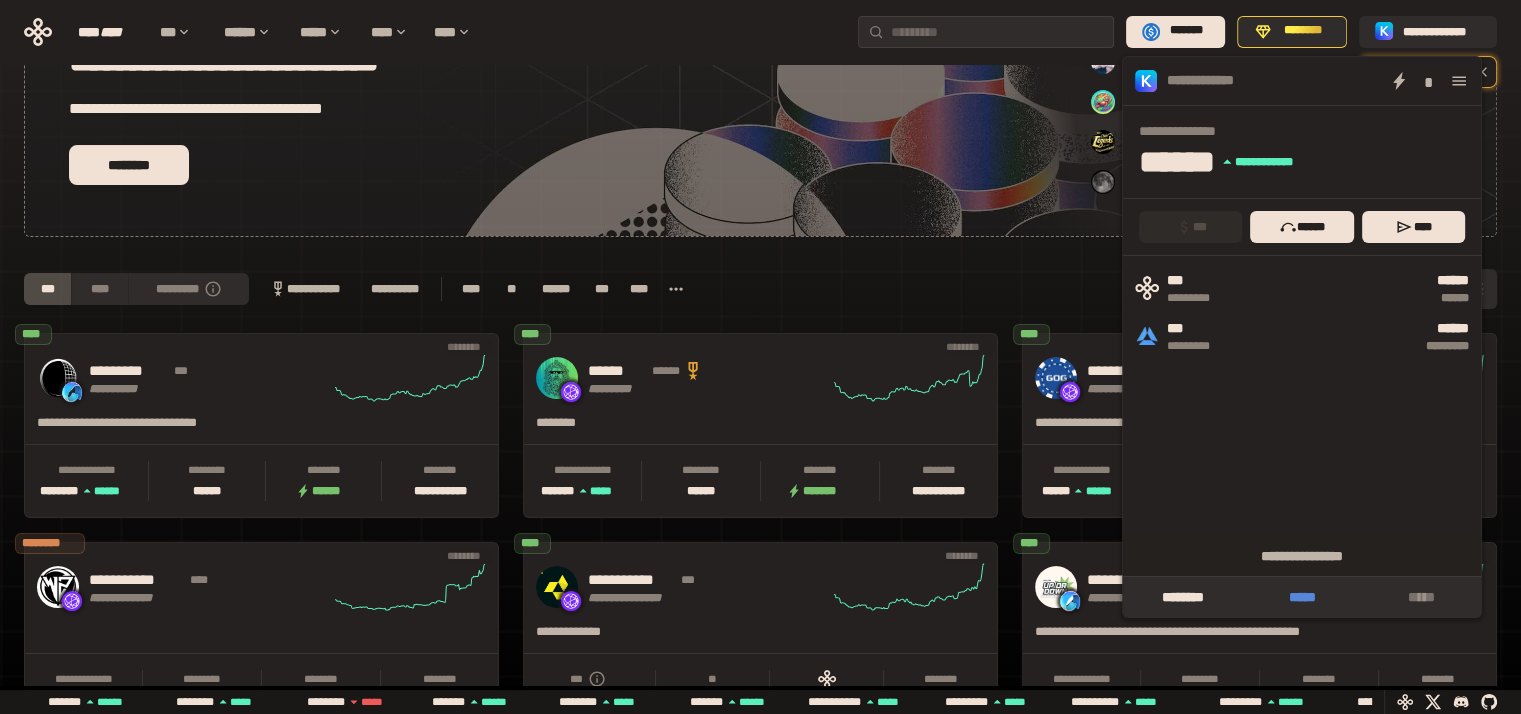 scroll, scrollTop: 0, scrollLeft: 436, axis: horizontal 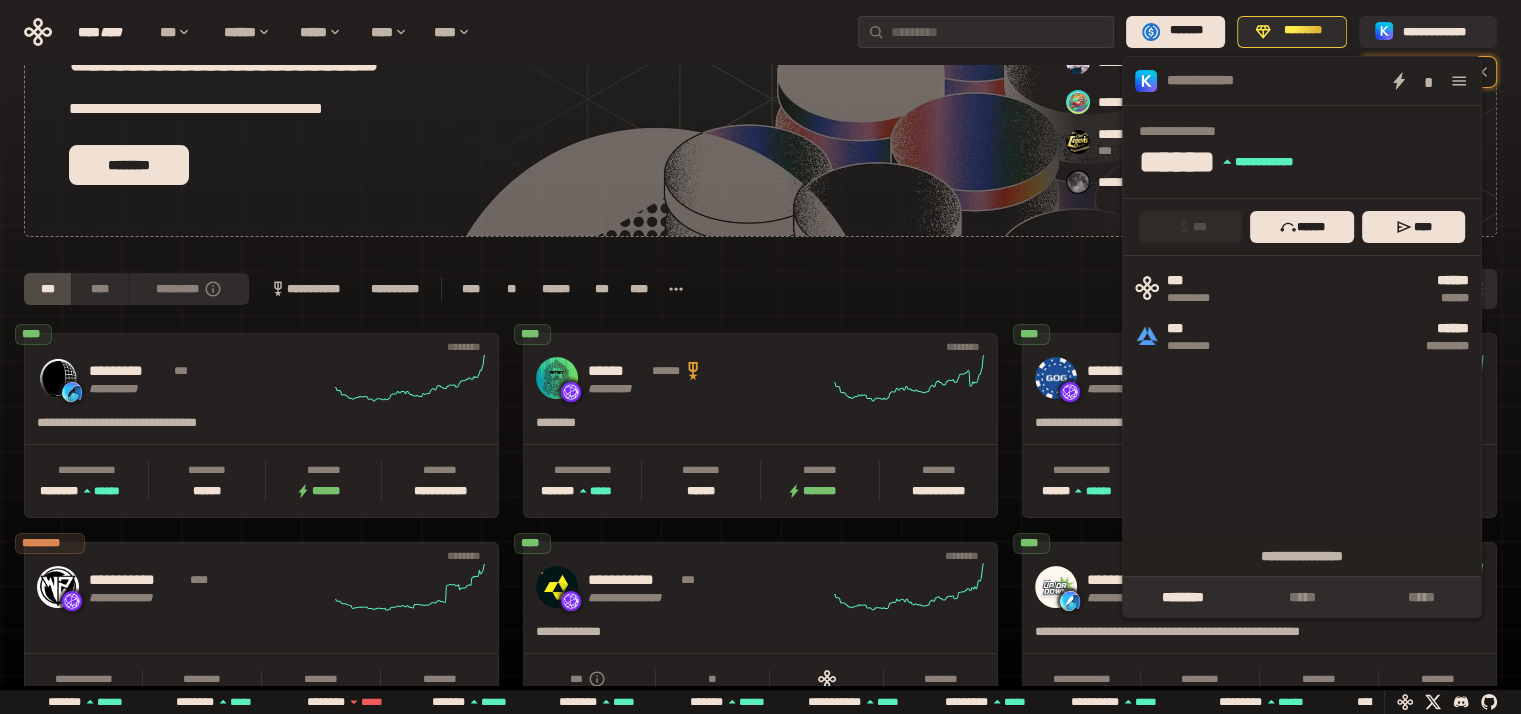 click on "**********" at bounding box center [760, 289] 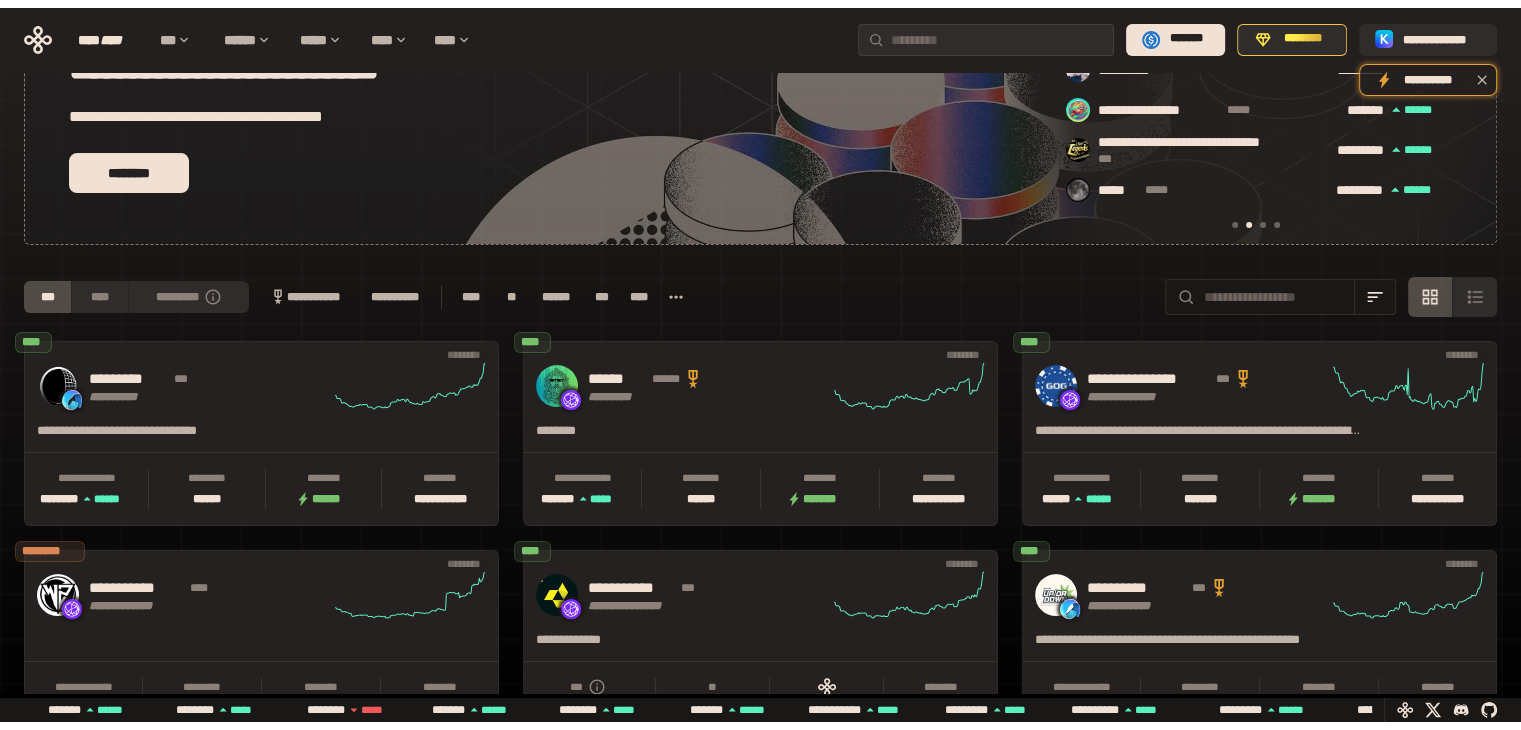 scroll, scrollTop: 0, scrollLeft: 0, axis: both 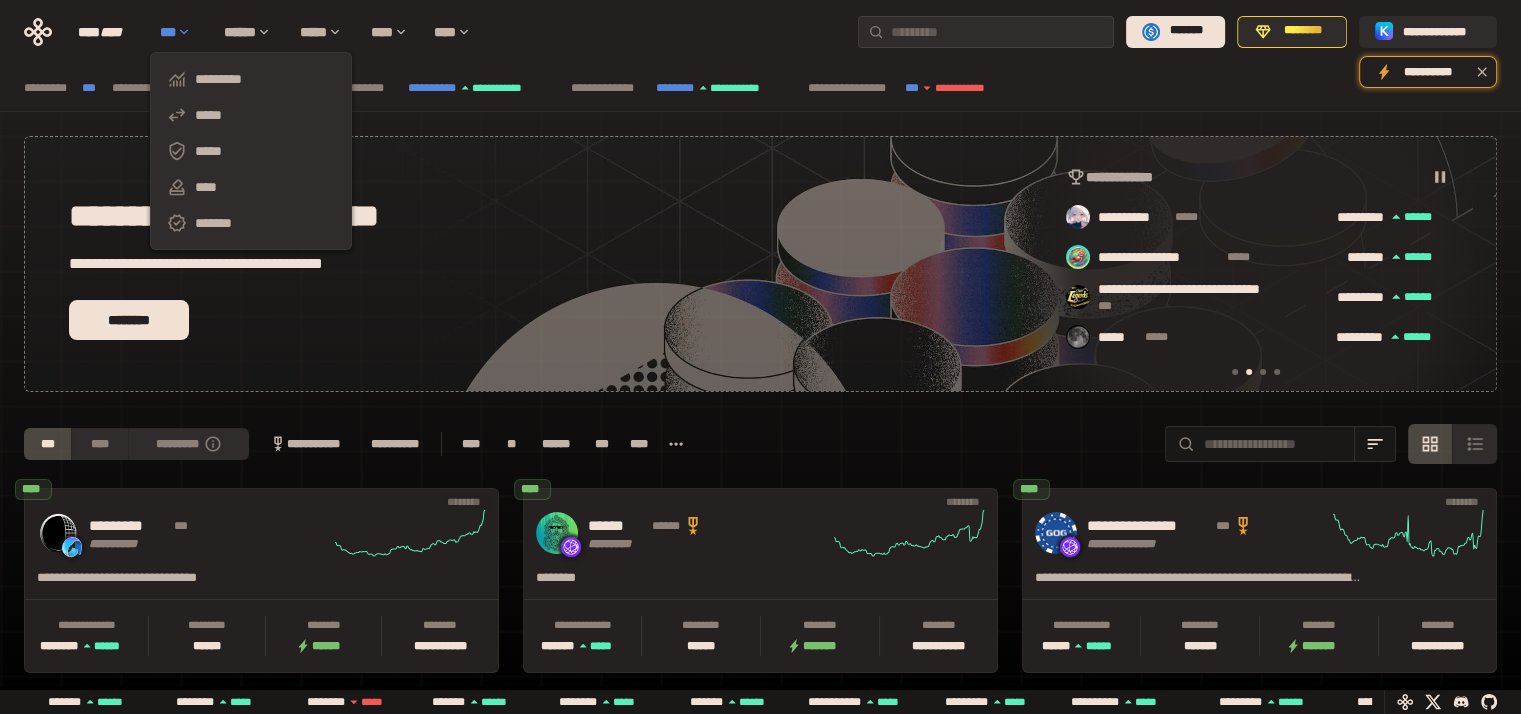 click on "***" at bounding box center (182, 32) 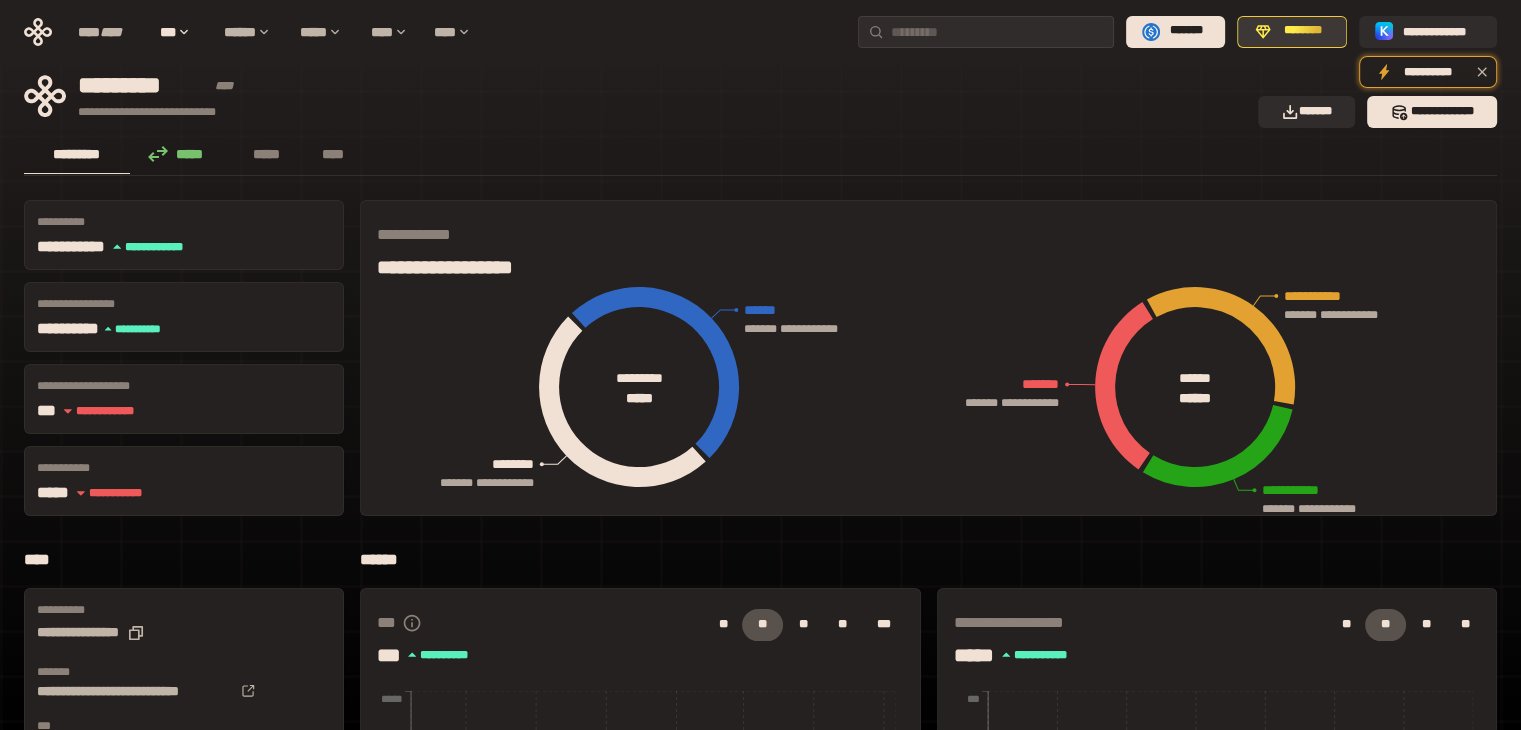 click on "********" at bounding box center [1303, 31] 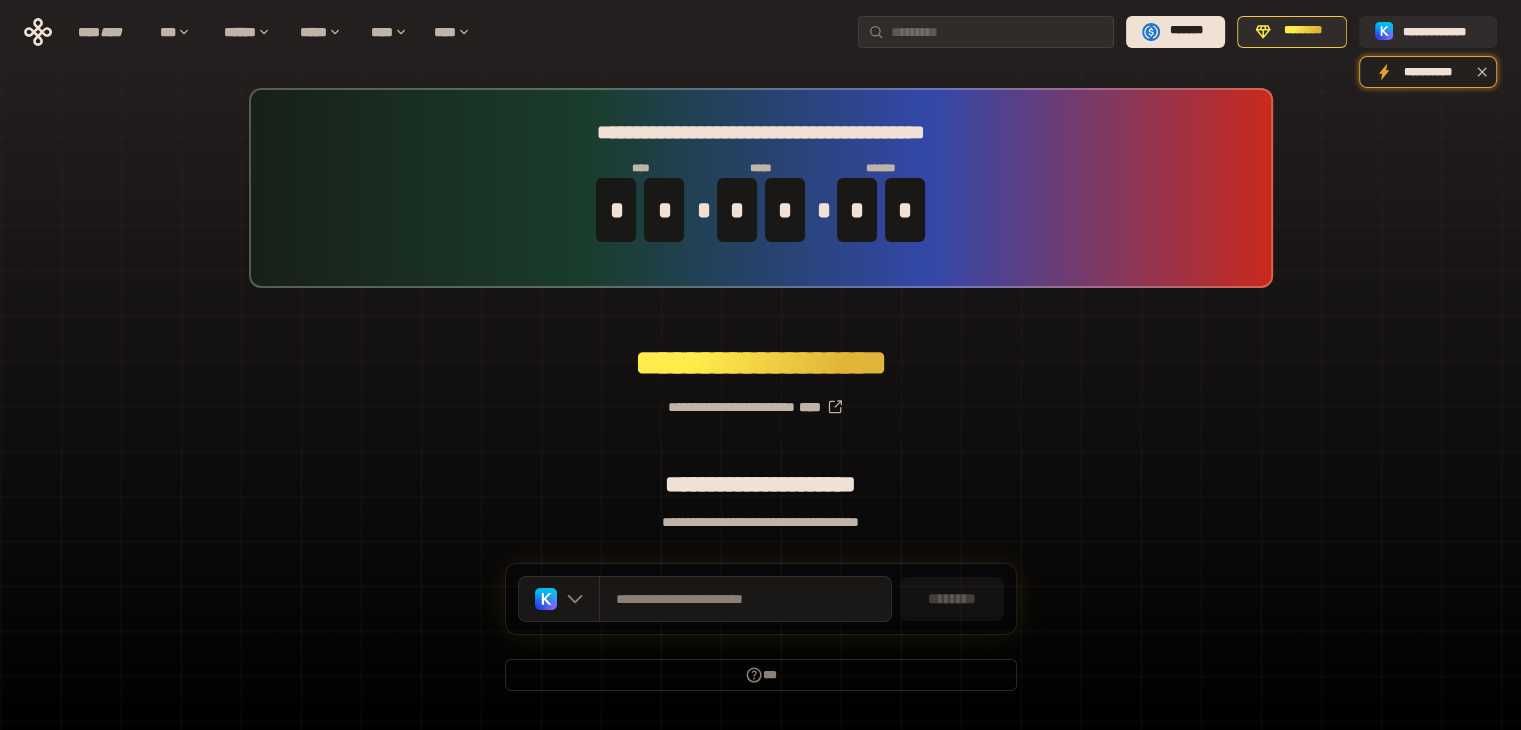 scroll, scrollTop: 52, scrollLeft: 0, axis: vertical 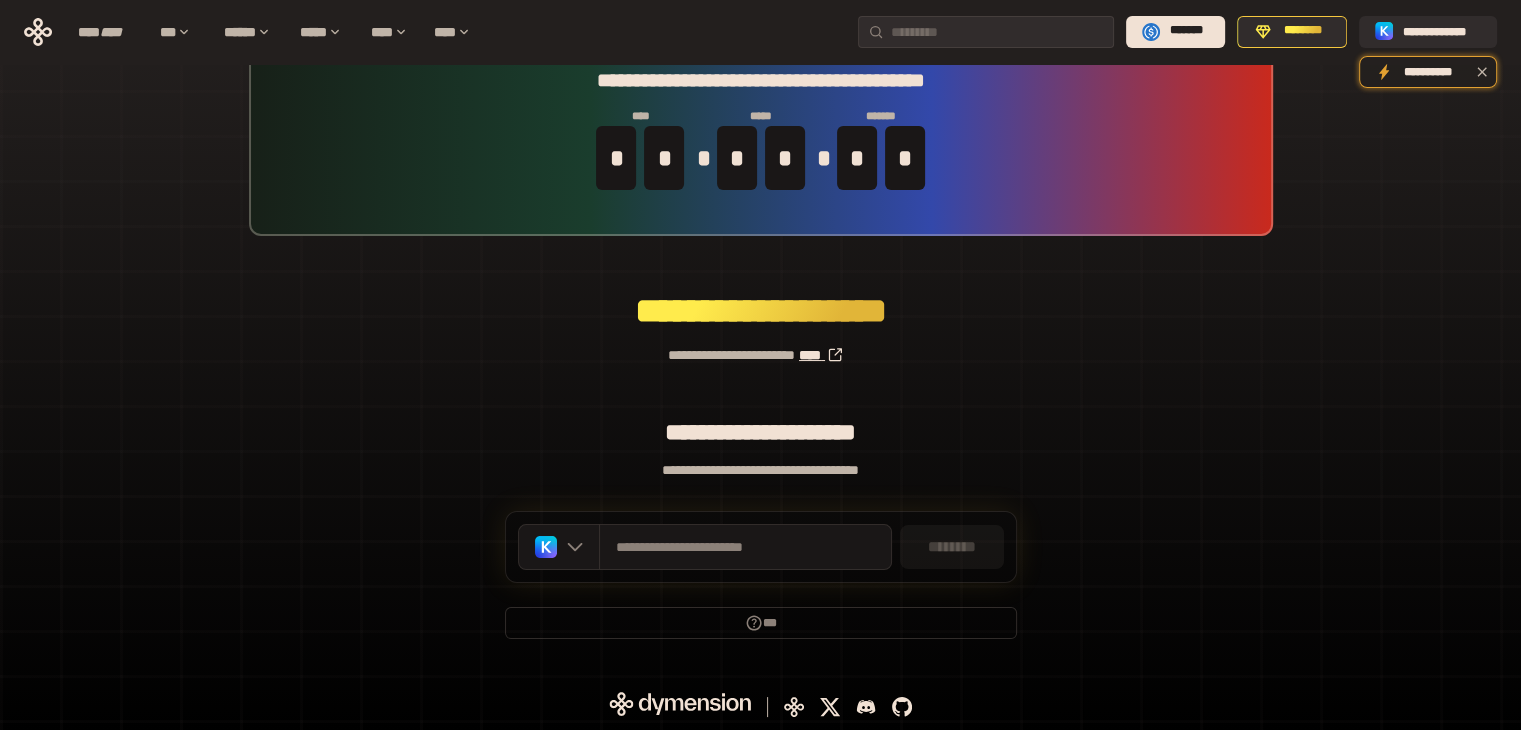click on "****" at bounding box center (826, 355) 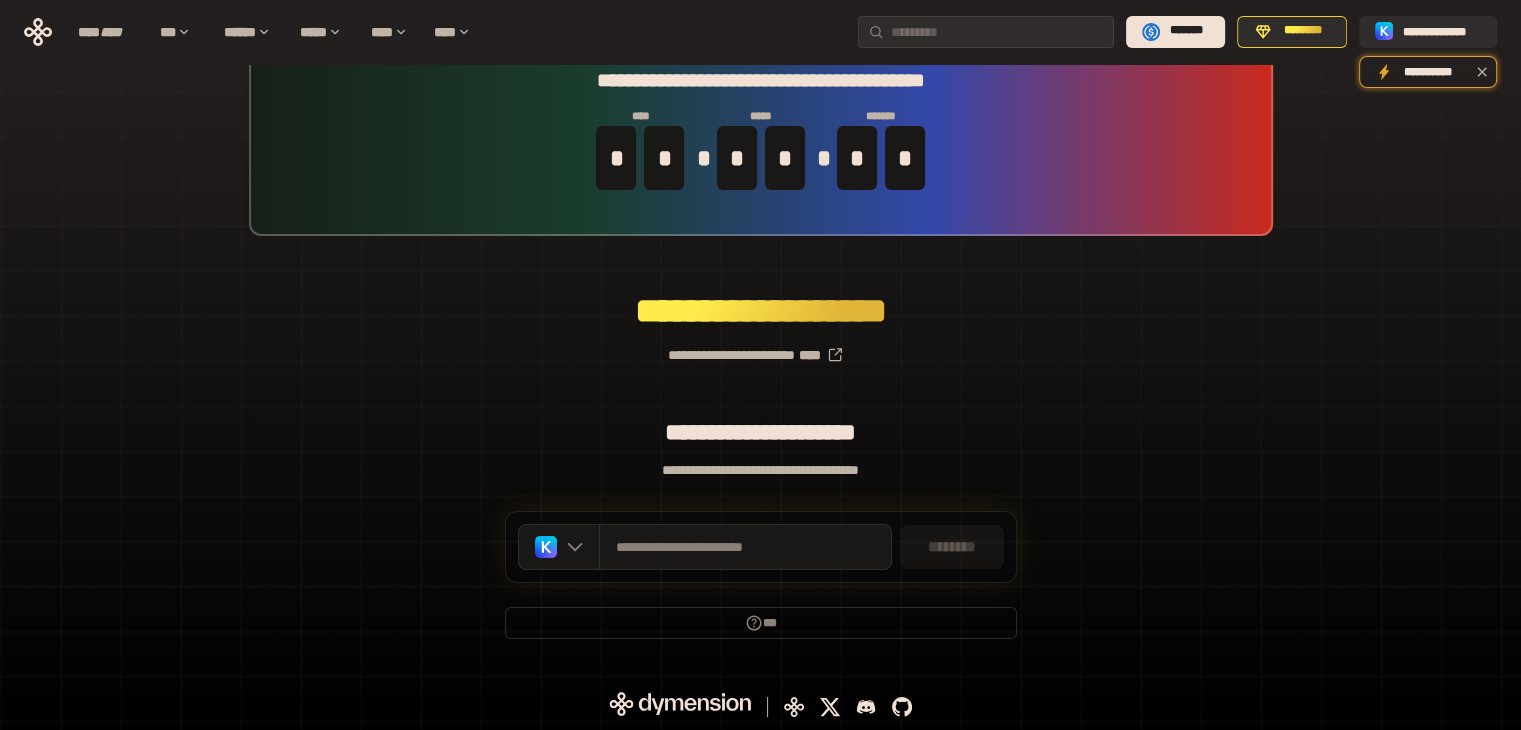 scroll, scrollTop: 0, scrollLeft: 0, axis: both 